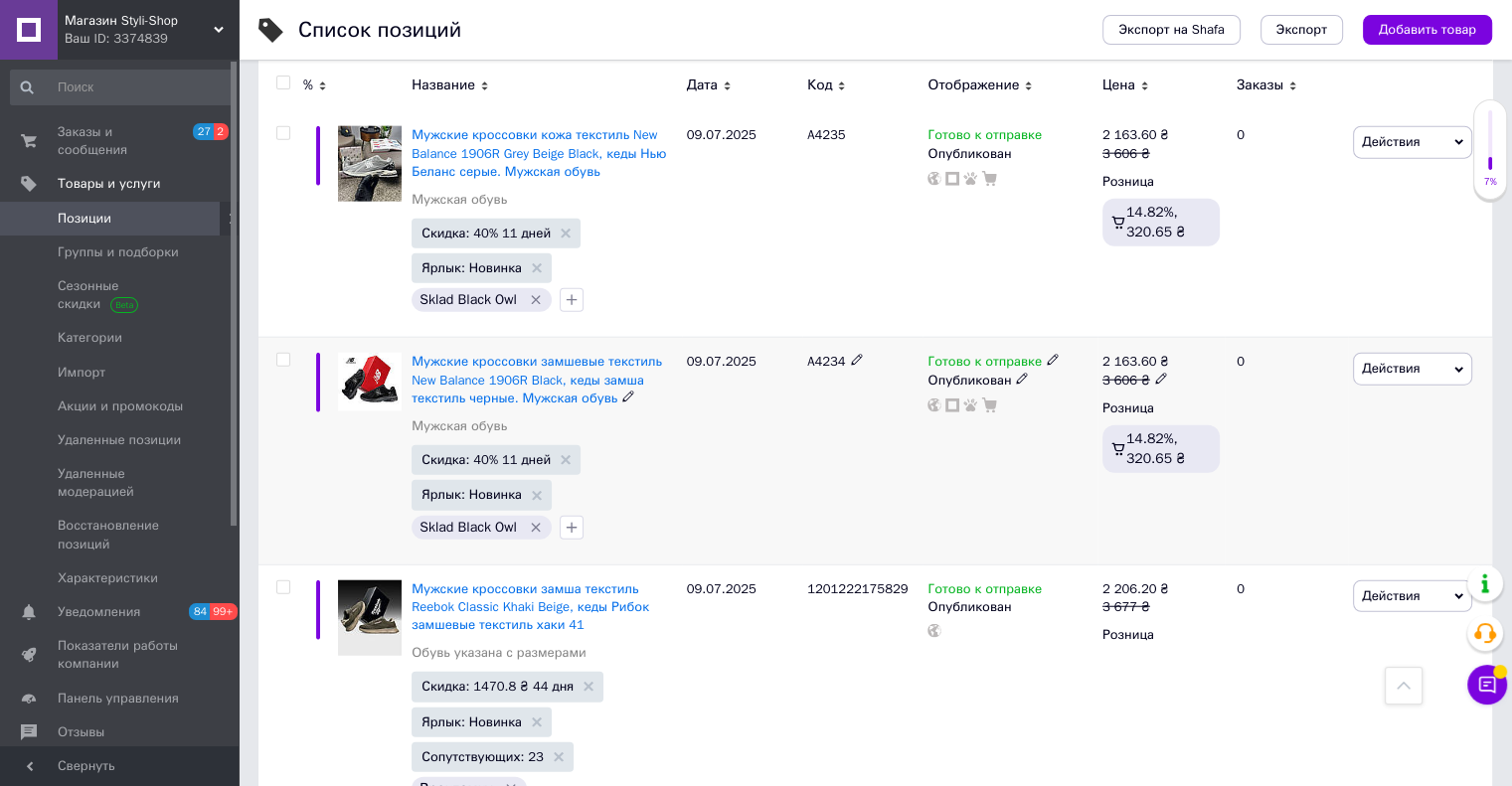 scroll, scrollTop: 4968, scrollLeft: 0, axis: vertical 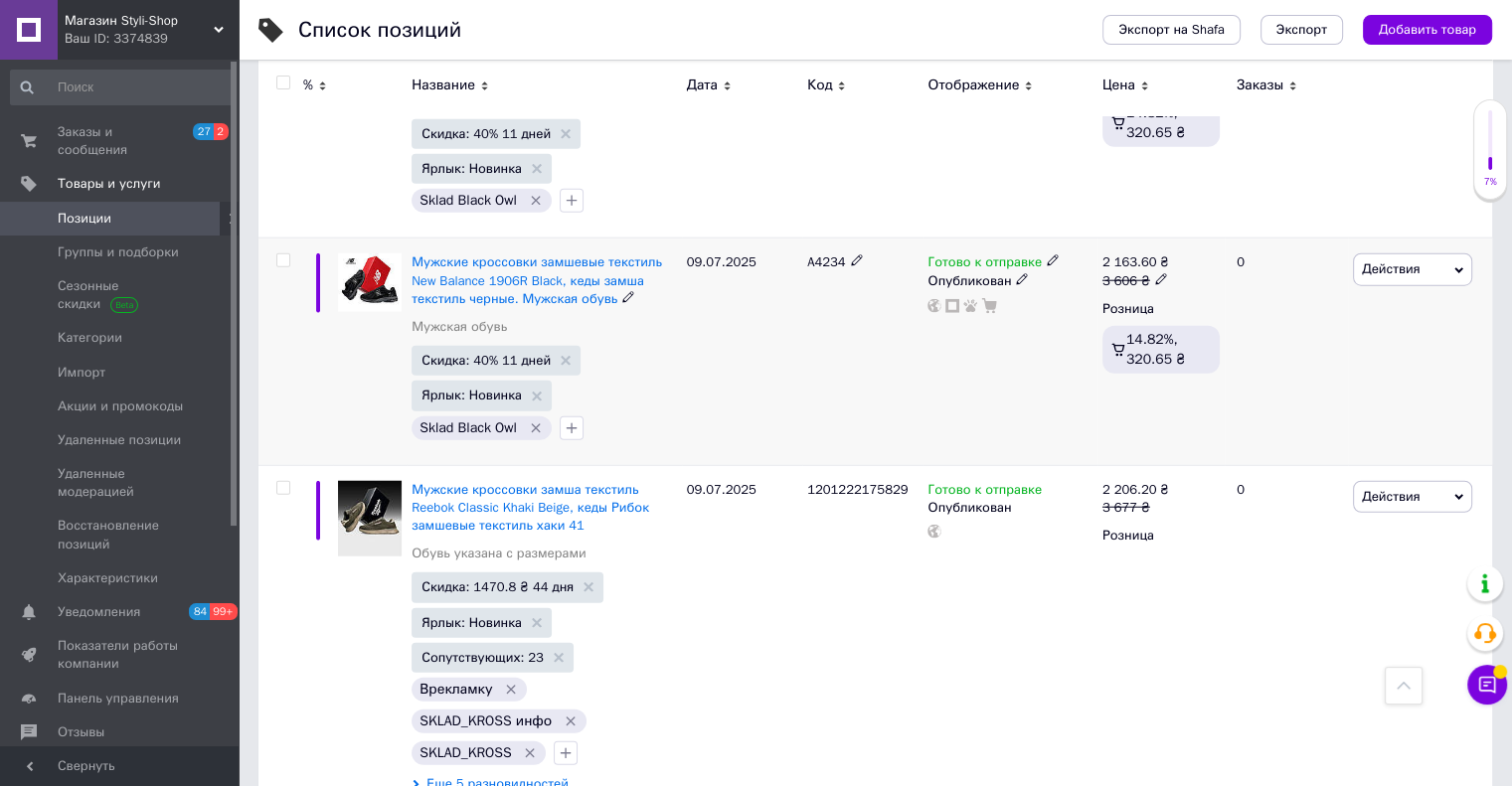 click at bounding box center [282, 260] 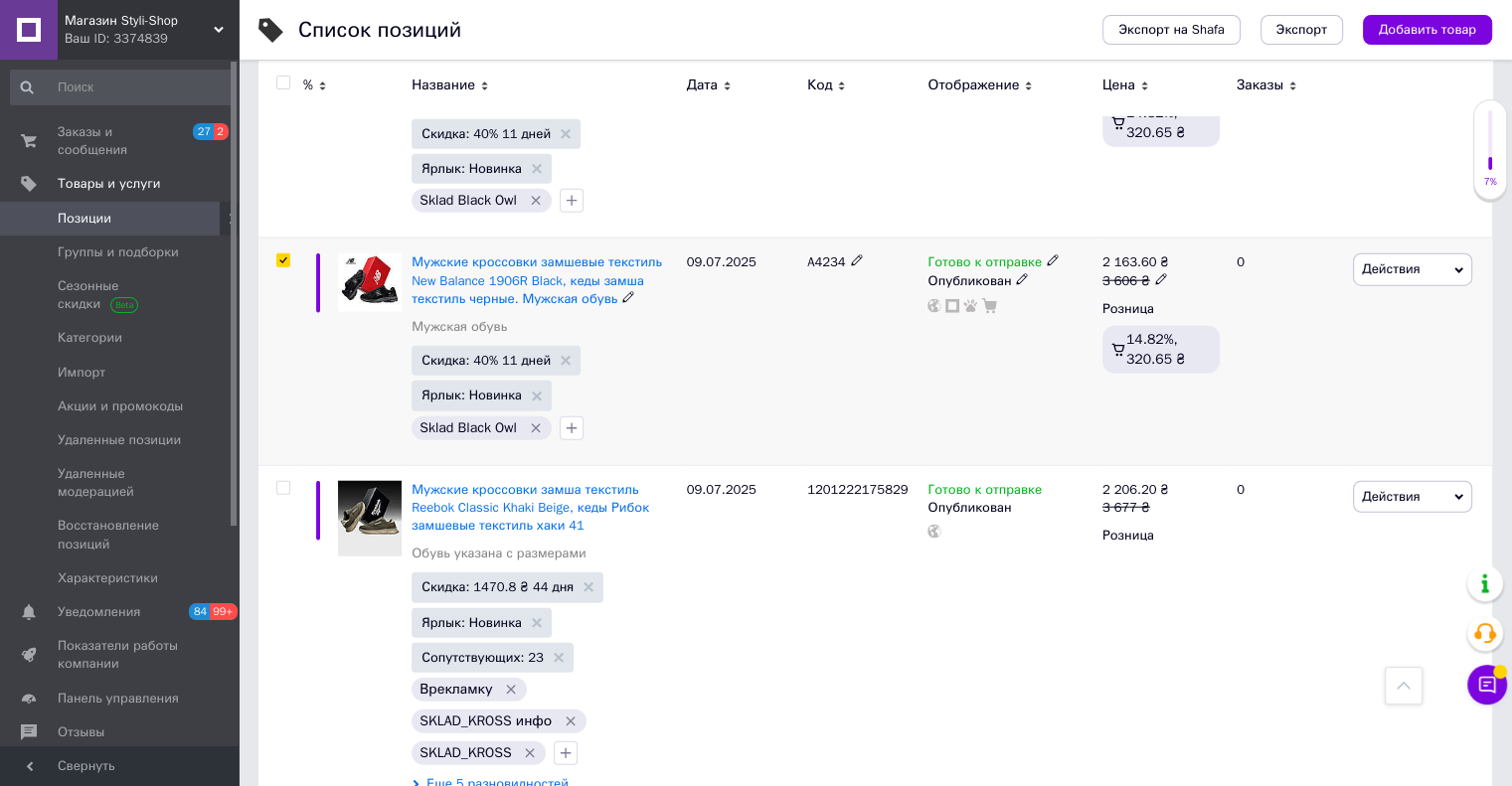 checkbox on "true" 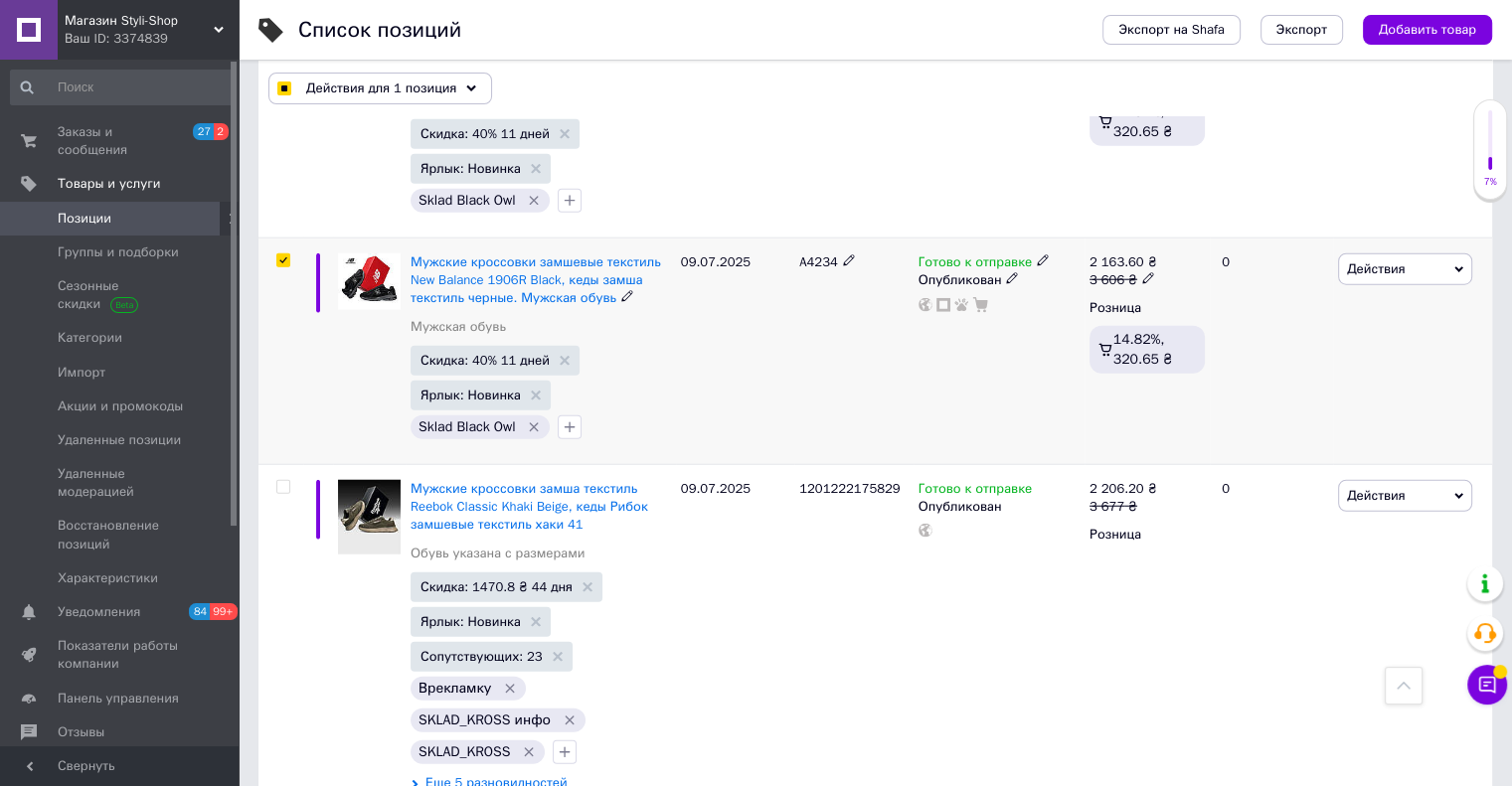 scroll, scrollTop: 4571, scrollLeft: 0, axis: vertical 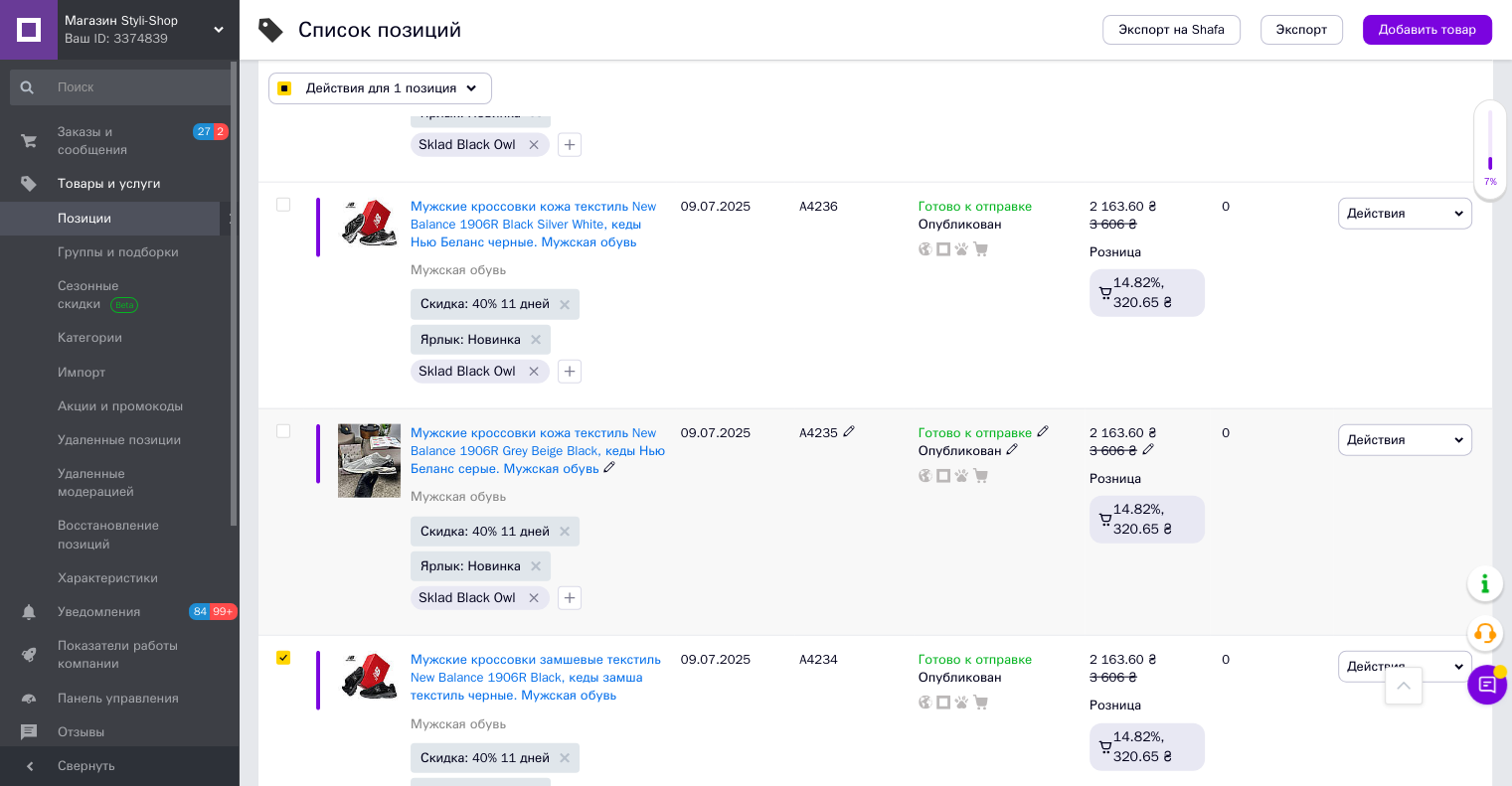 drag, startPoint x: 282, startPoint y: 405, endPoint x: 333, endPoint y: 432, distance: 57.706152 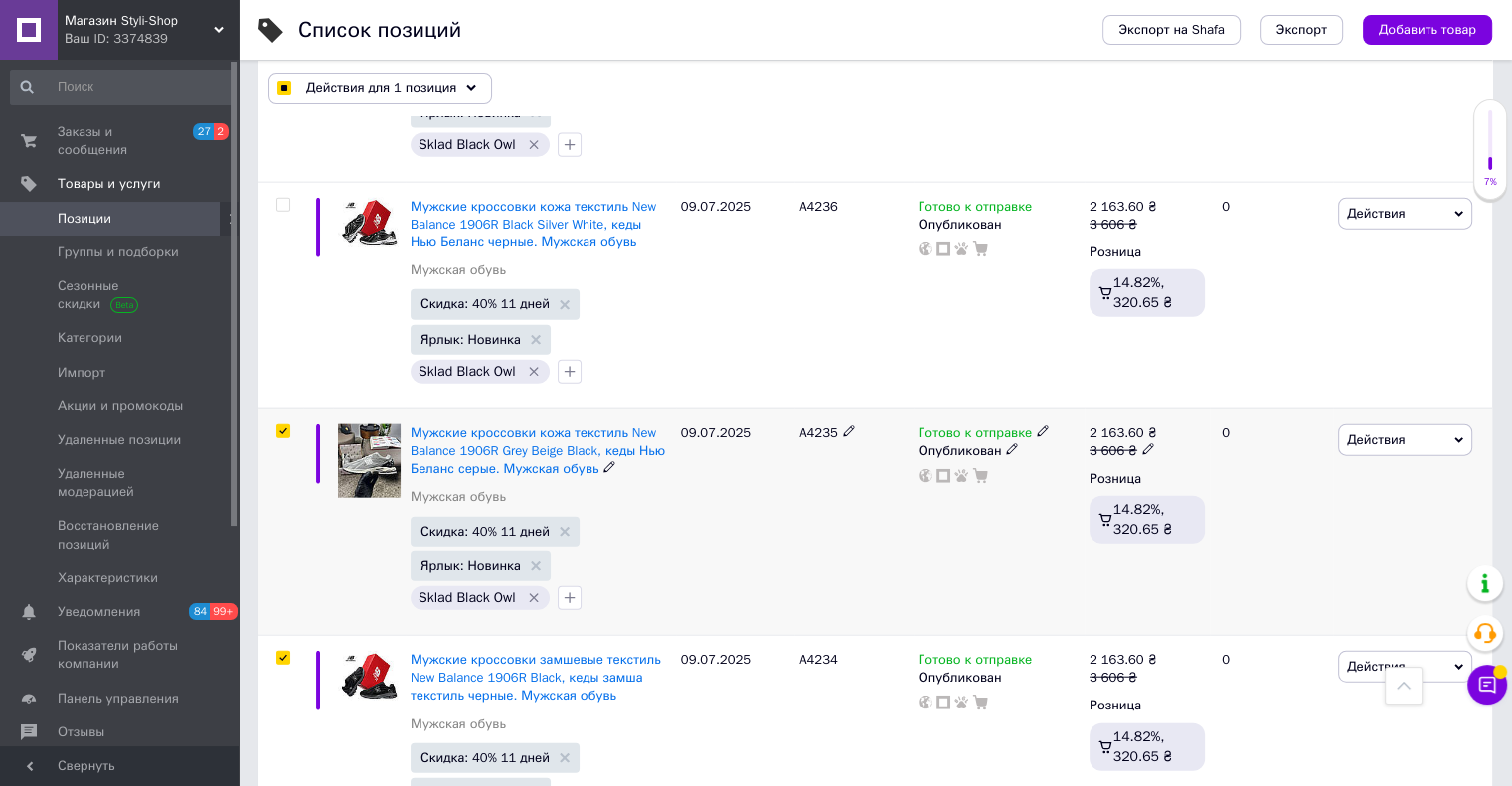 checkbox on "true" 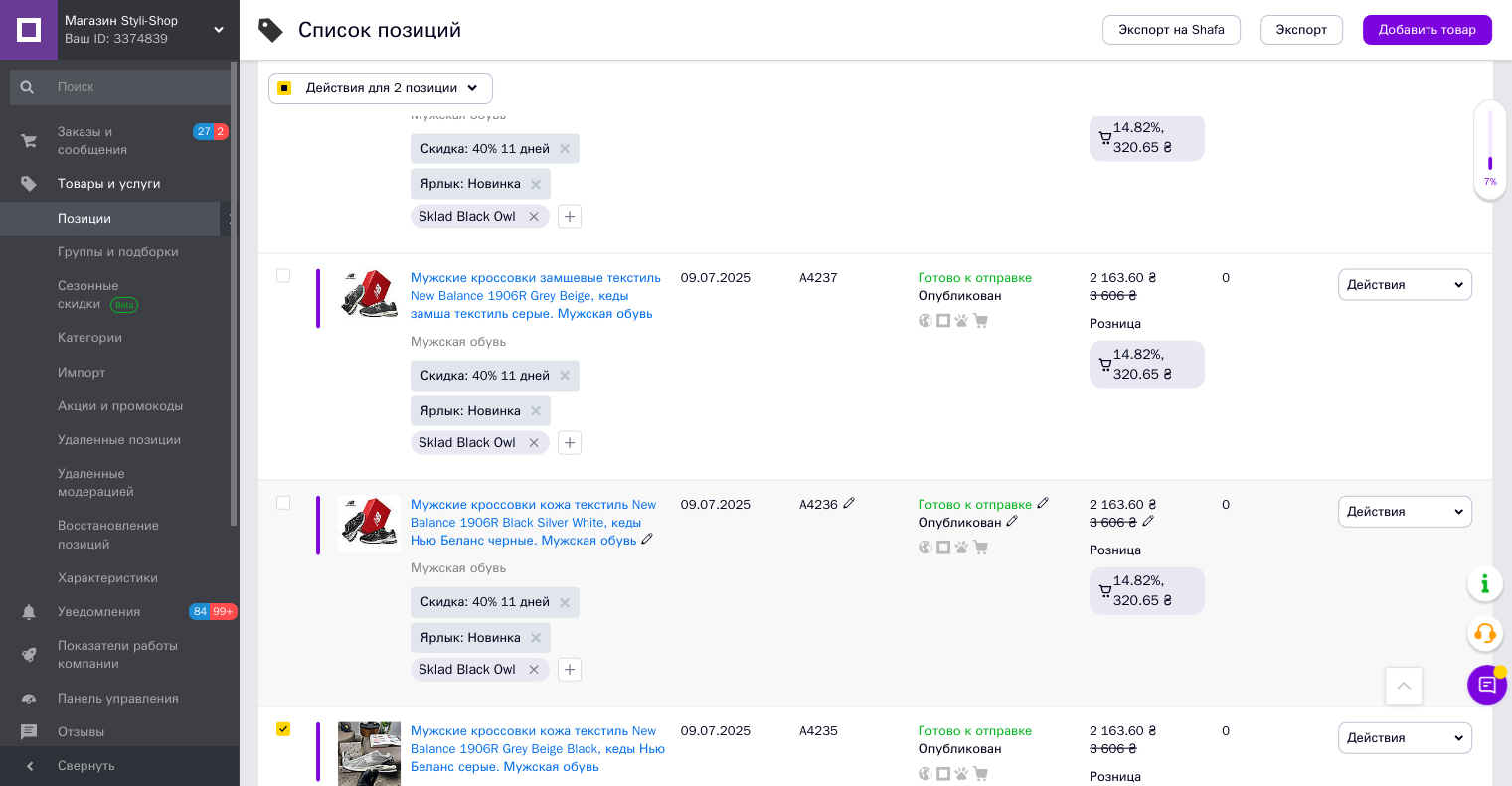 drag, startPoint x: 282, startPoint y: 484, endPoint x: 308, endPoint y: 495, distance: 28.231188 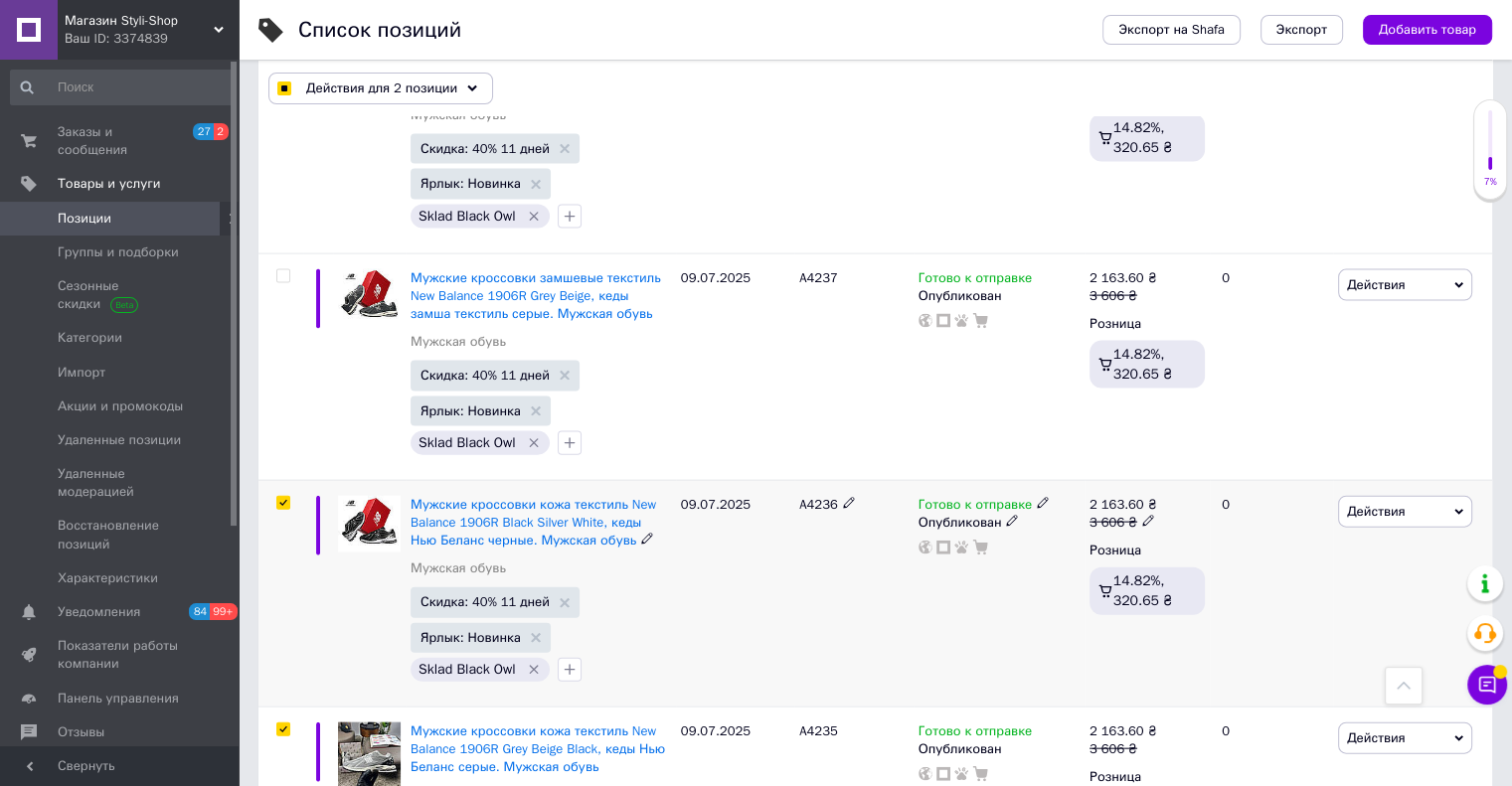 checkbox on "true" 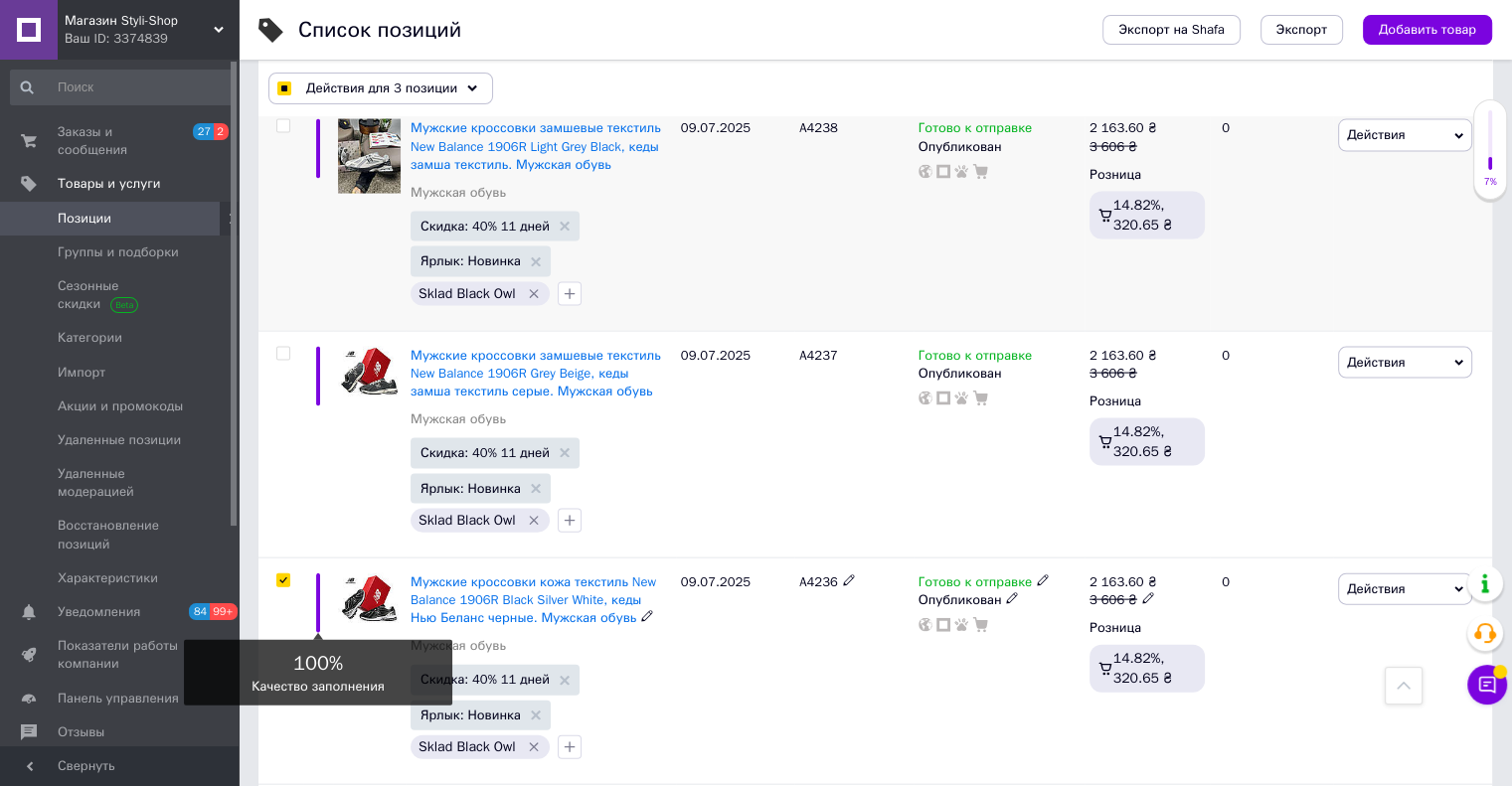 scroll, scrollTop: 3875, scrollLeft: 0, axis: vertical 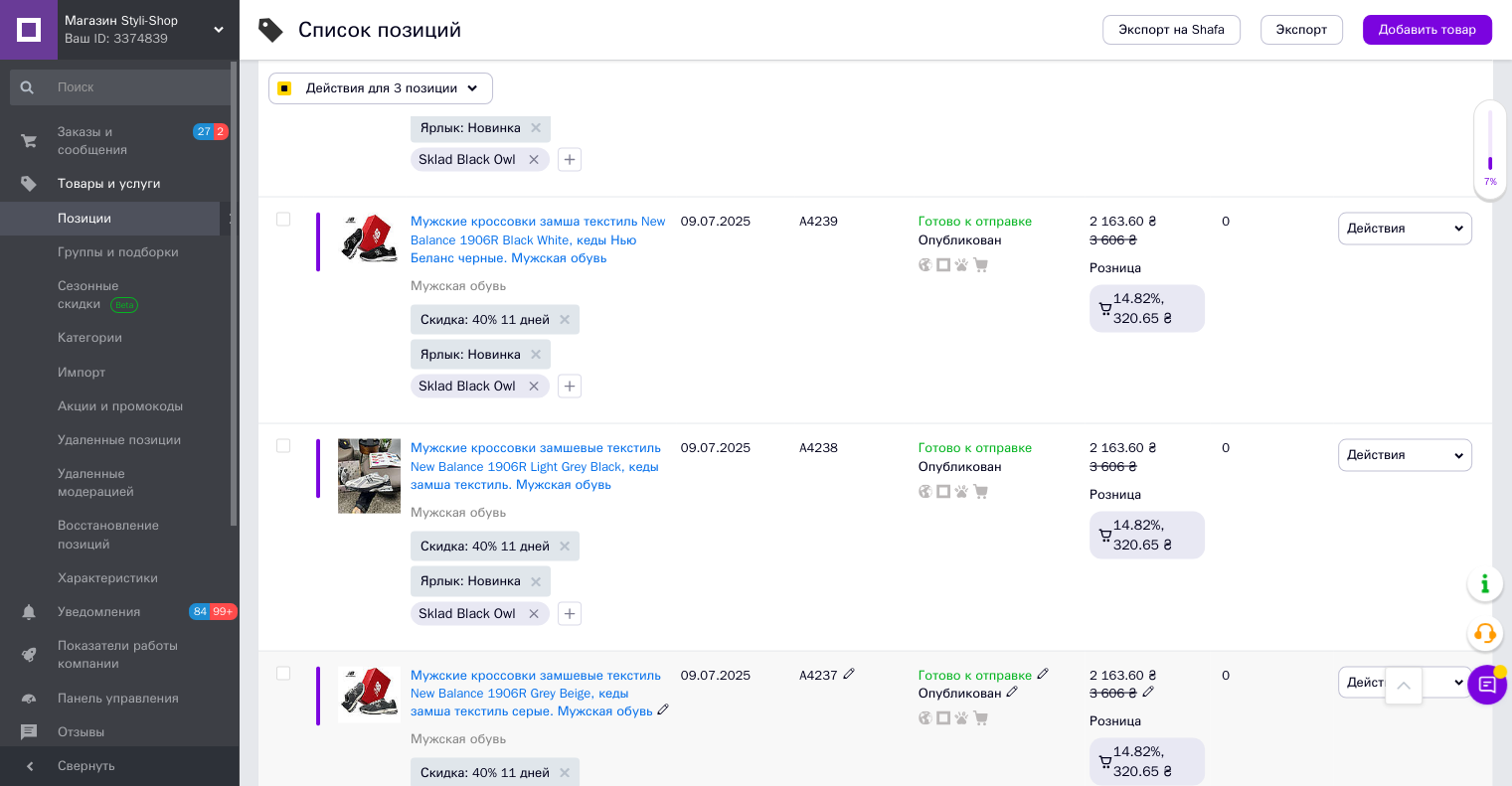 click at bounding box center (282, 674) 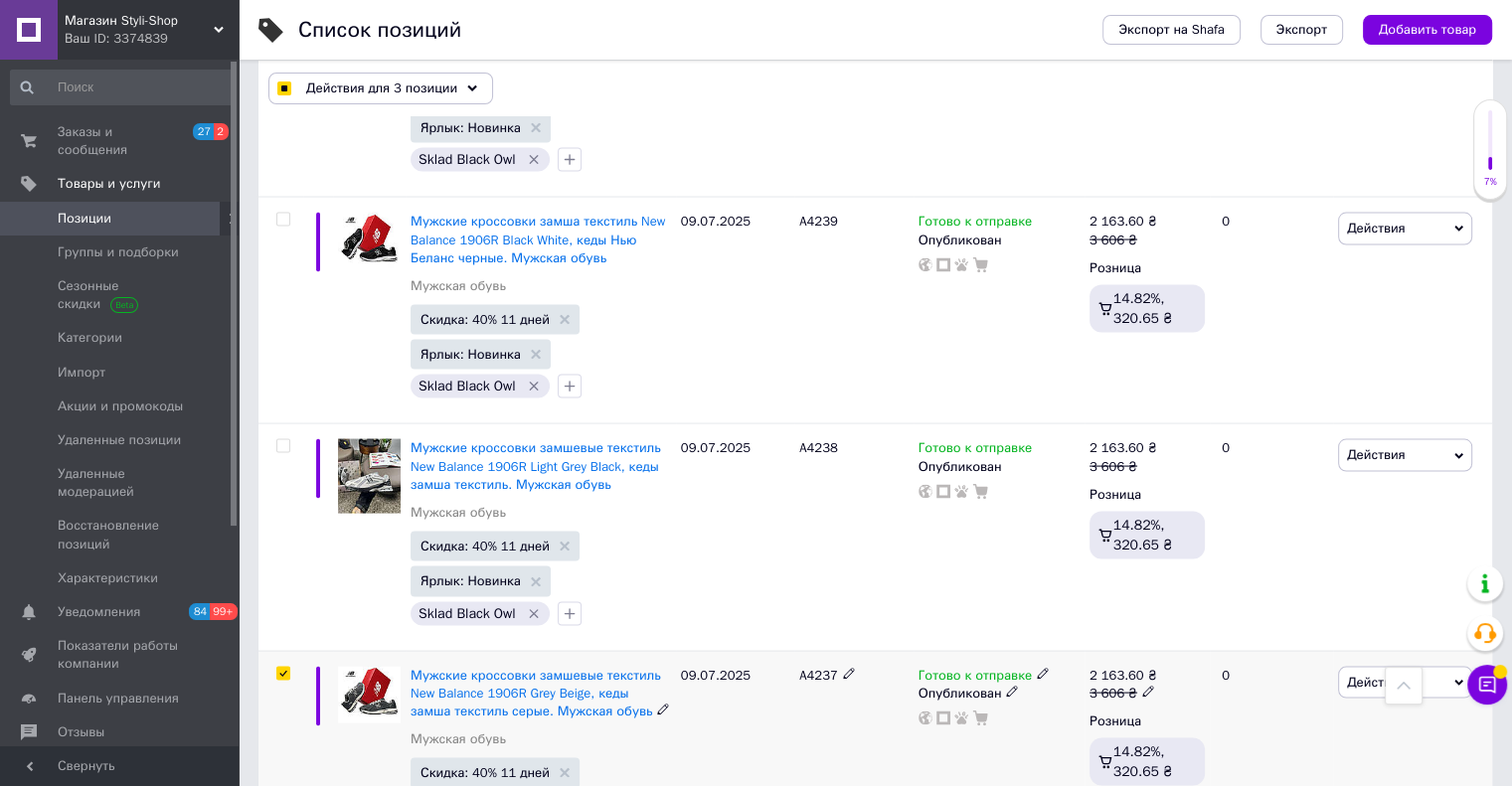 checkbox on "true" 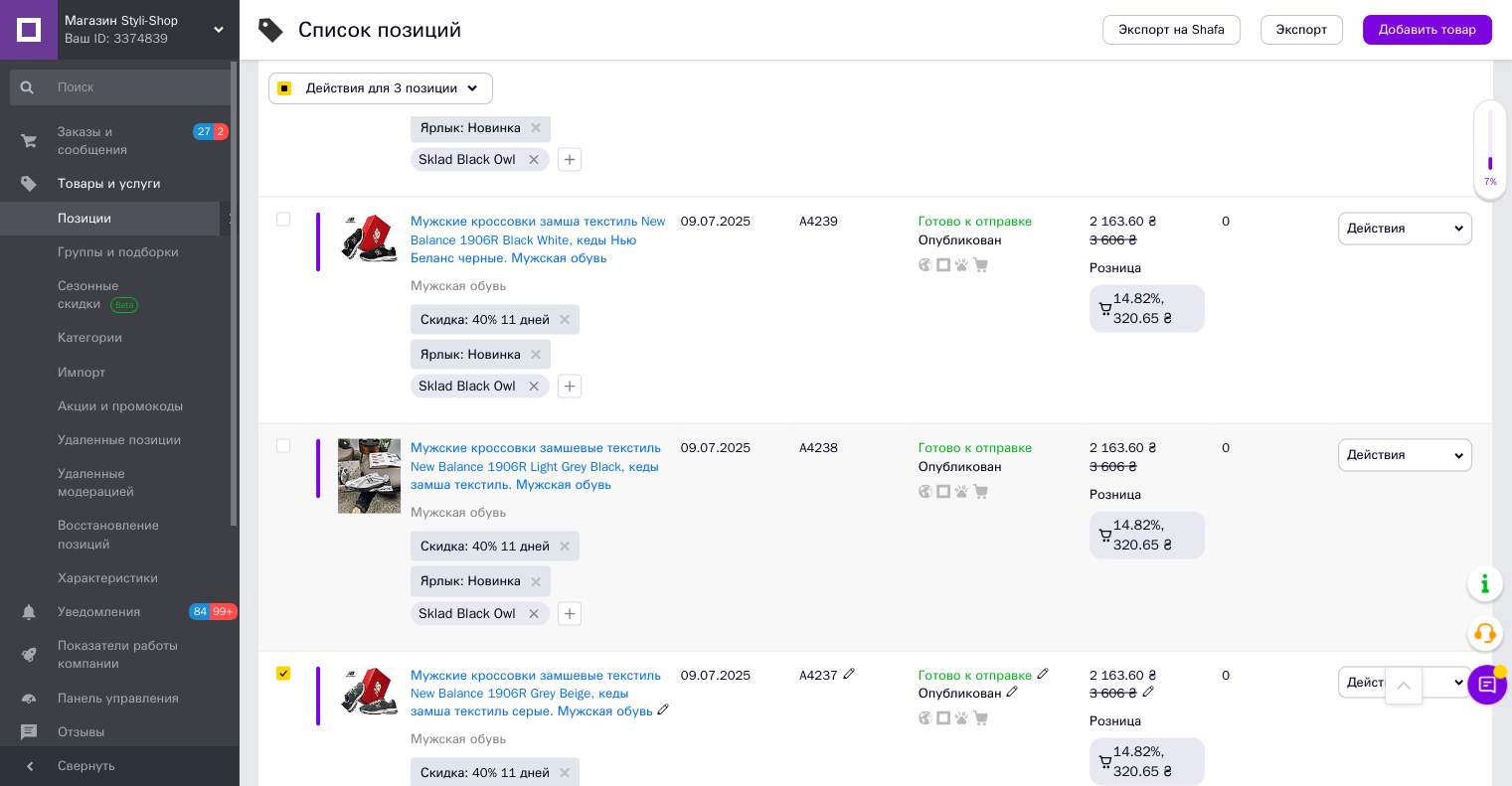 checkbox on "true" 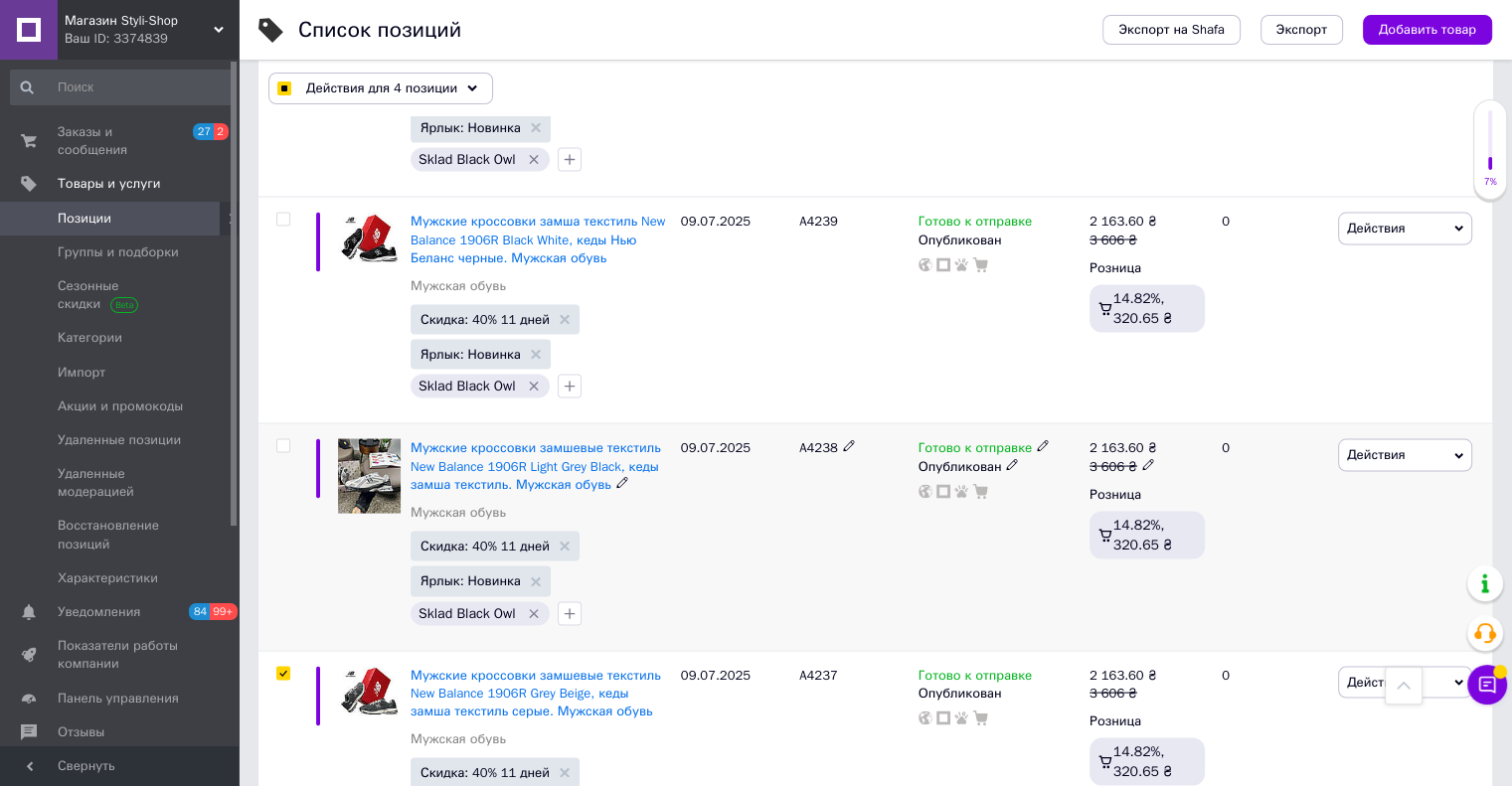 click at bounding box center (282, 446) 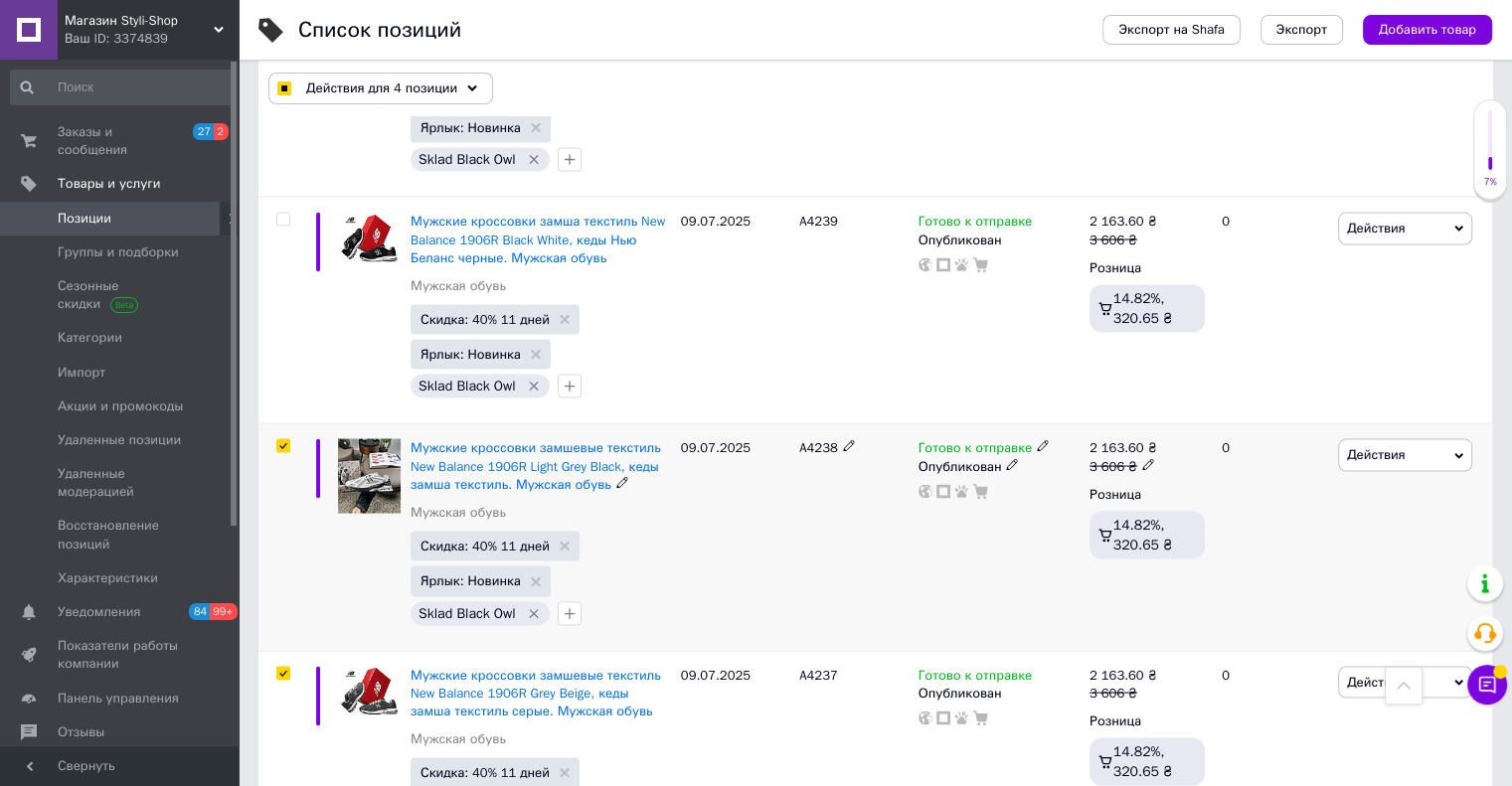 checkbox on "true" 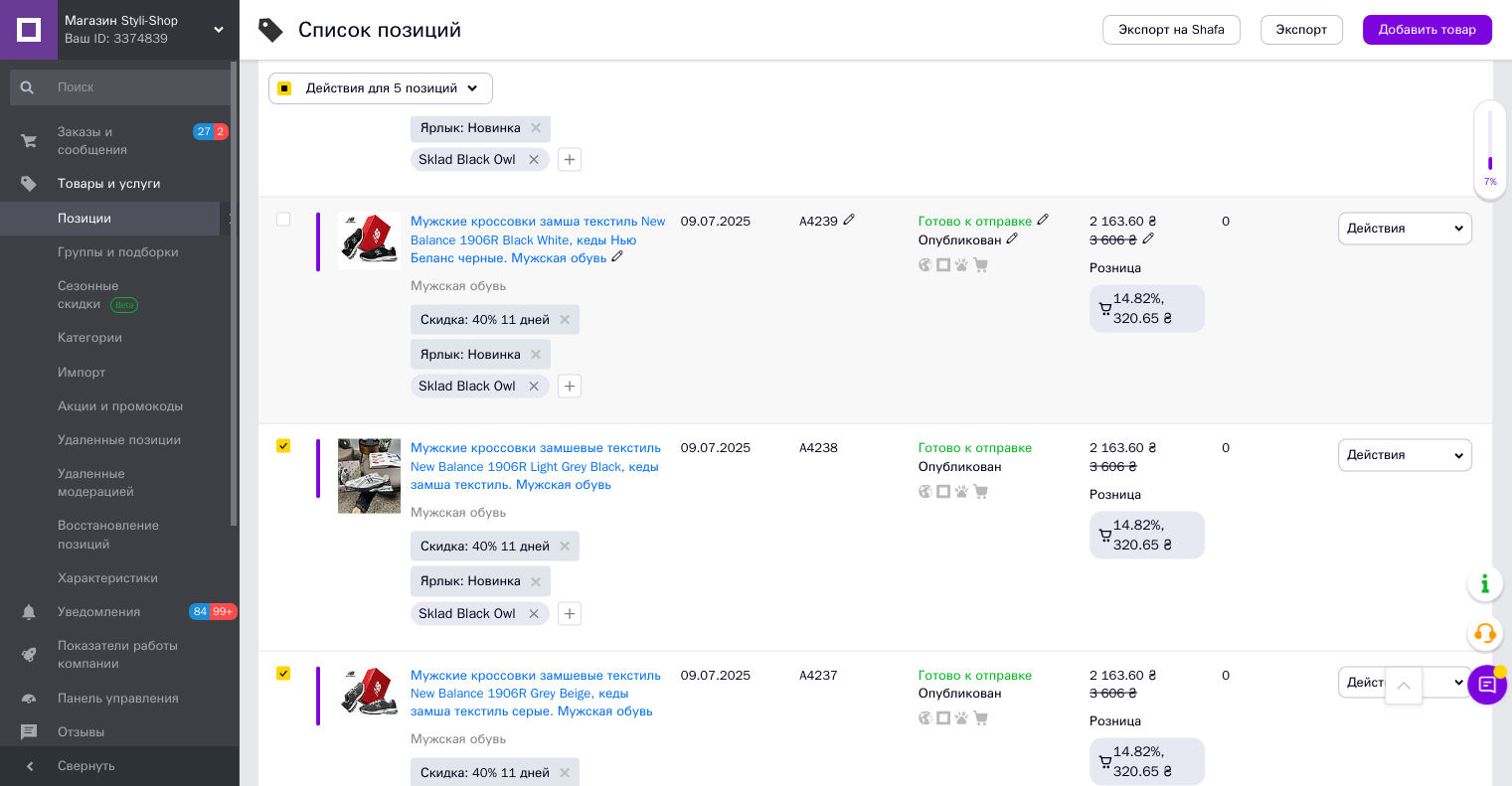 click at bounding box center [282, 220] 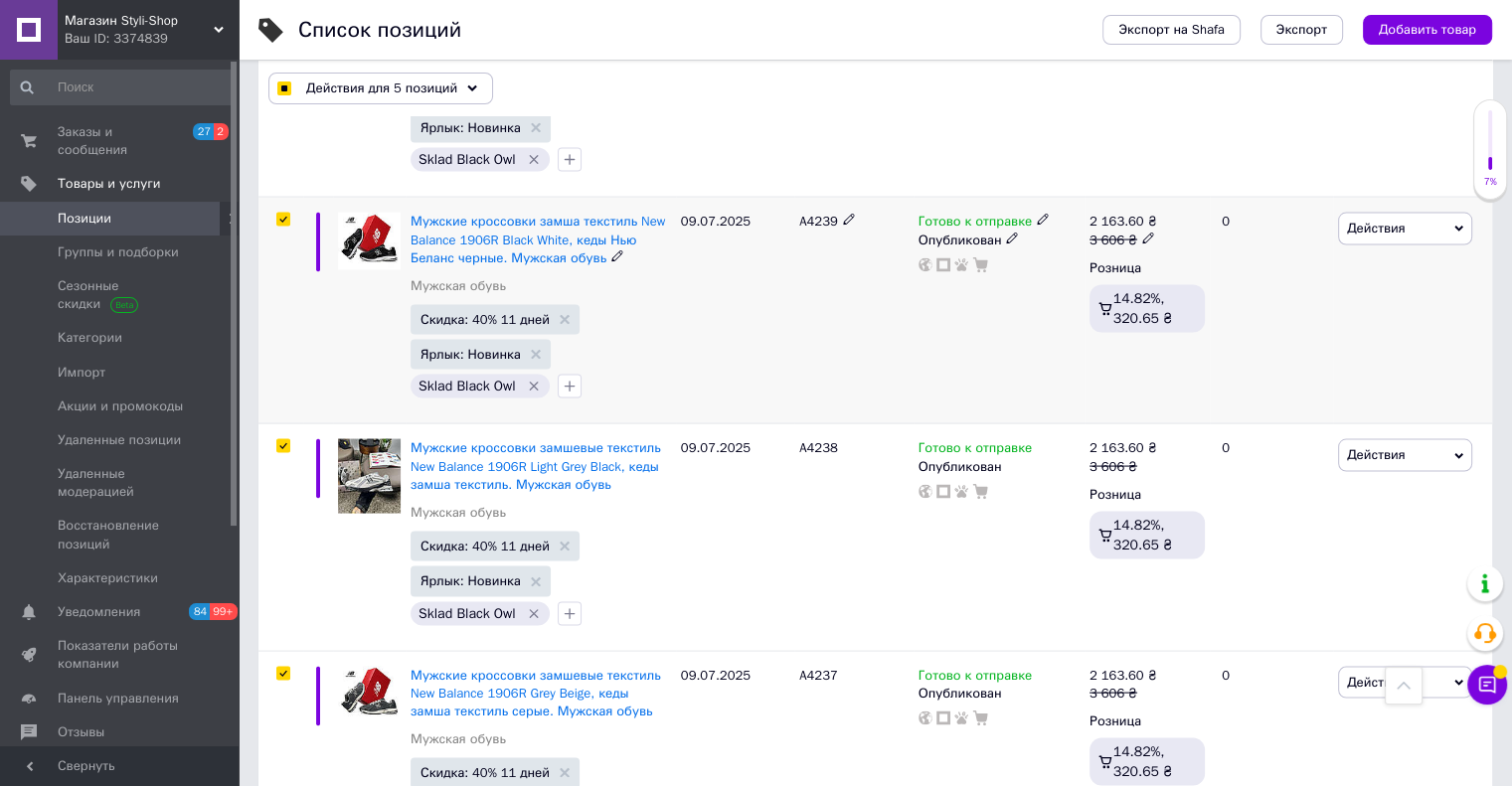 checkbox on "true" 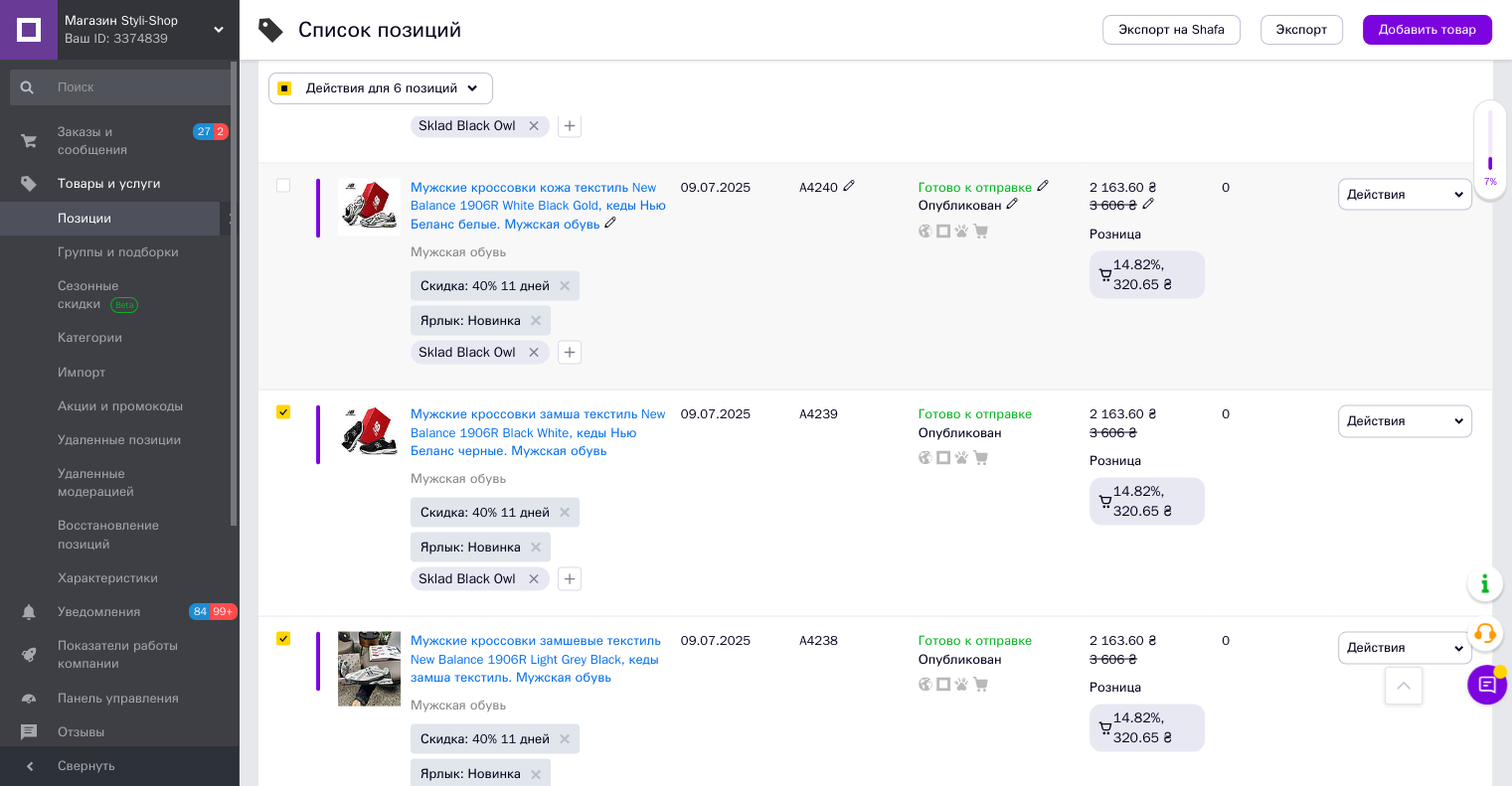 scroll, scrollTop: 3577, scrollLeft: 0, axis: vertical 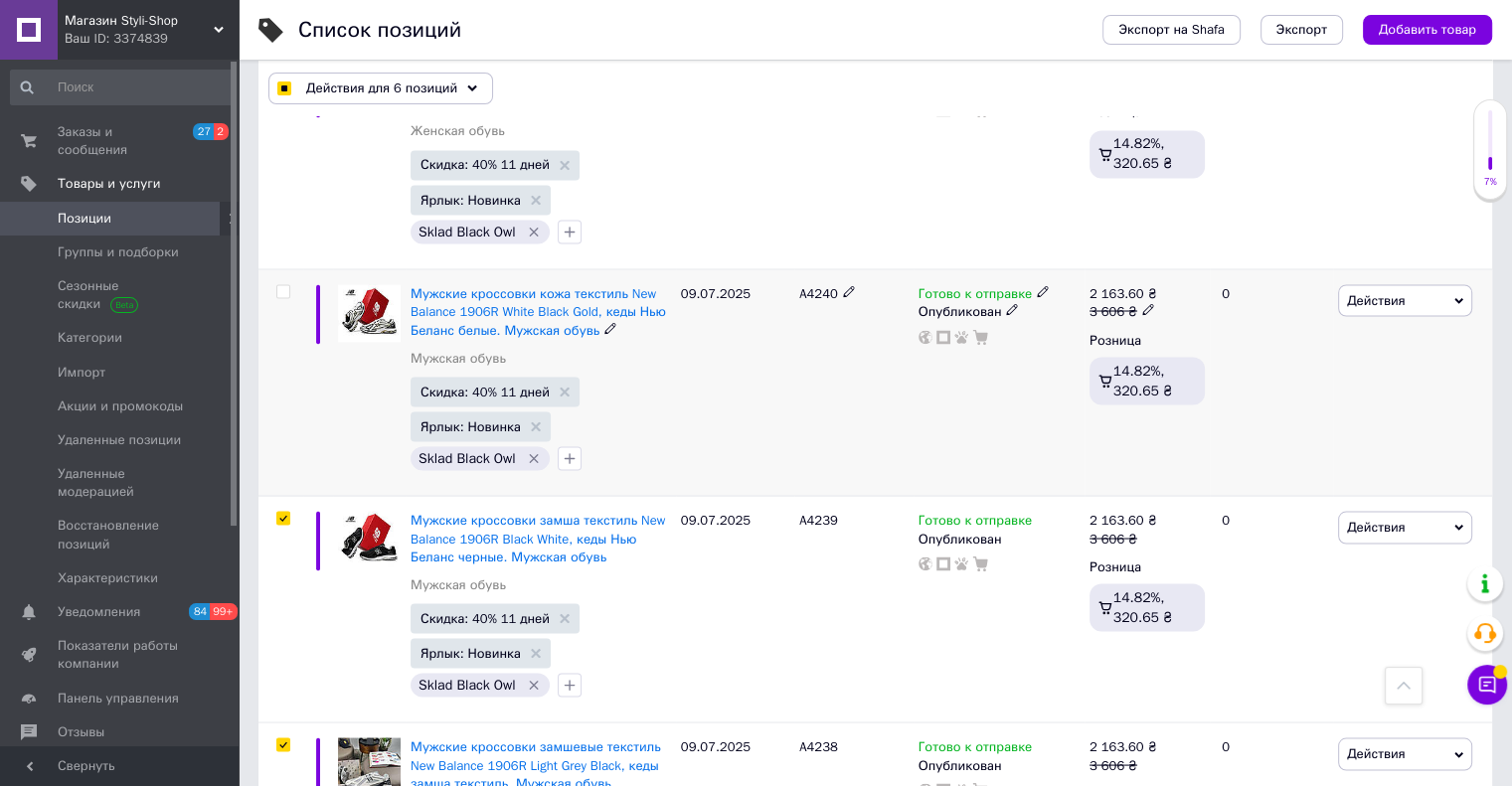 drag, startPoint x: 279, startPoint y: 267, endPoint x: 303, endPoint y: 387, distance: 122.376468 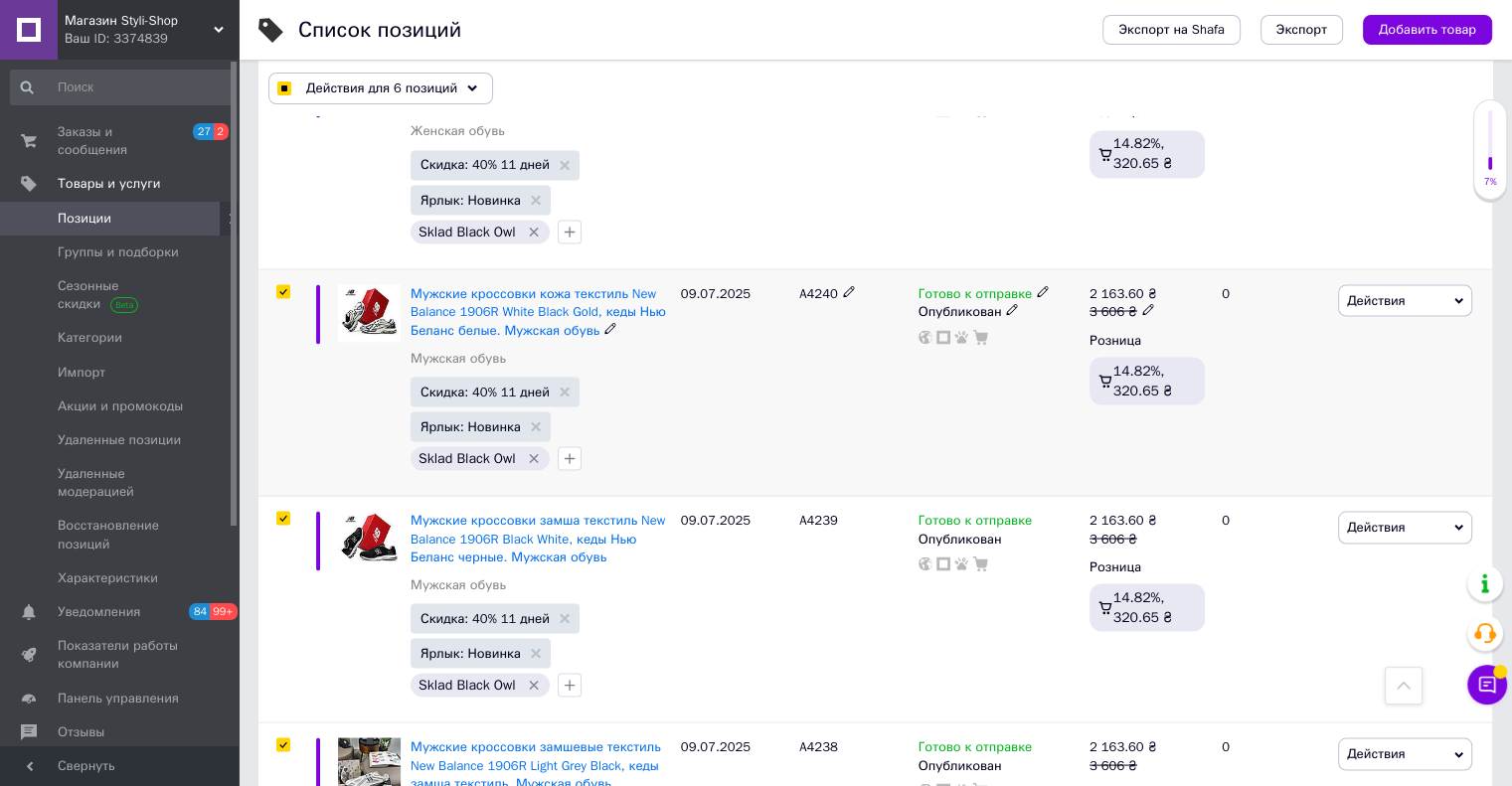 checkbox on "true" 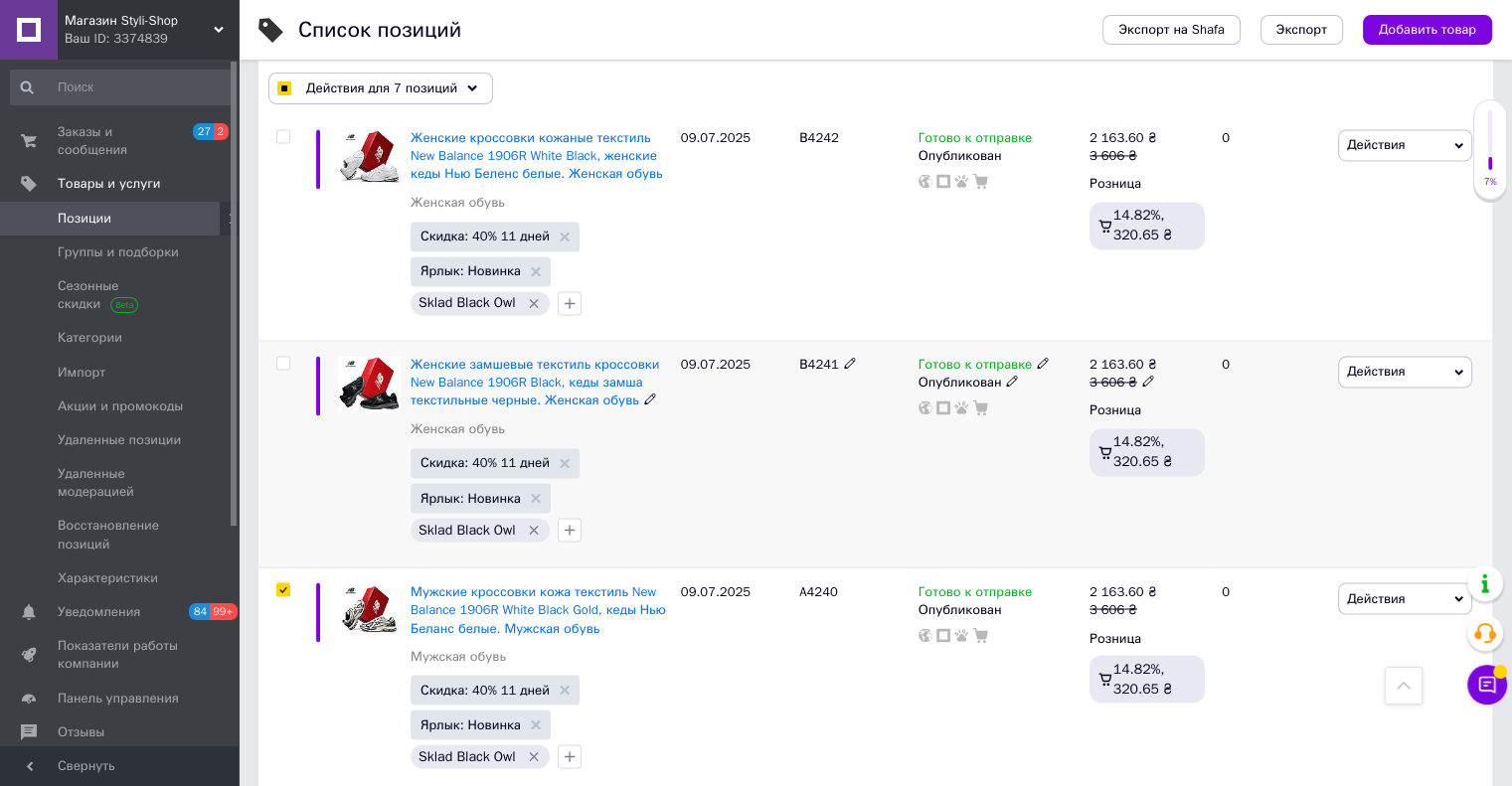 click at bounding box center [282, 363] 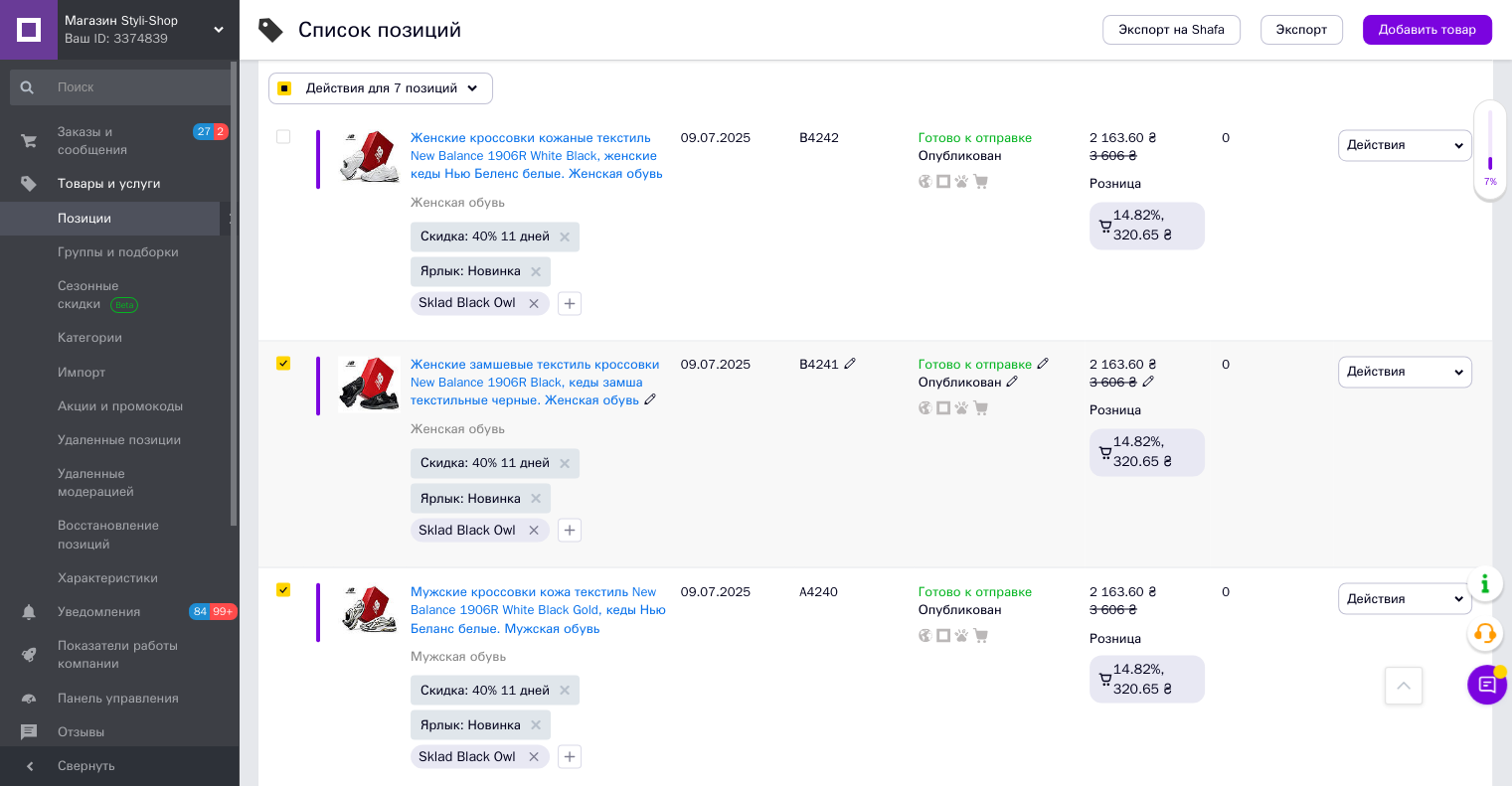 checkbox on "true" 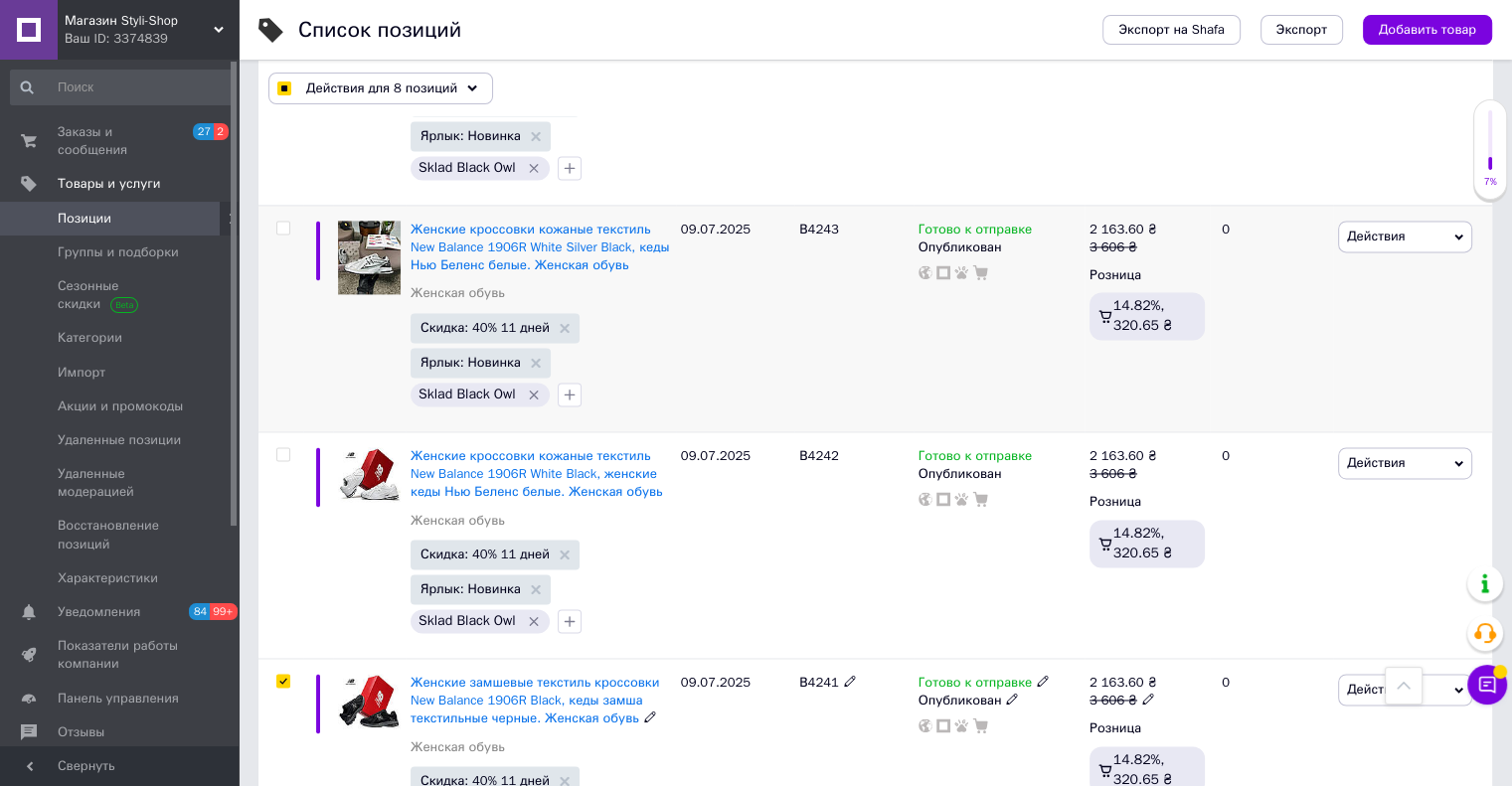 scroll, scrollTop: 2882, scrollLeft: 0, axis: vertical 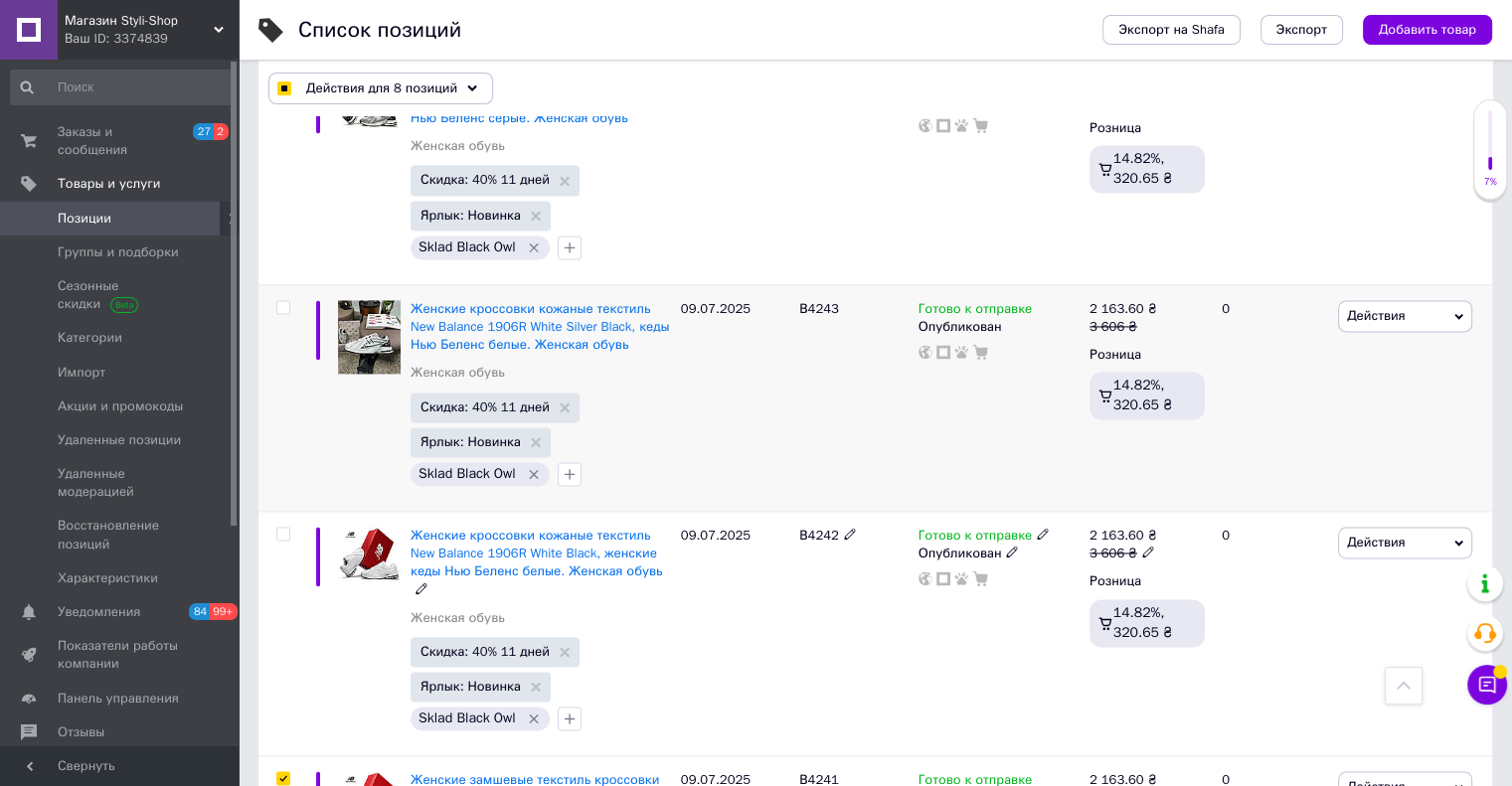 click at bounding box center [282, 534] 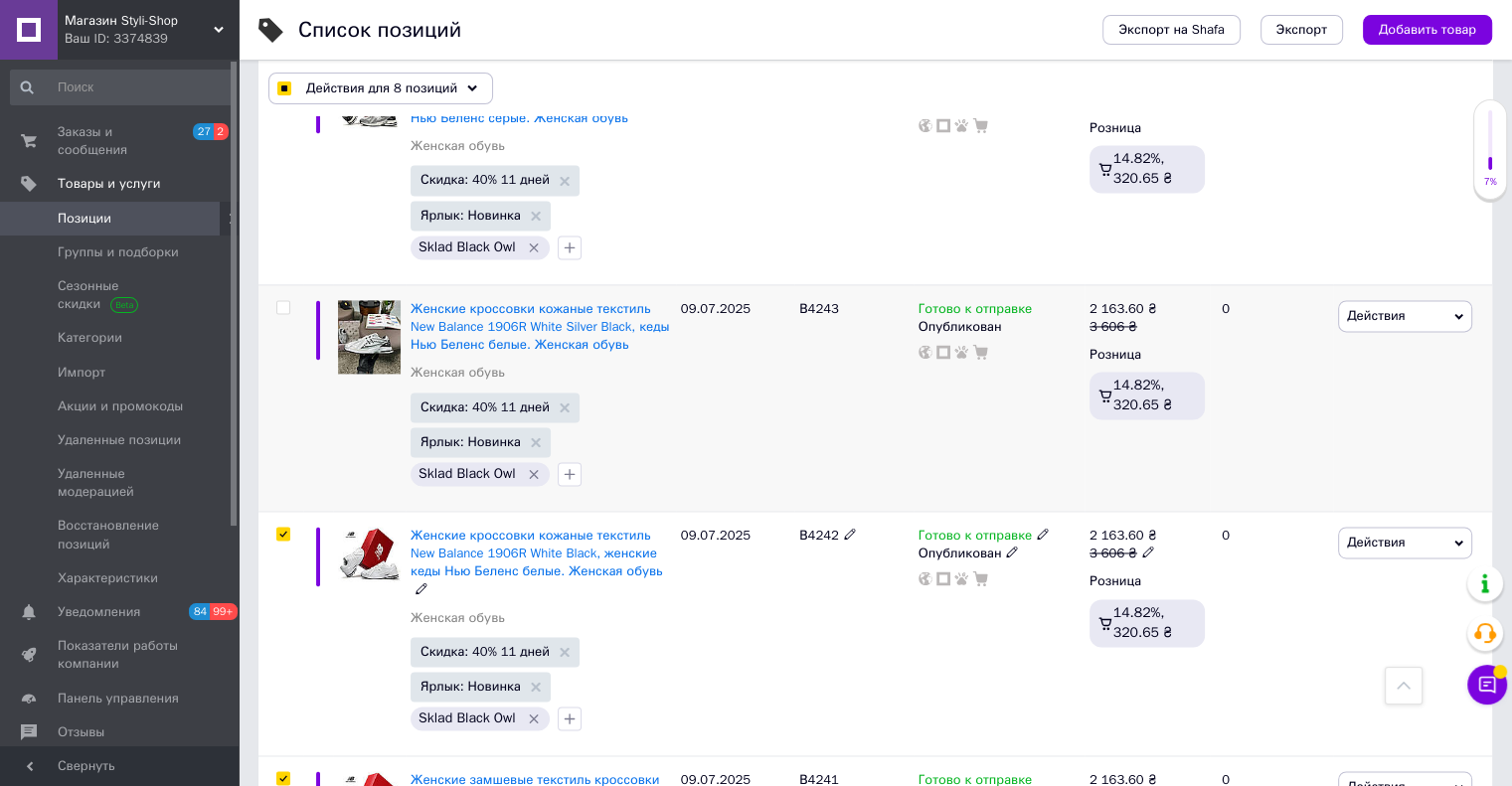 checkbox on "true" 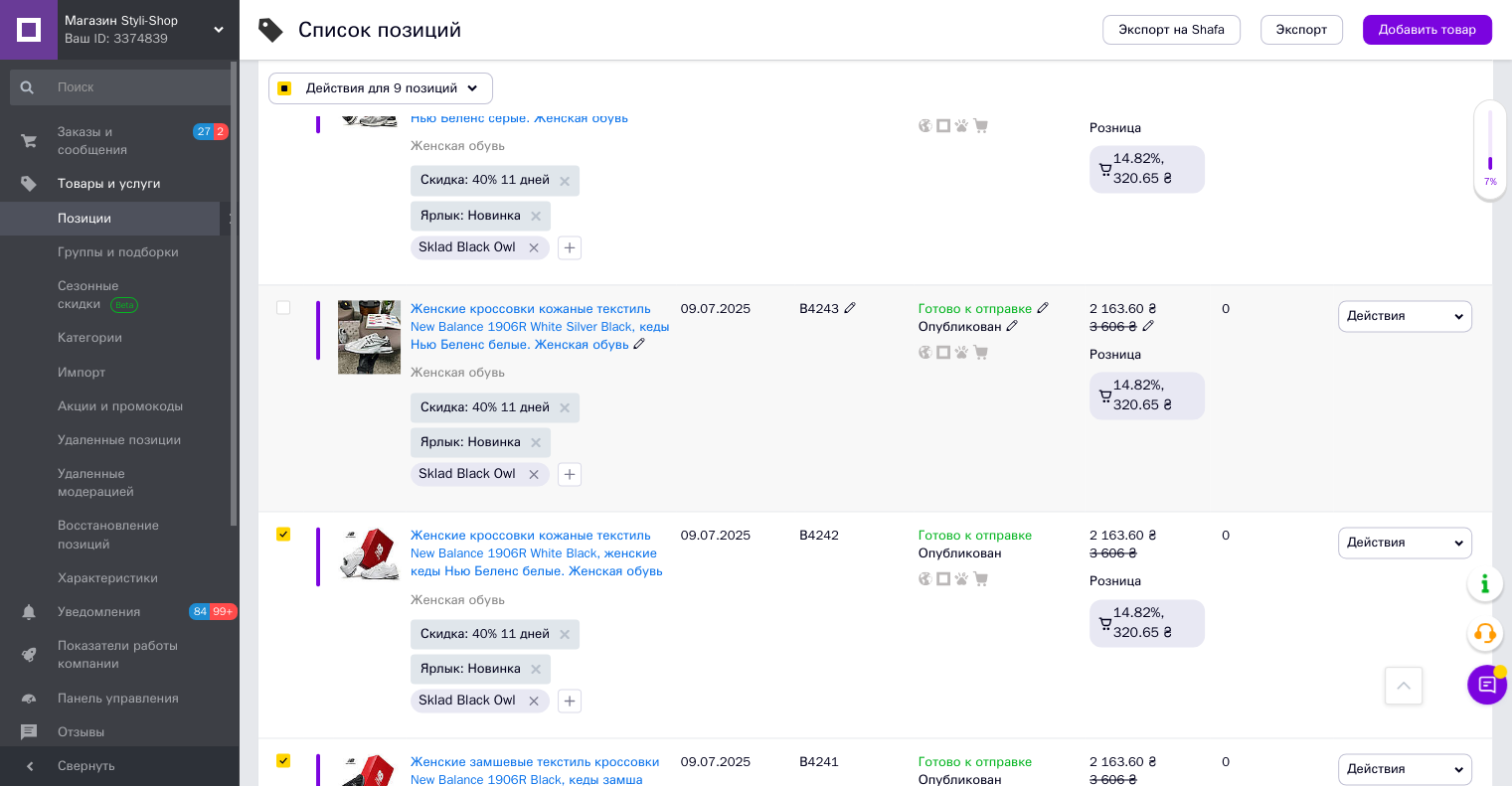 click at bounding box center [282, 307] 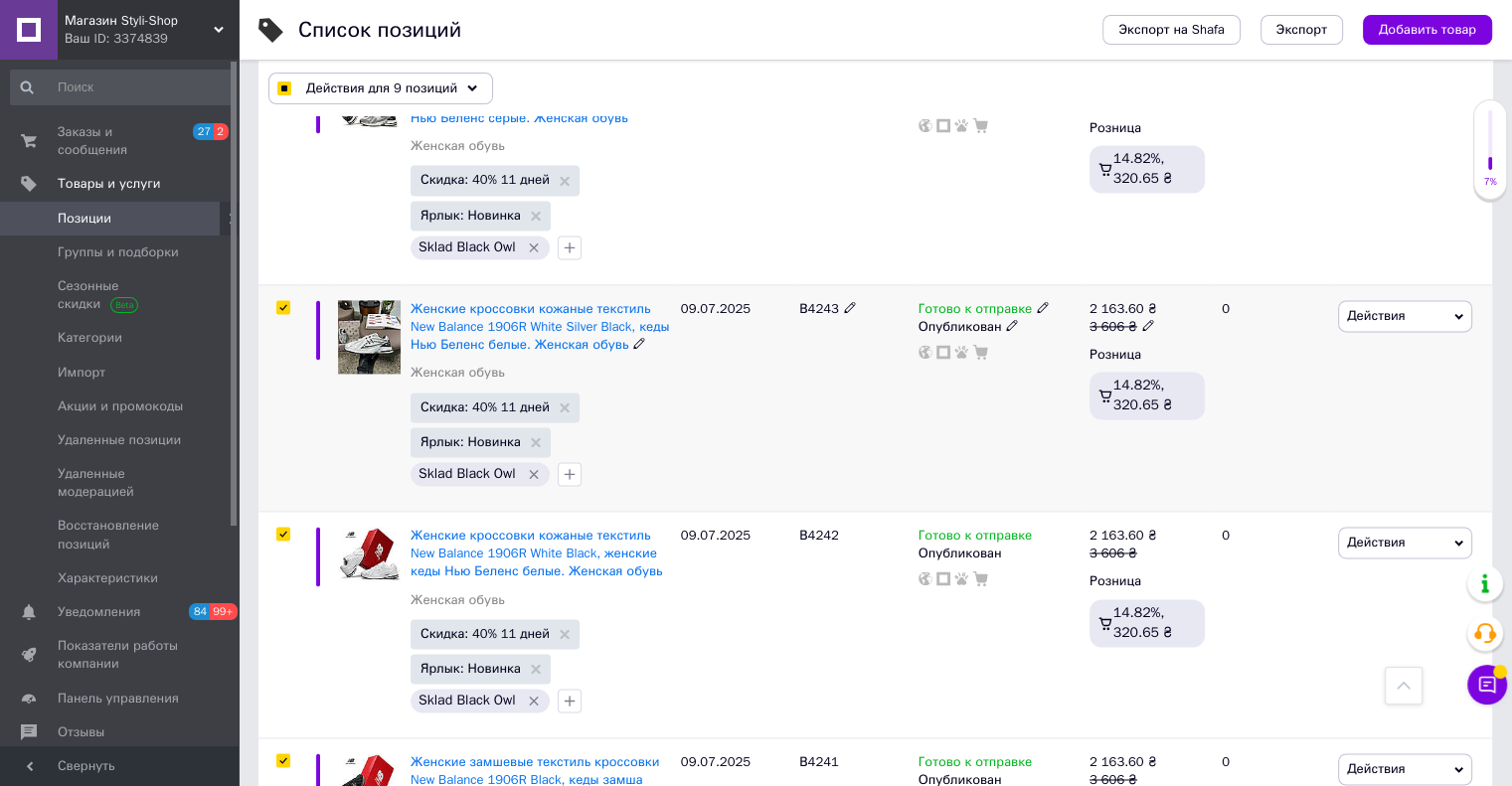checkbox on "true" 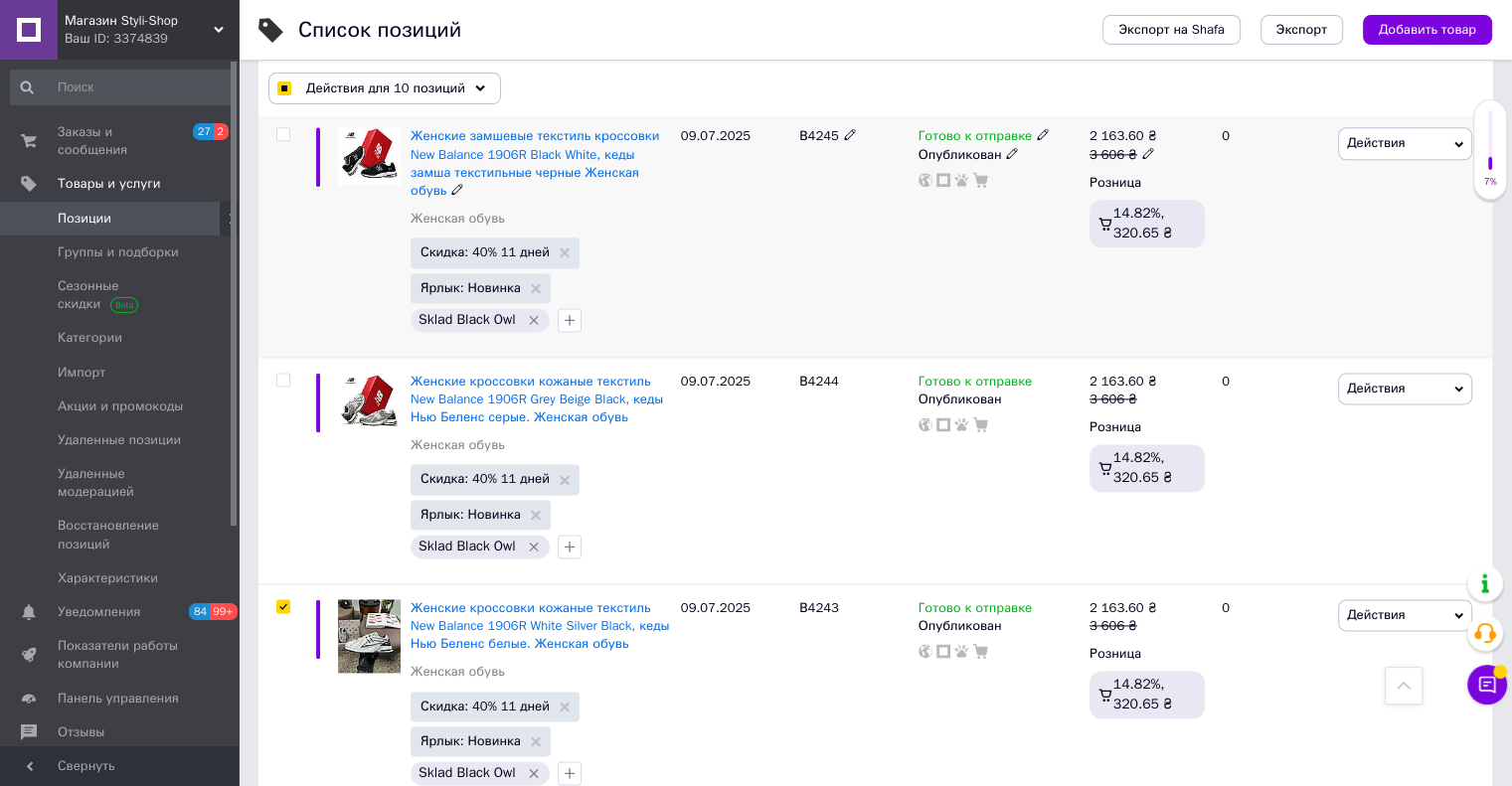scroll, scrollTop: 2484, scrollLeft: 0, axis: vertical 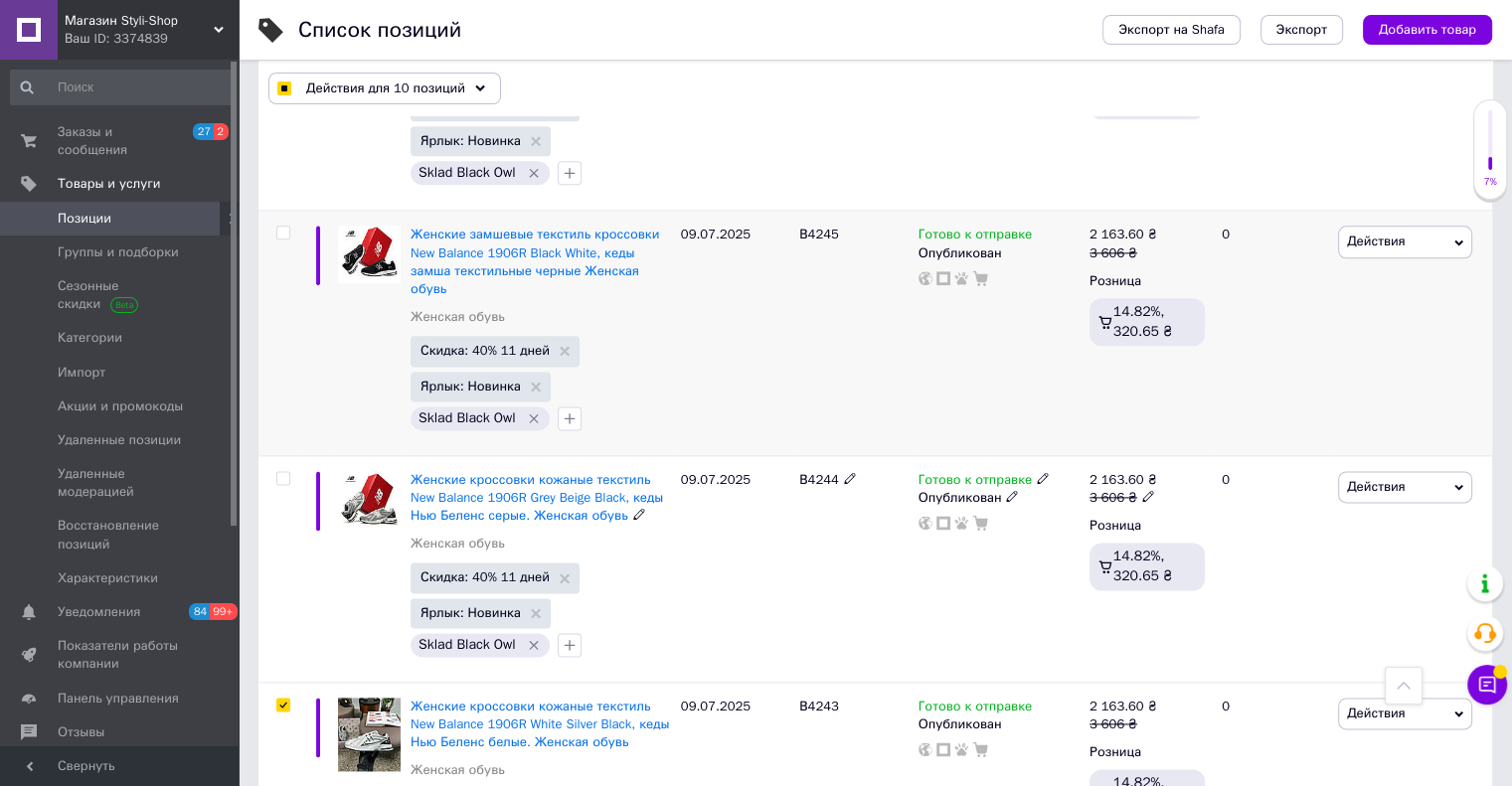 drag, startPoint x: 284, startPoint y: 460, endPoint x: 282, endPoint y: 308, distance: 152.01316 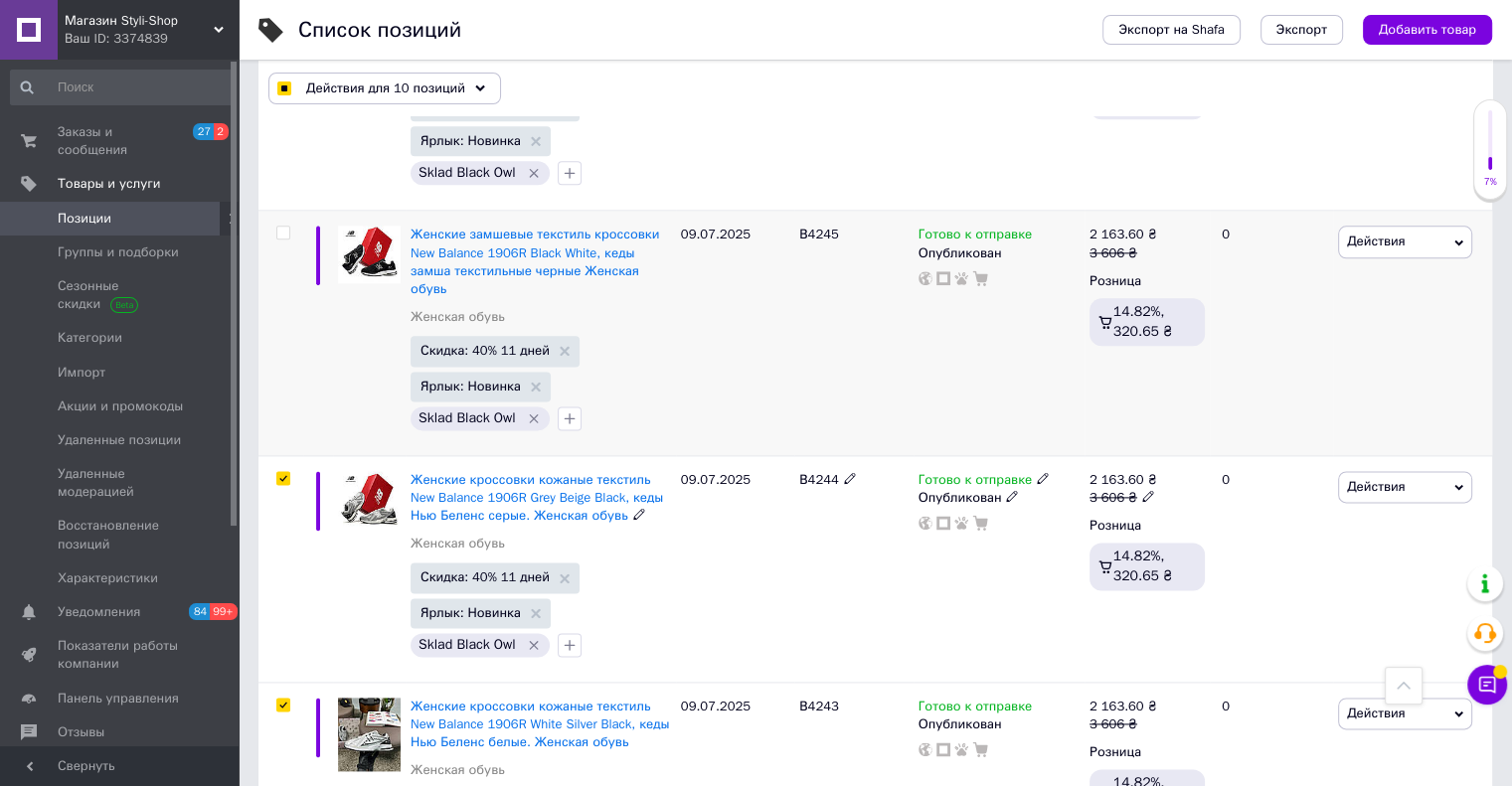 checkbox on "true" 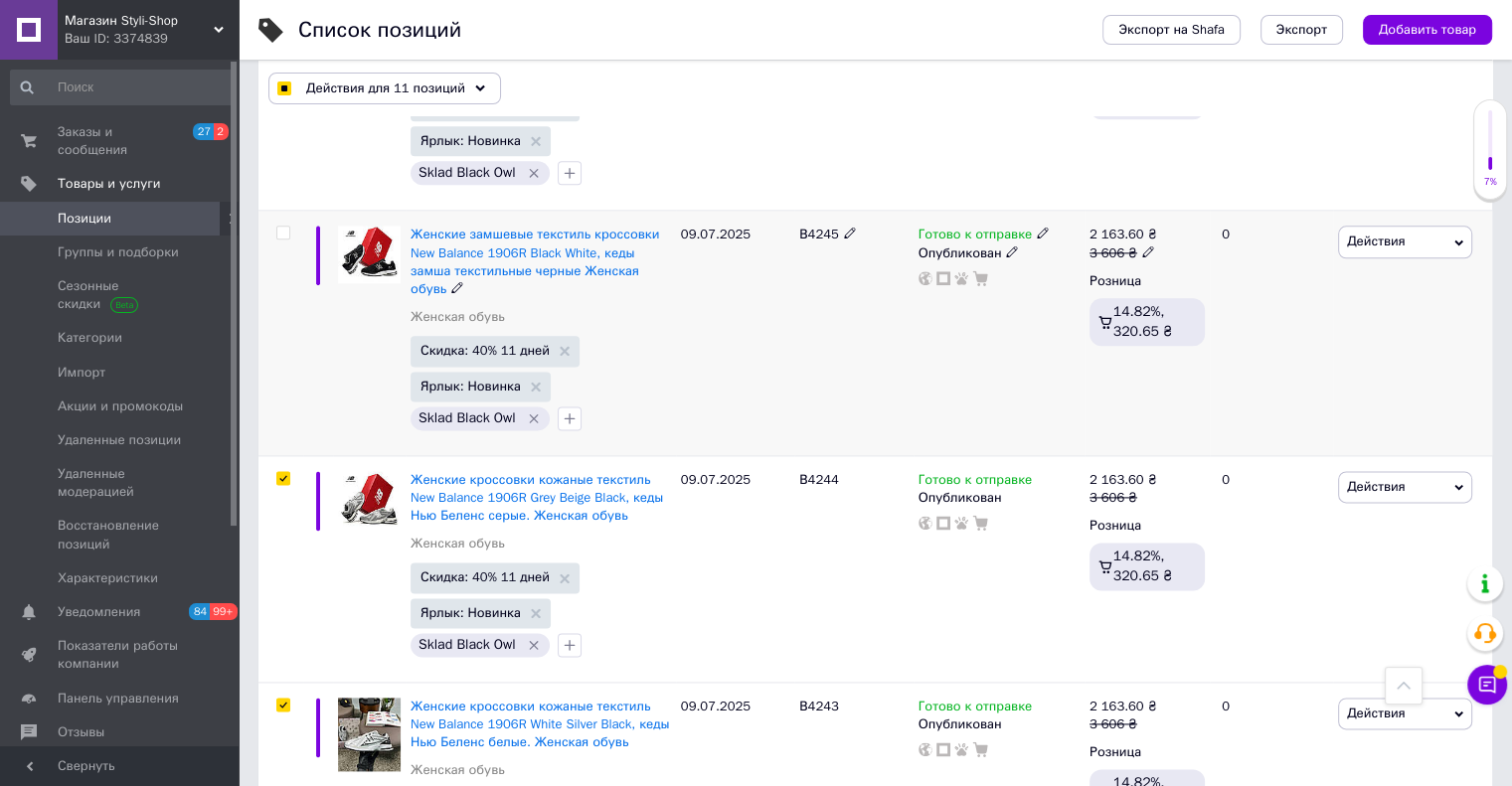 click at bounding box center (282, 233) 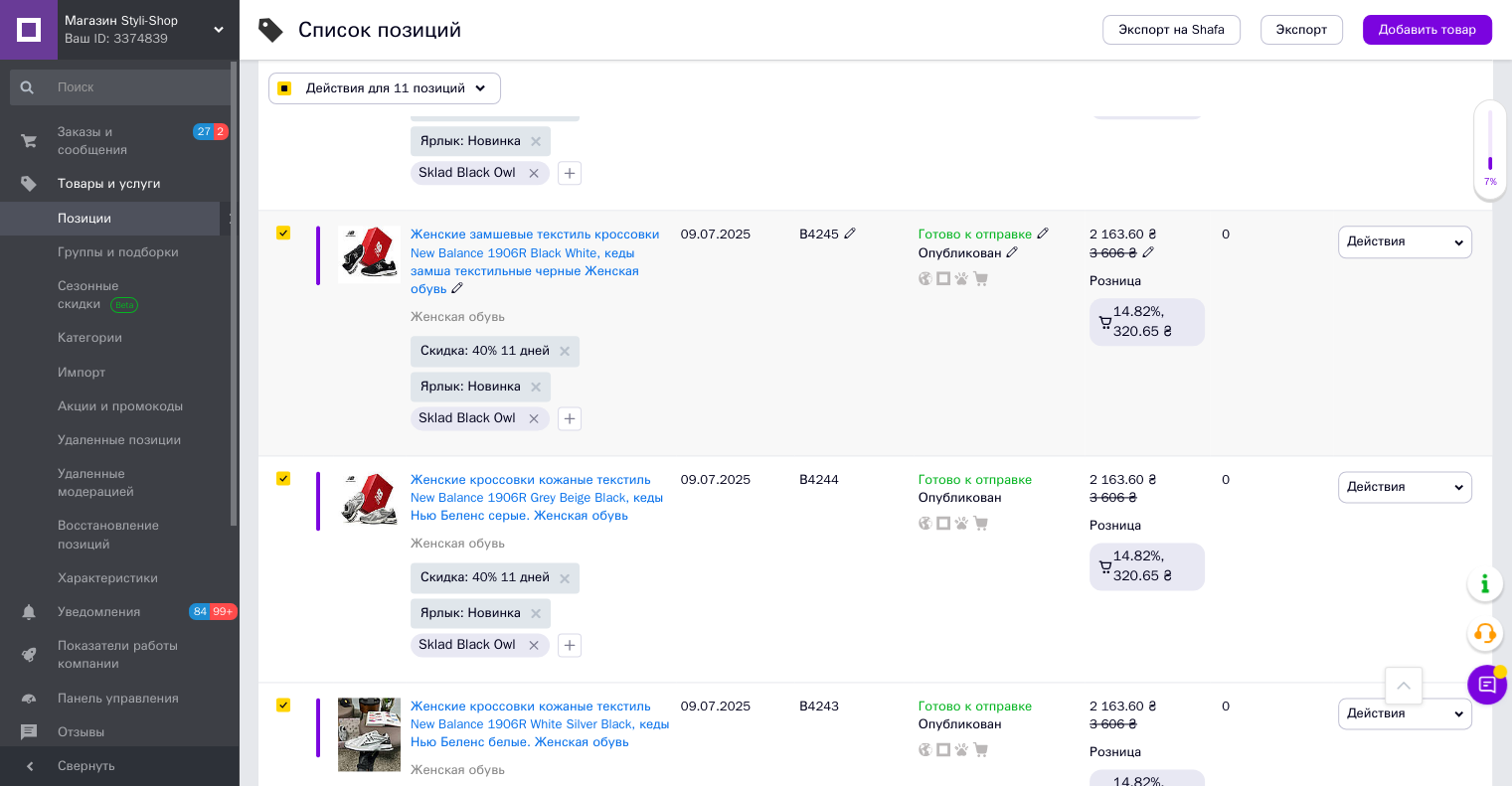 checkbox on "true" 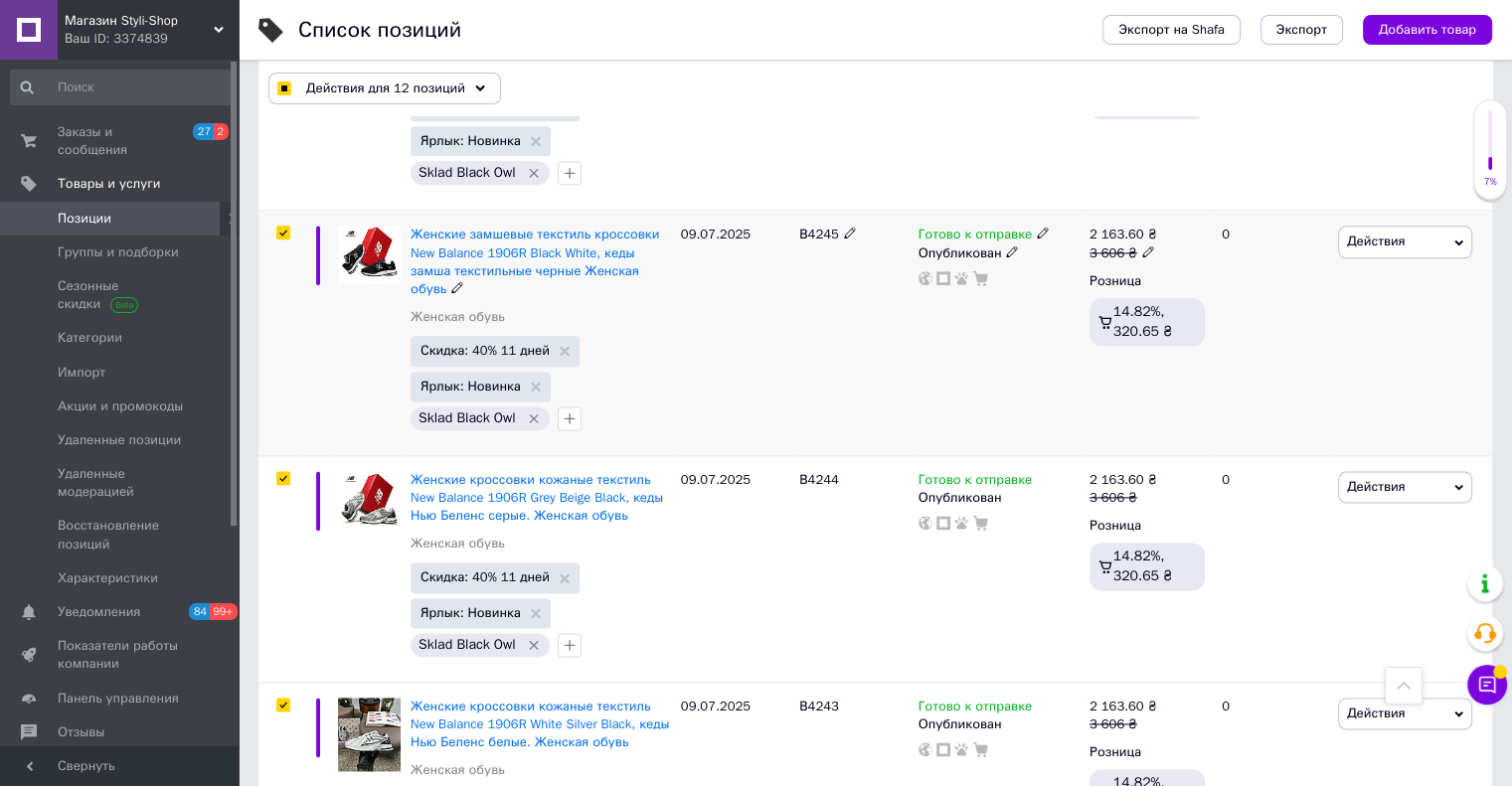 scroll, scrollTop: 1987, scrollLeft: 0, axis: vertical 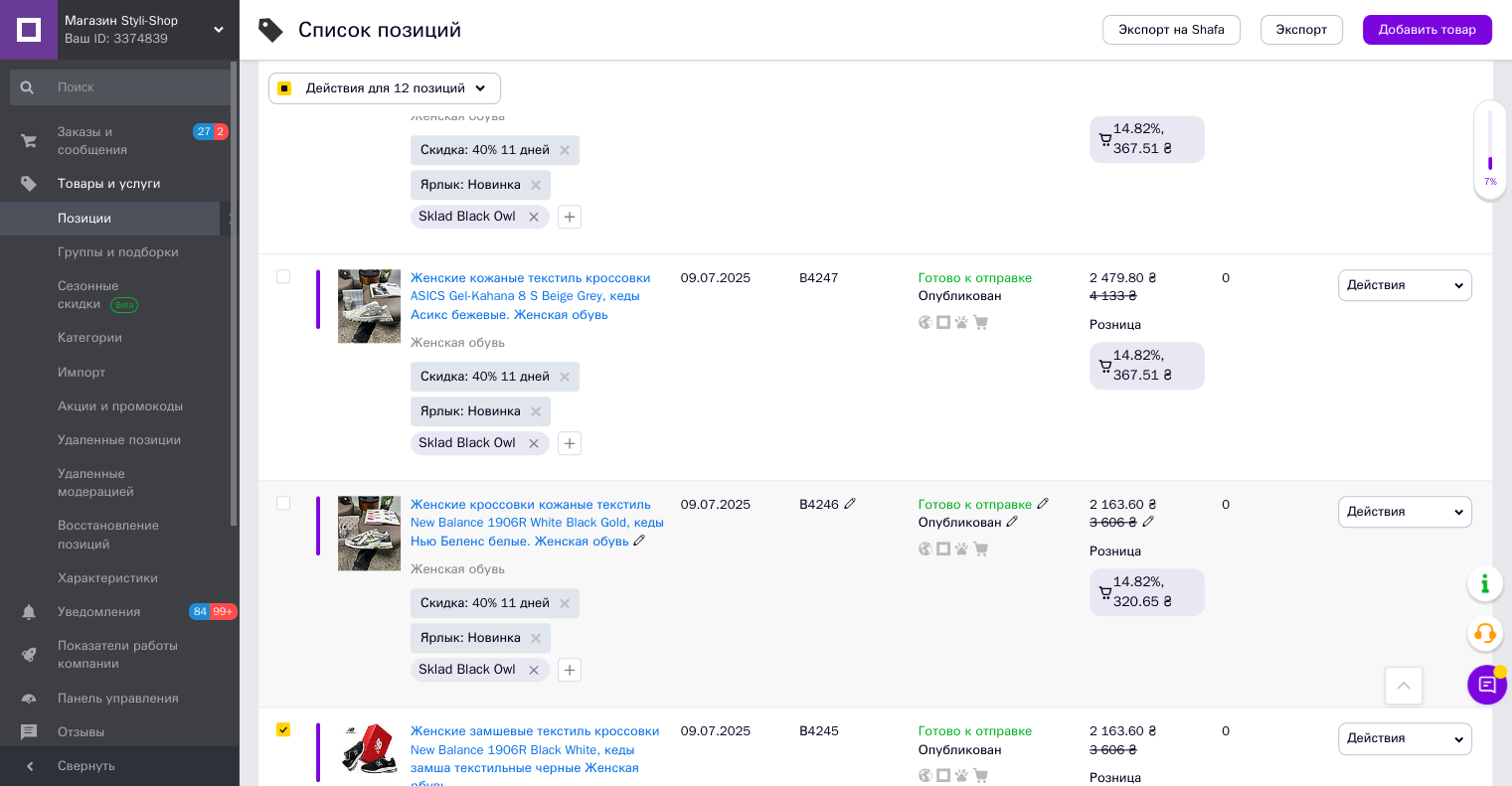 click at bounding box center (282, 503) 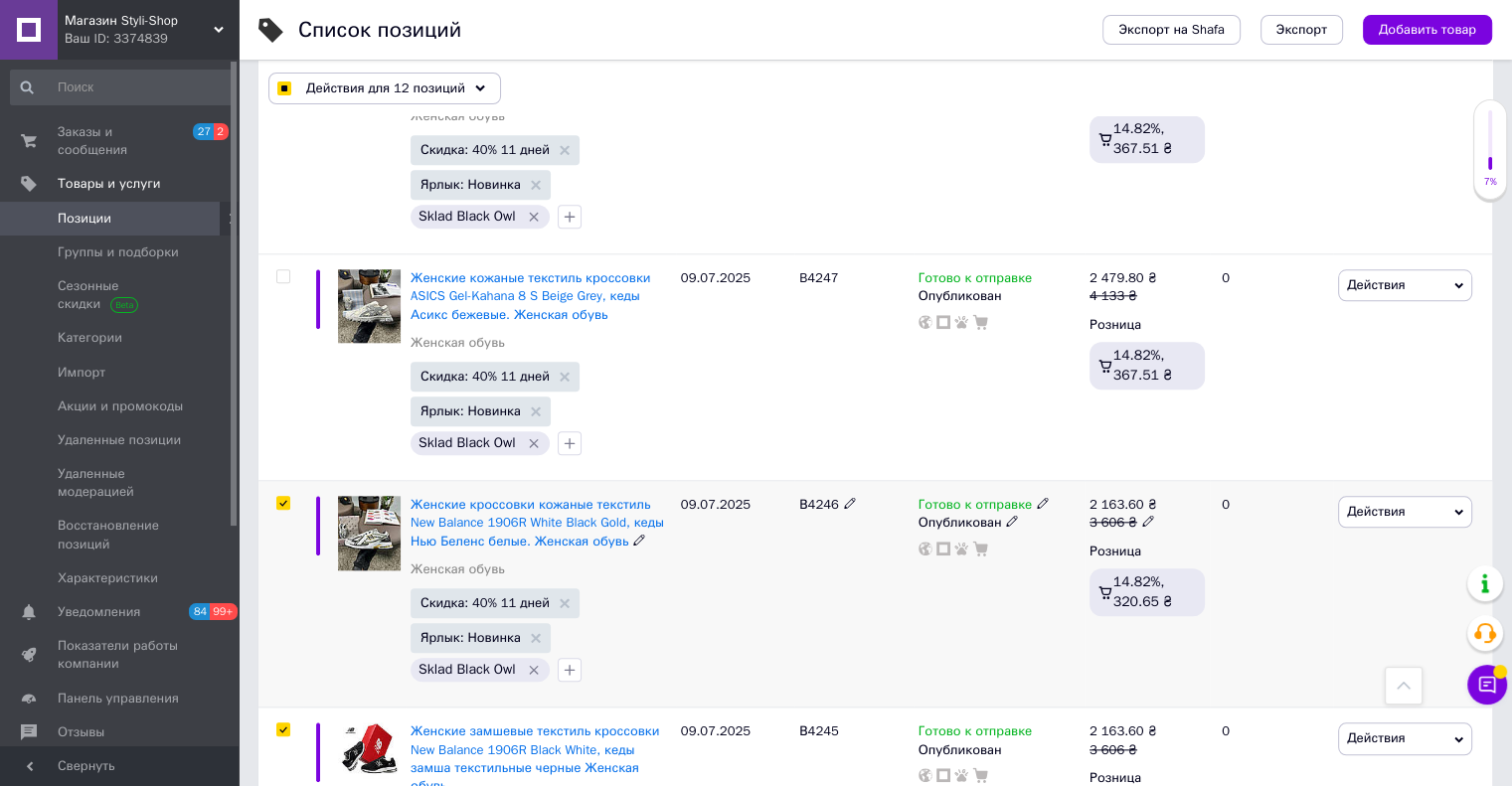 checkbox on "true" 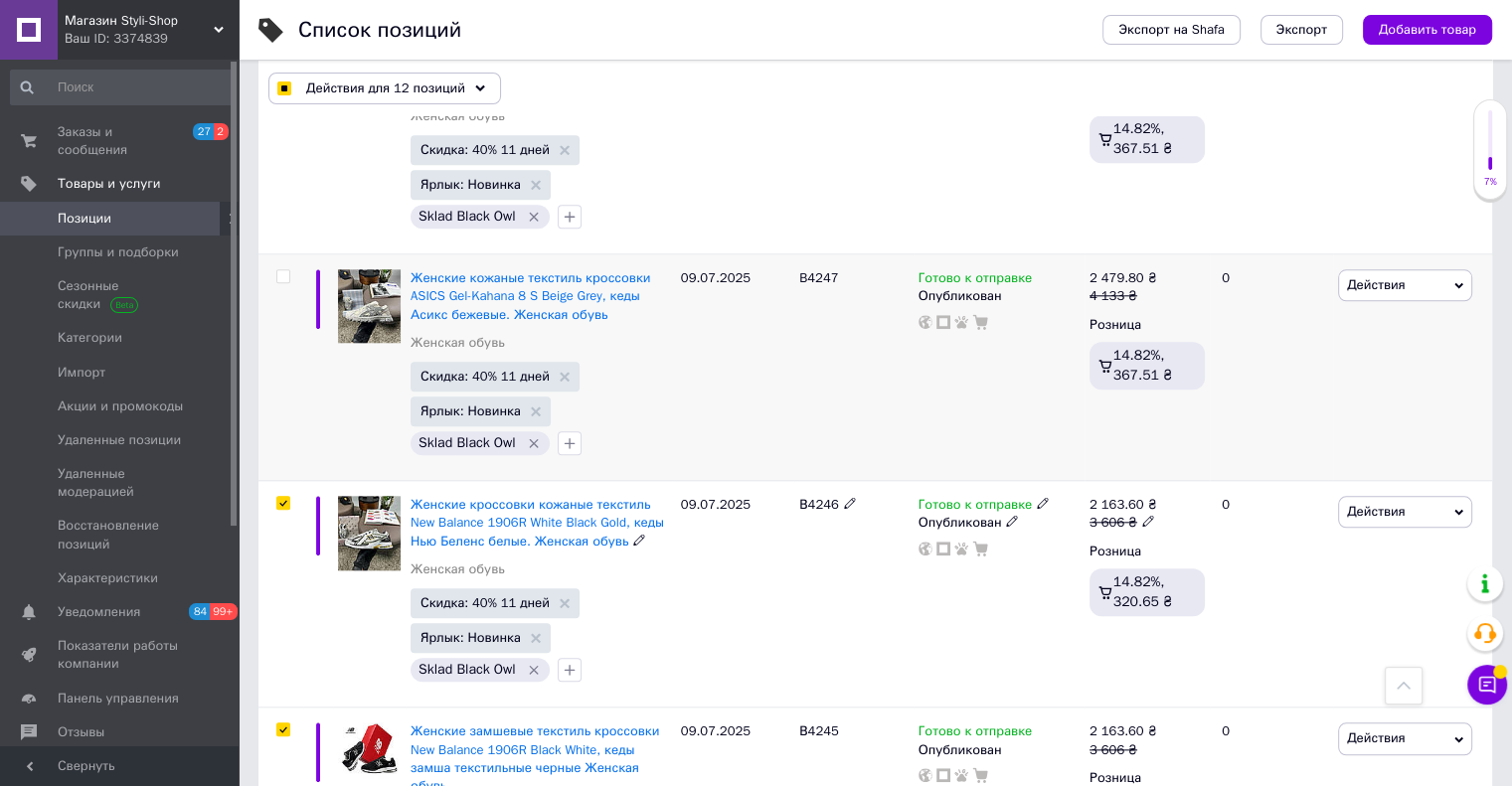 checkbox on "true" 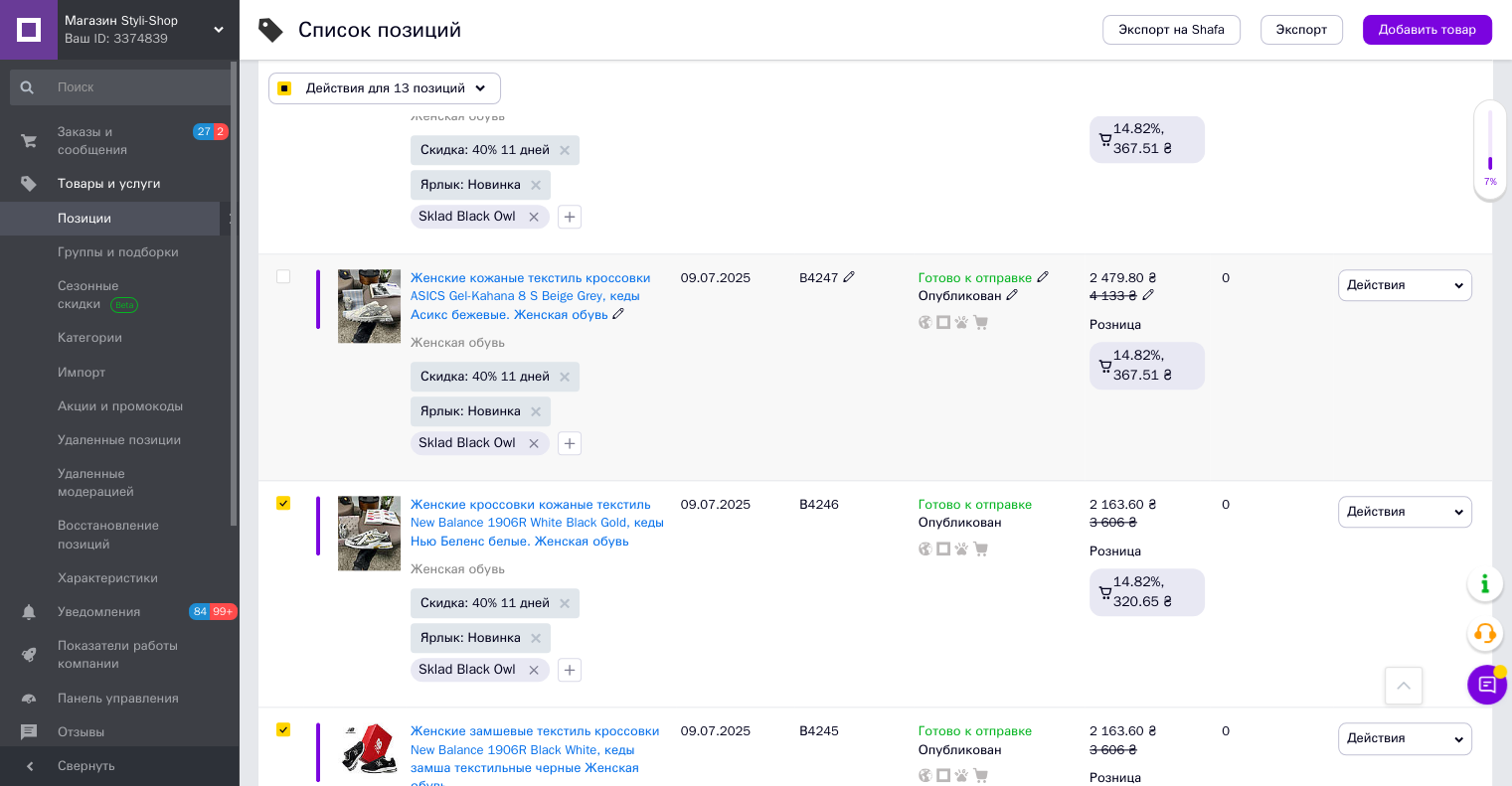 click at bounding box center (282, 276) 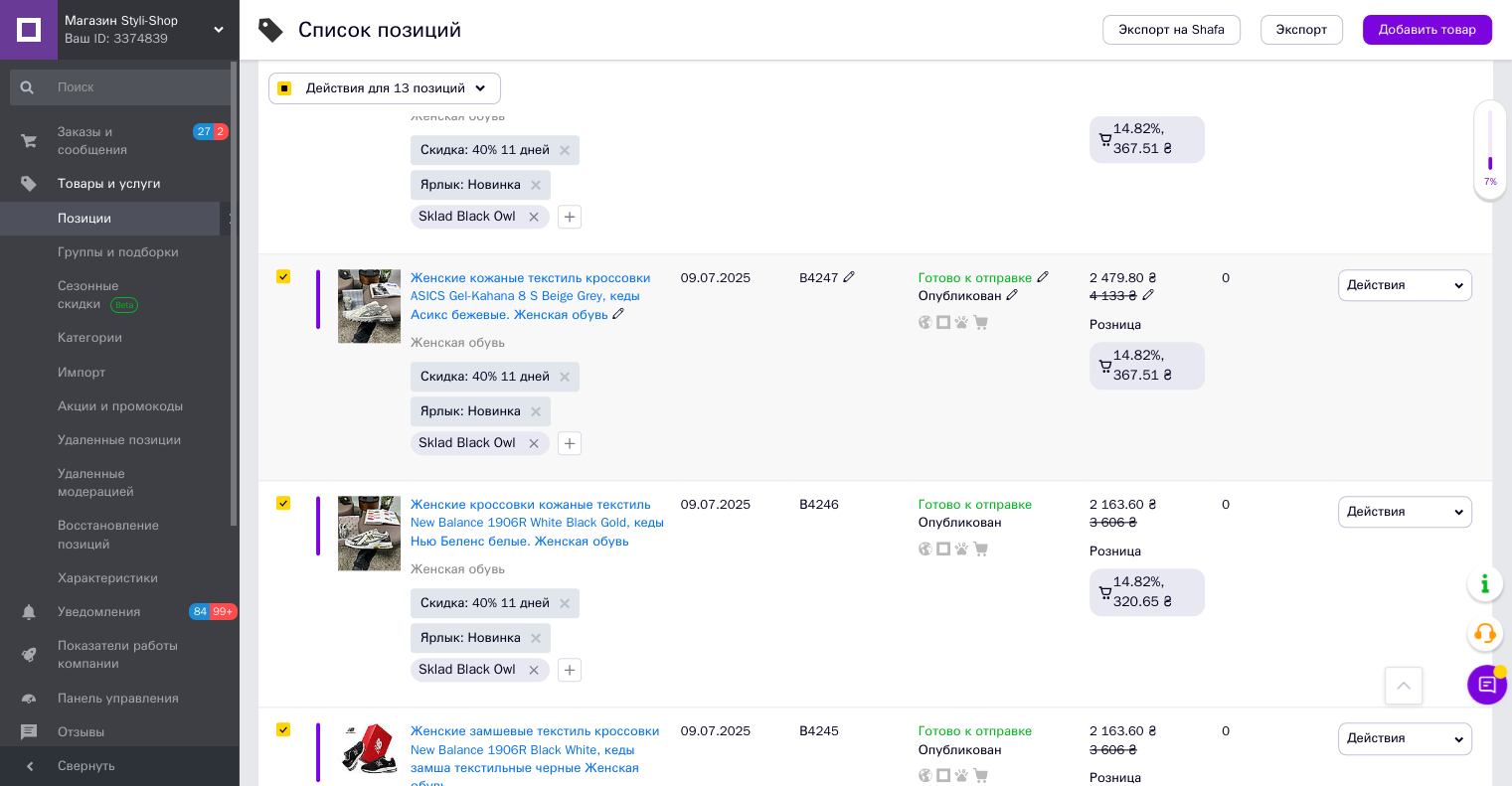 checkbox on "true" 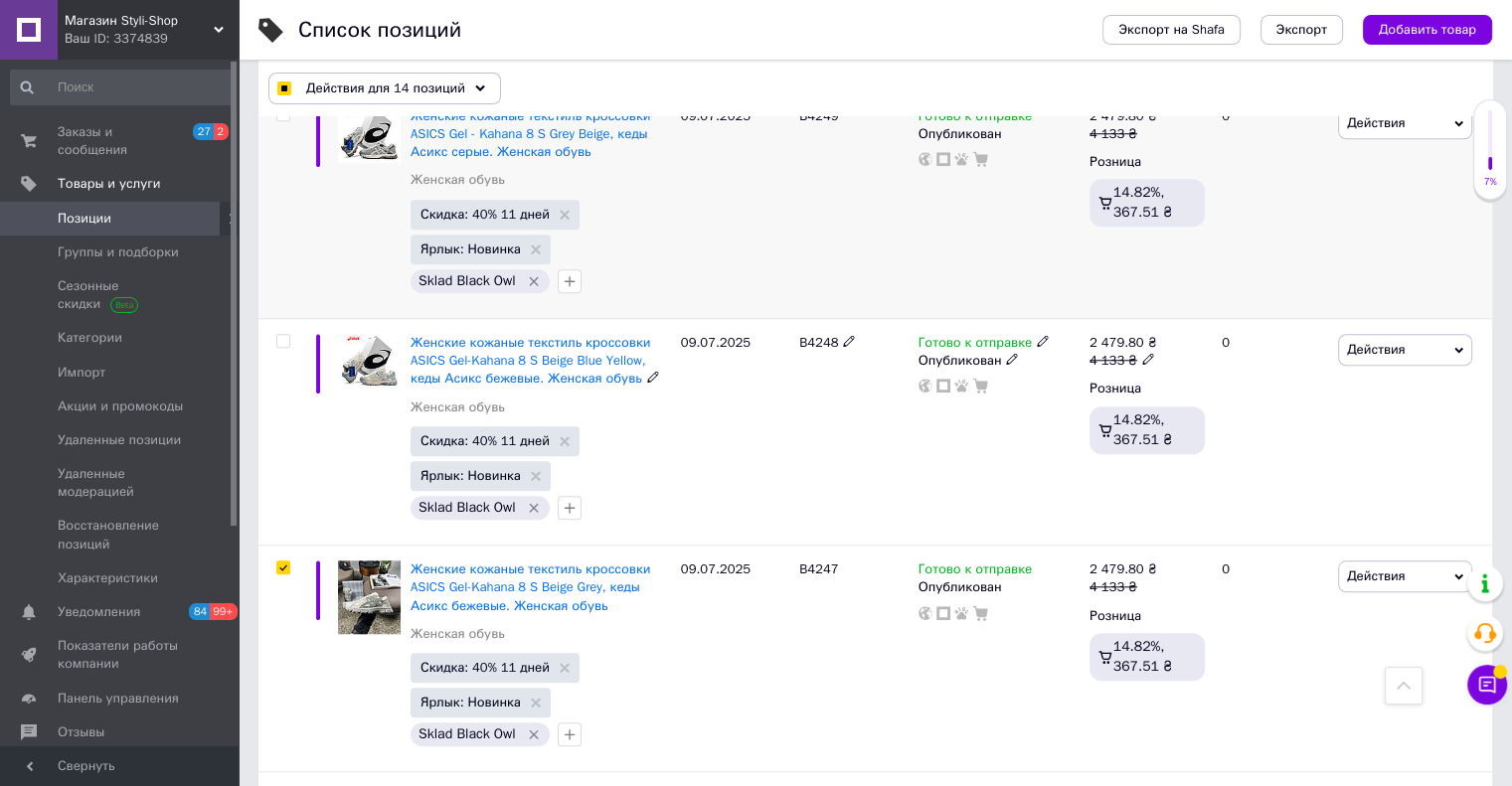 scroll, scrollTop: 1590, scrollLeft: 0, axis: vertical 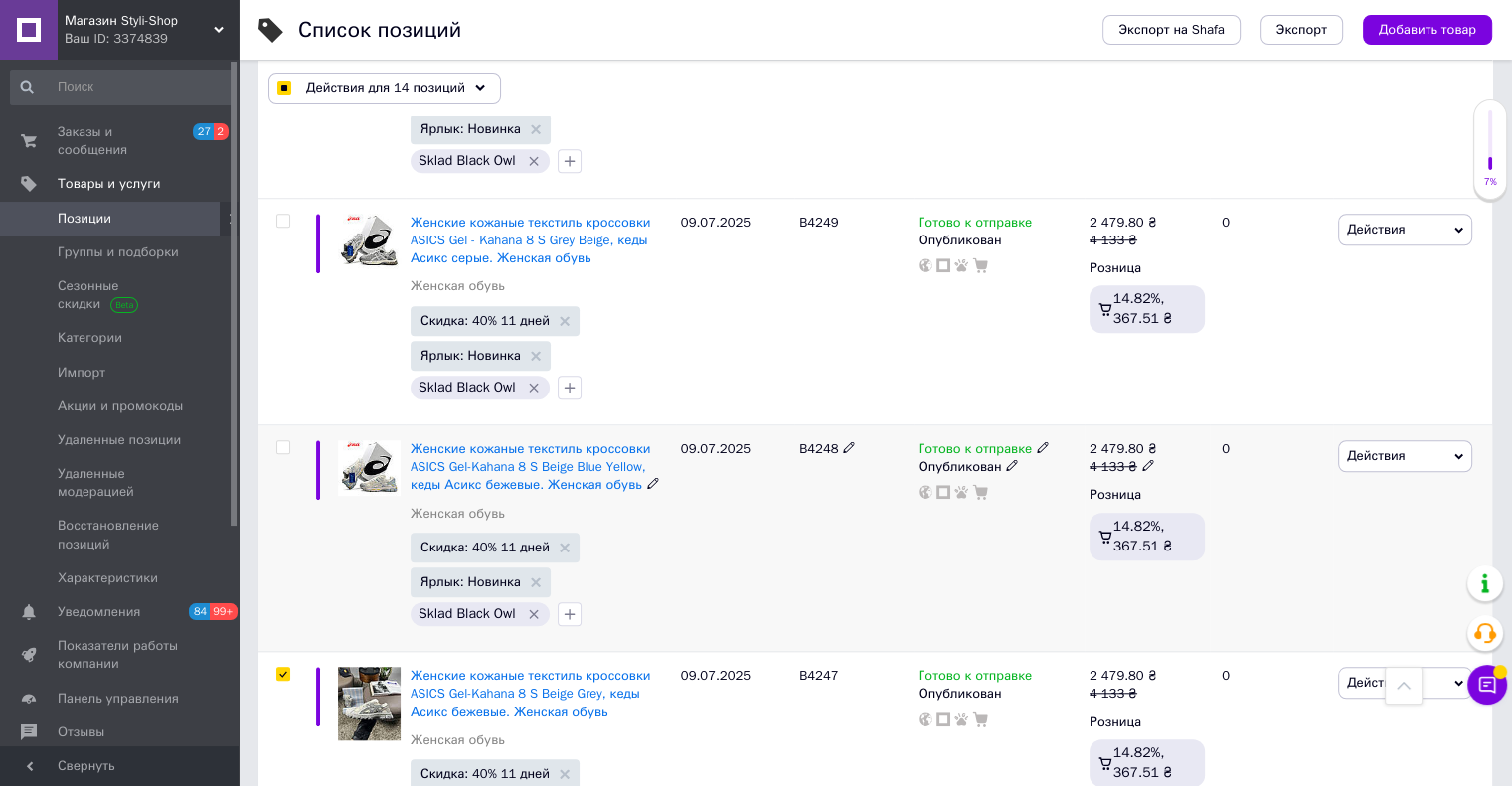 click at bounding box center (282, 447) 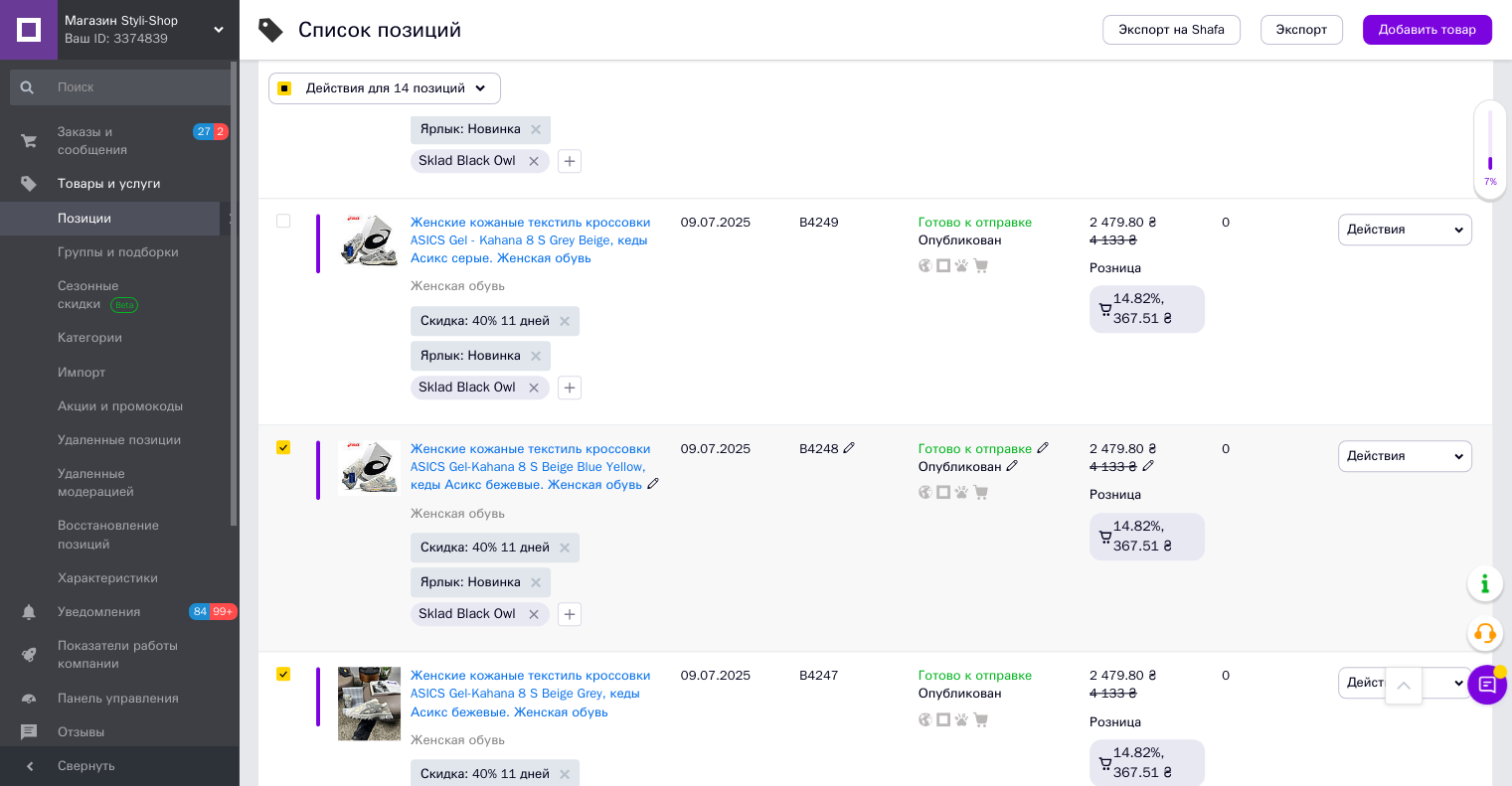checkbox on "true" 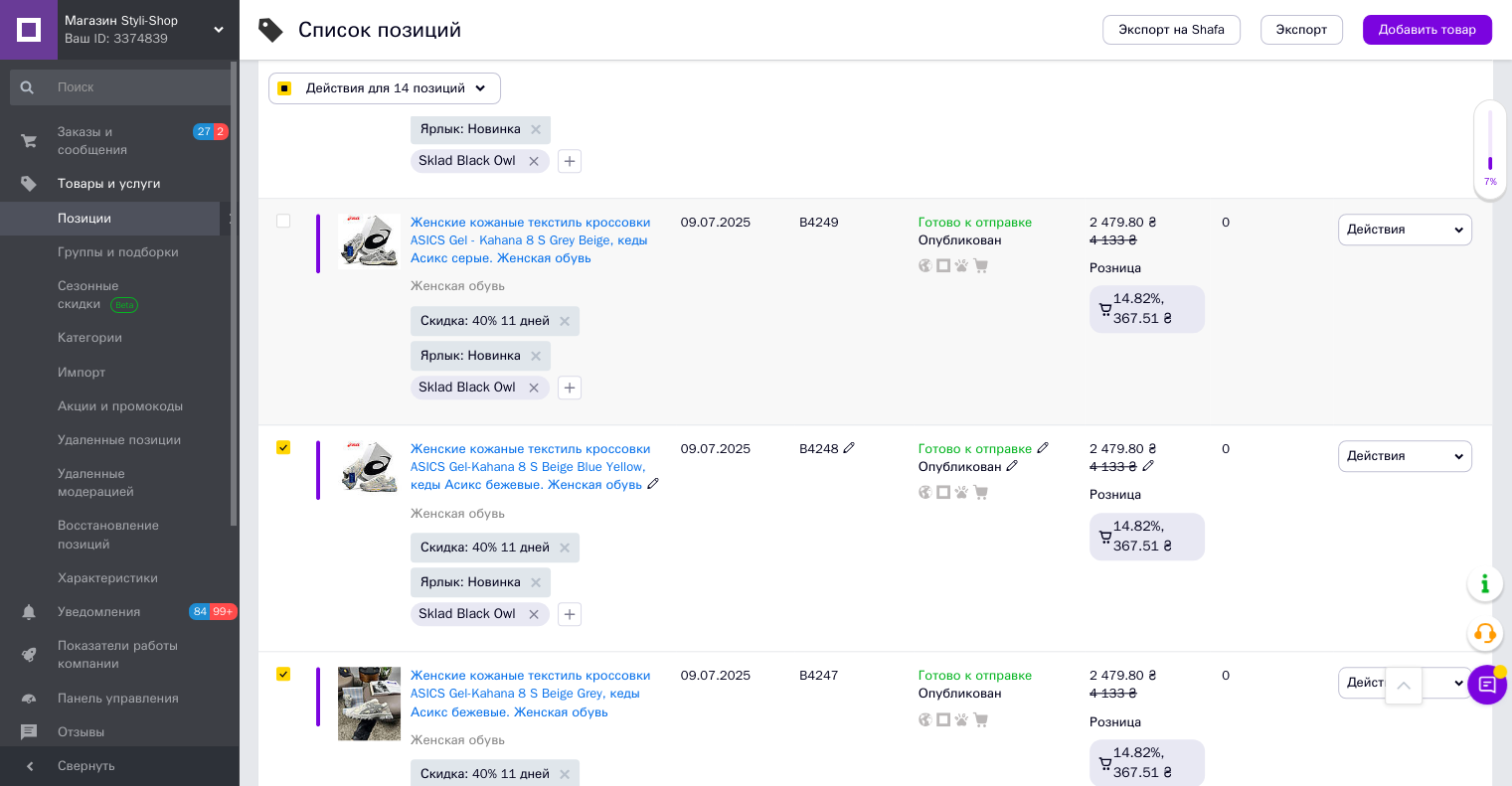 checkbox on "true" 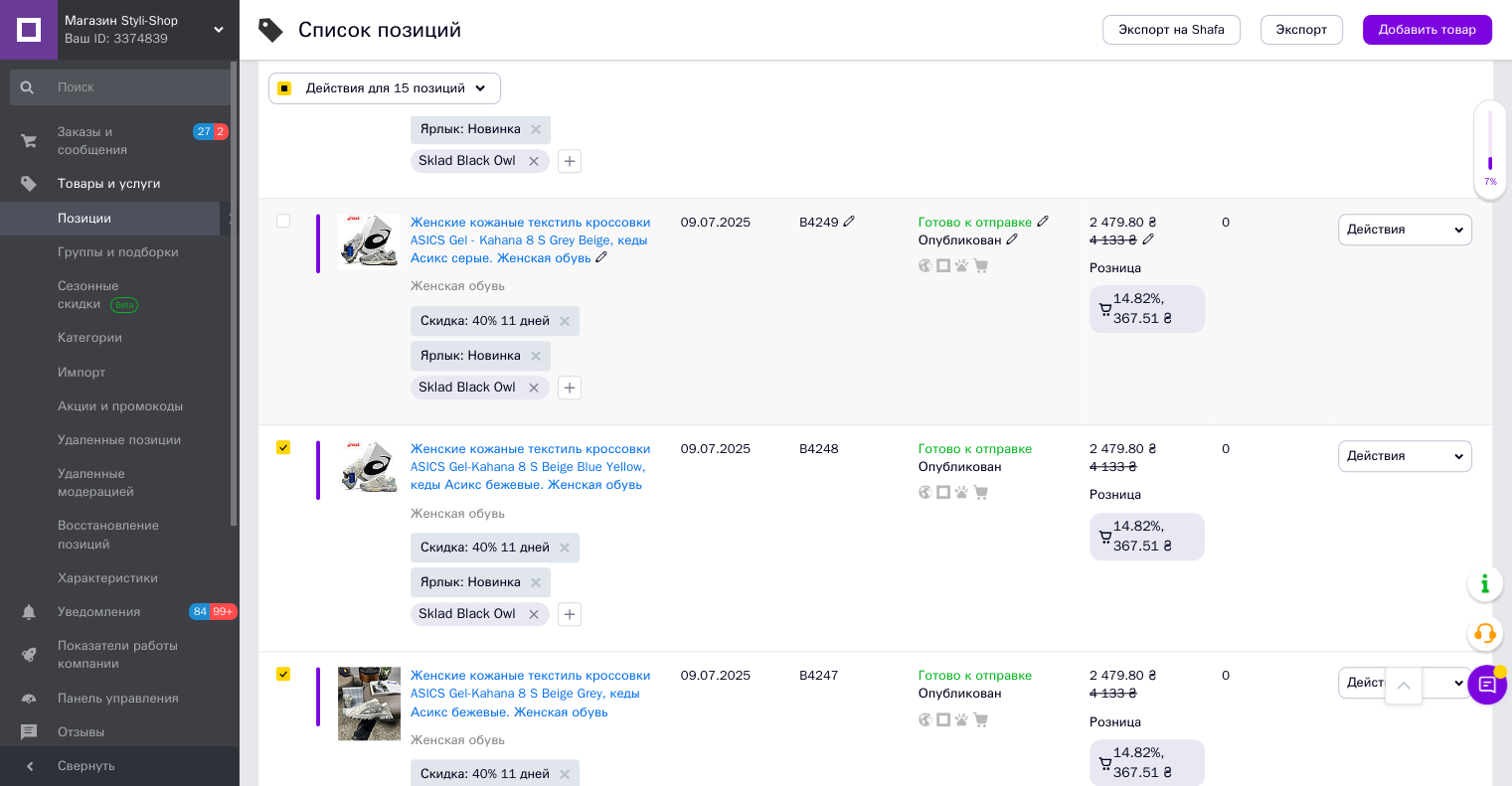 click at bounding box center (283, 221) 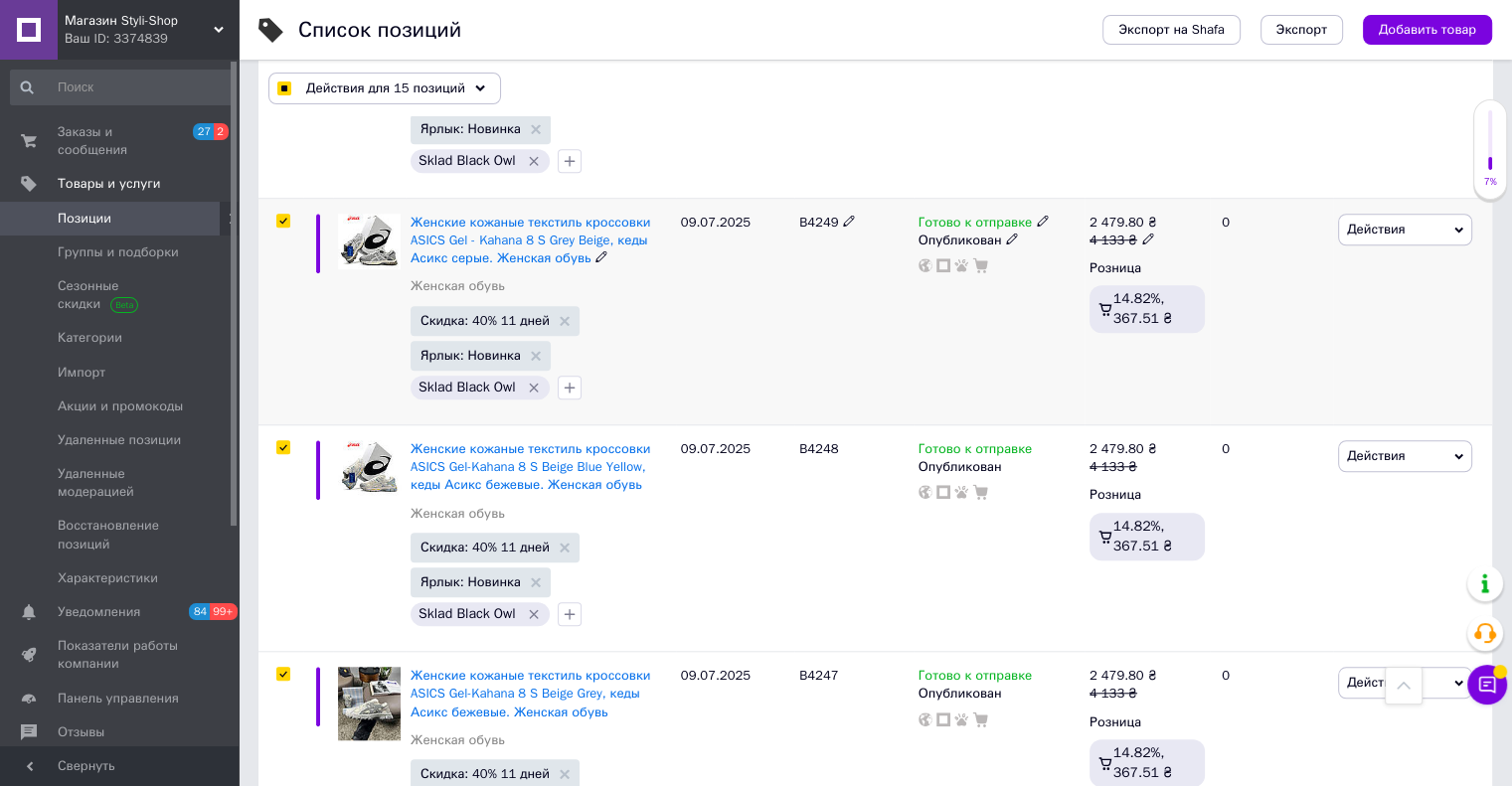 checkbox on "true" 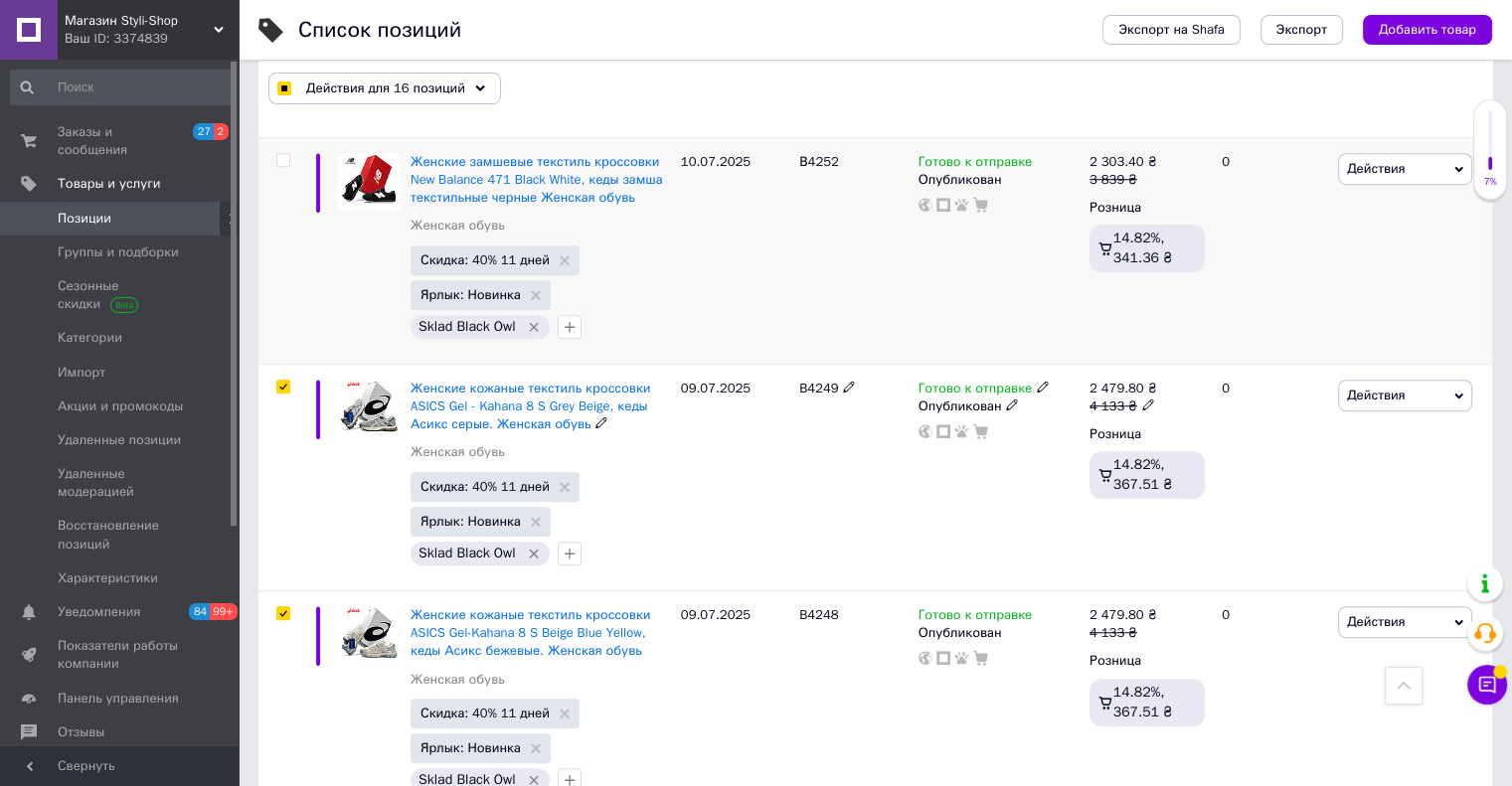 scroll, scrollTop: 1192, scrollLeft: 0, axis: vertical 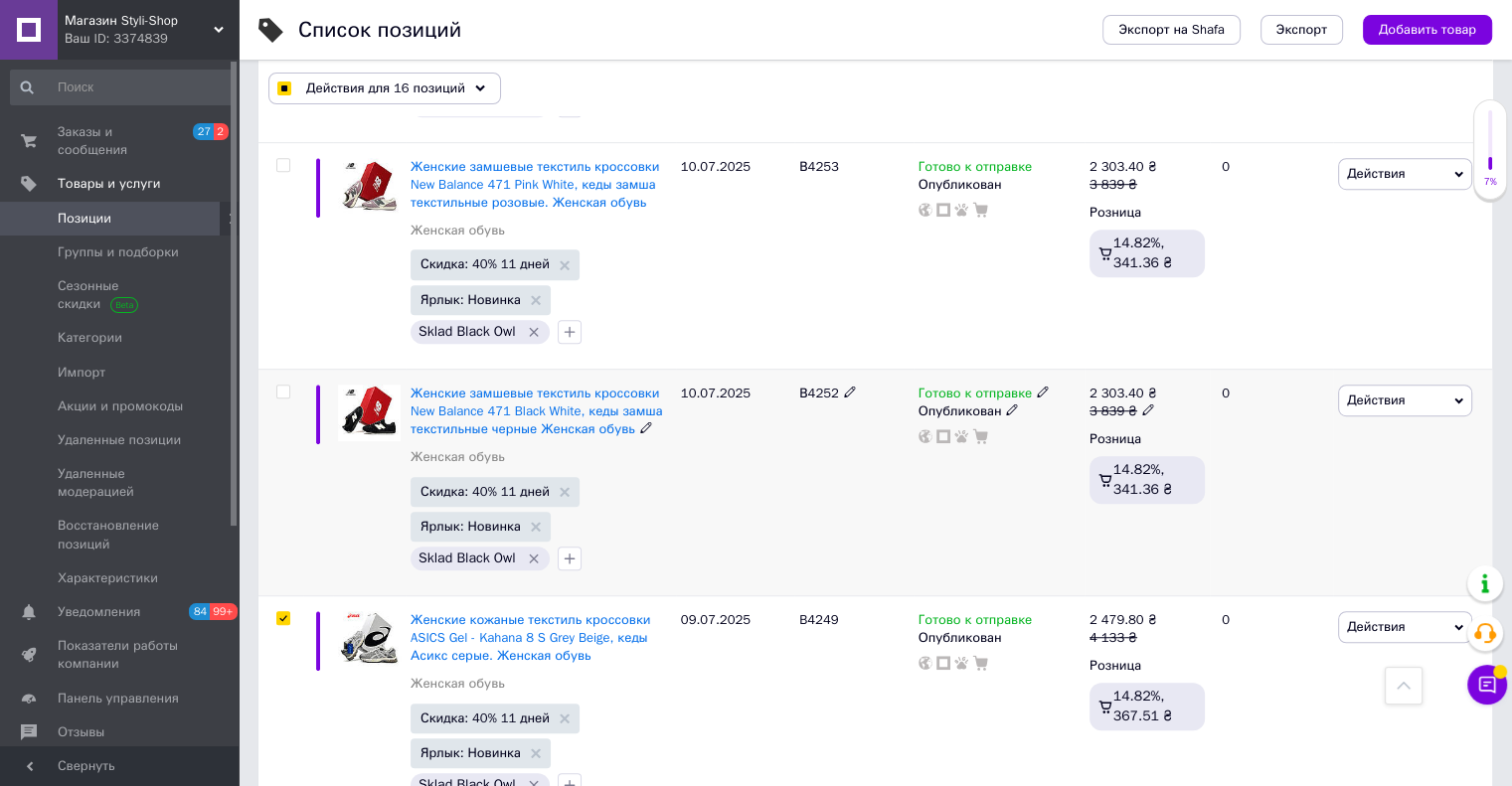 click at bounding box center (282, 392) 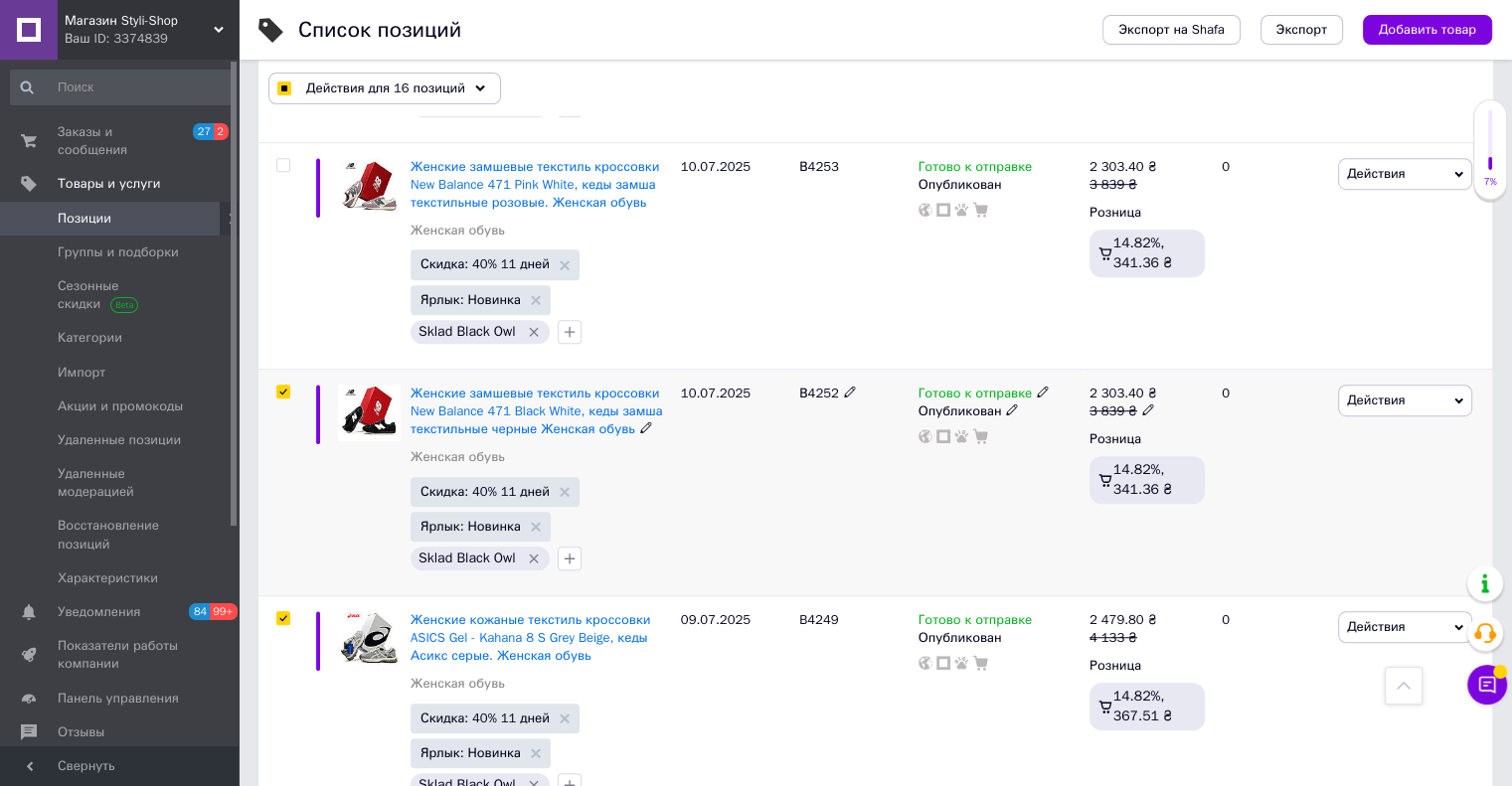 checkbox on "true" 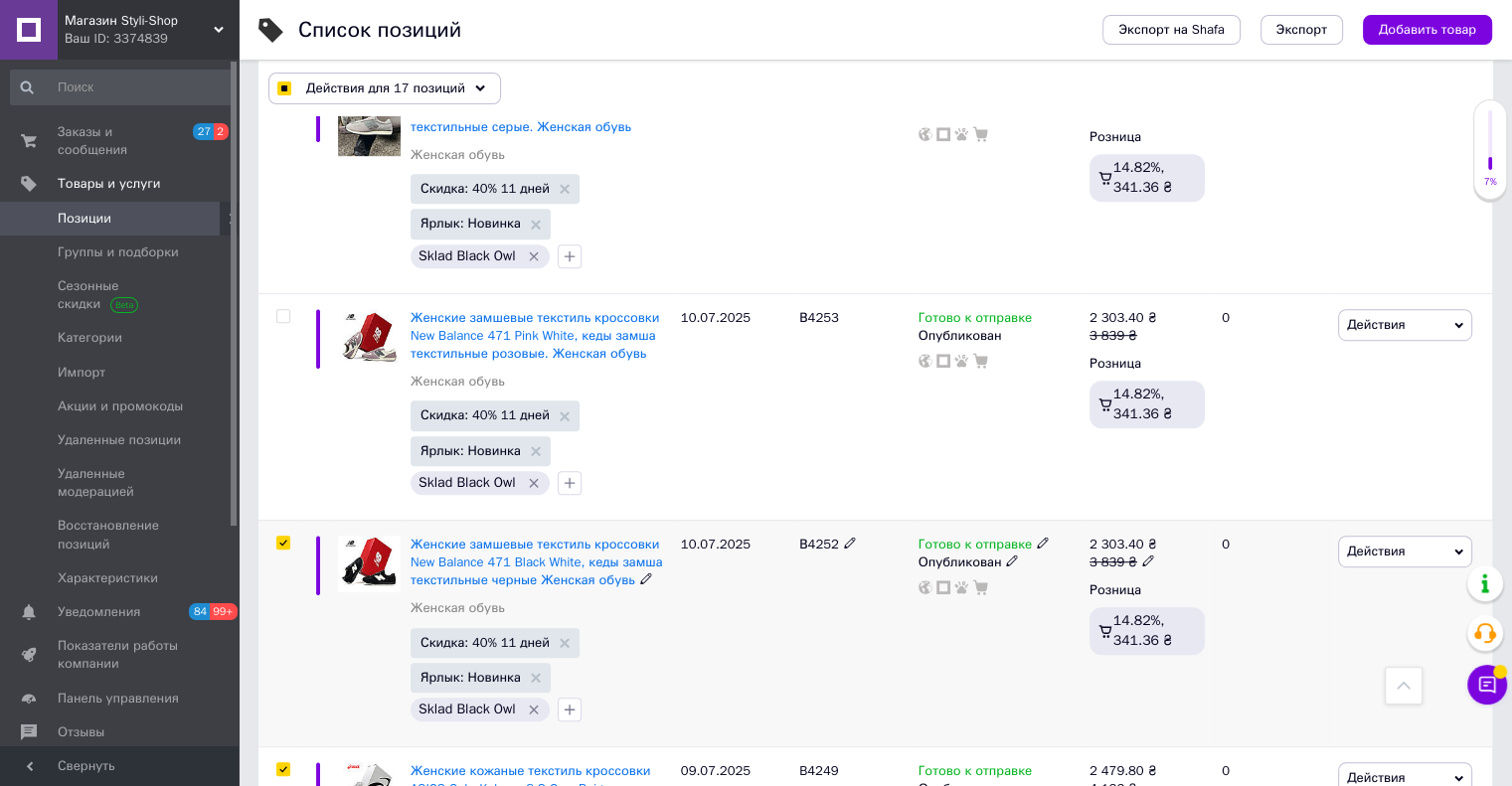 scroll, scrollTop: 795, scrollLeft: 0, axis: vertical 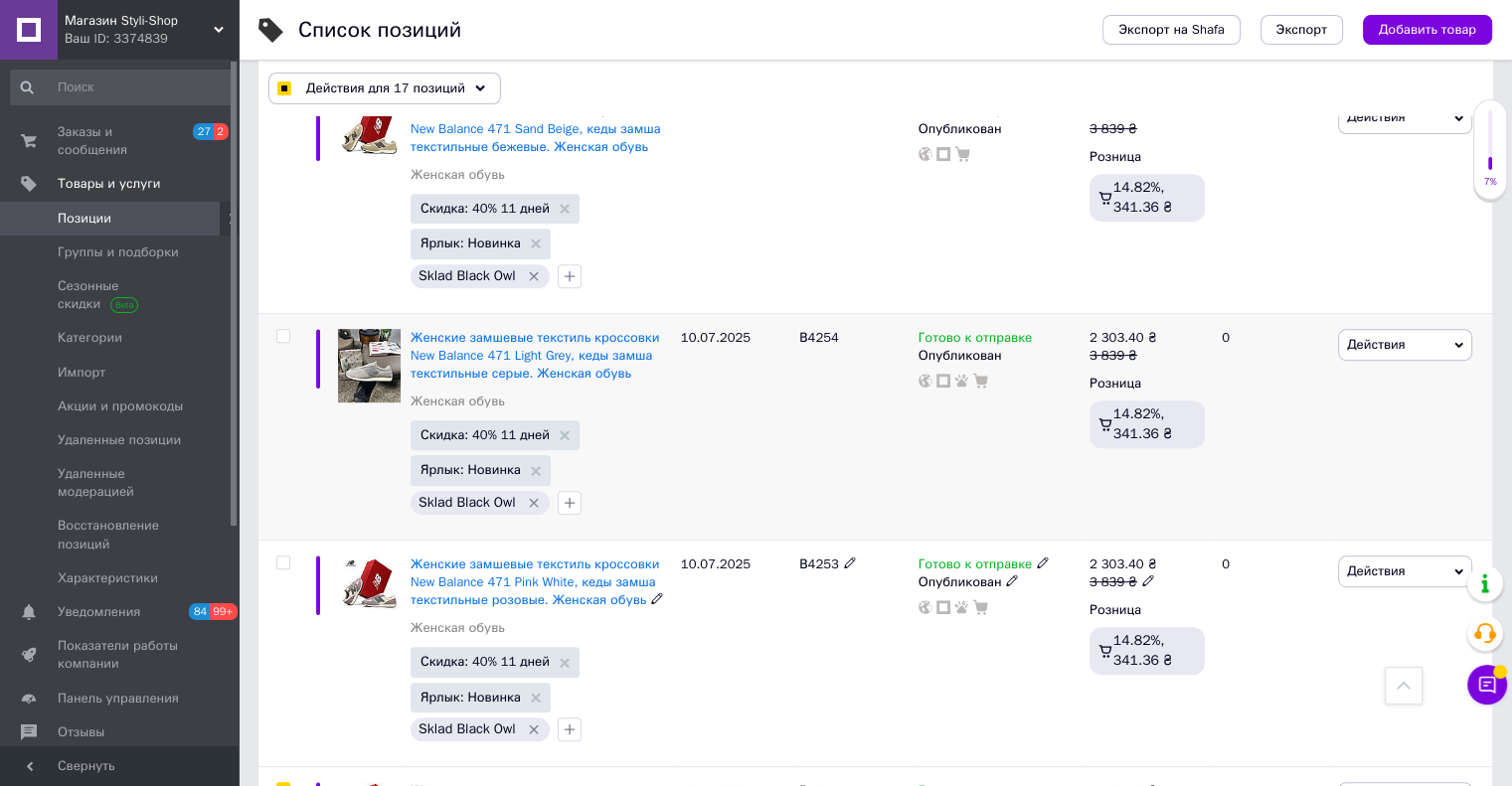 drag, startPoint x: 283, startPoint y: 559, endPoint x: 299, endPoint y: 482, distance: 78.644771 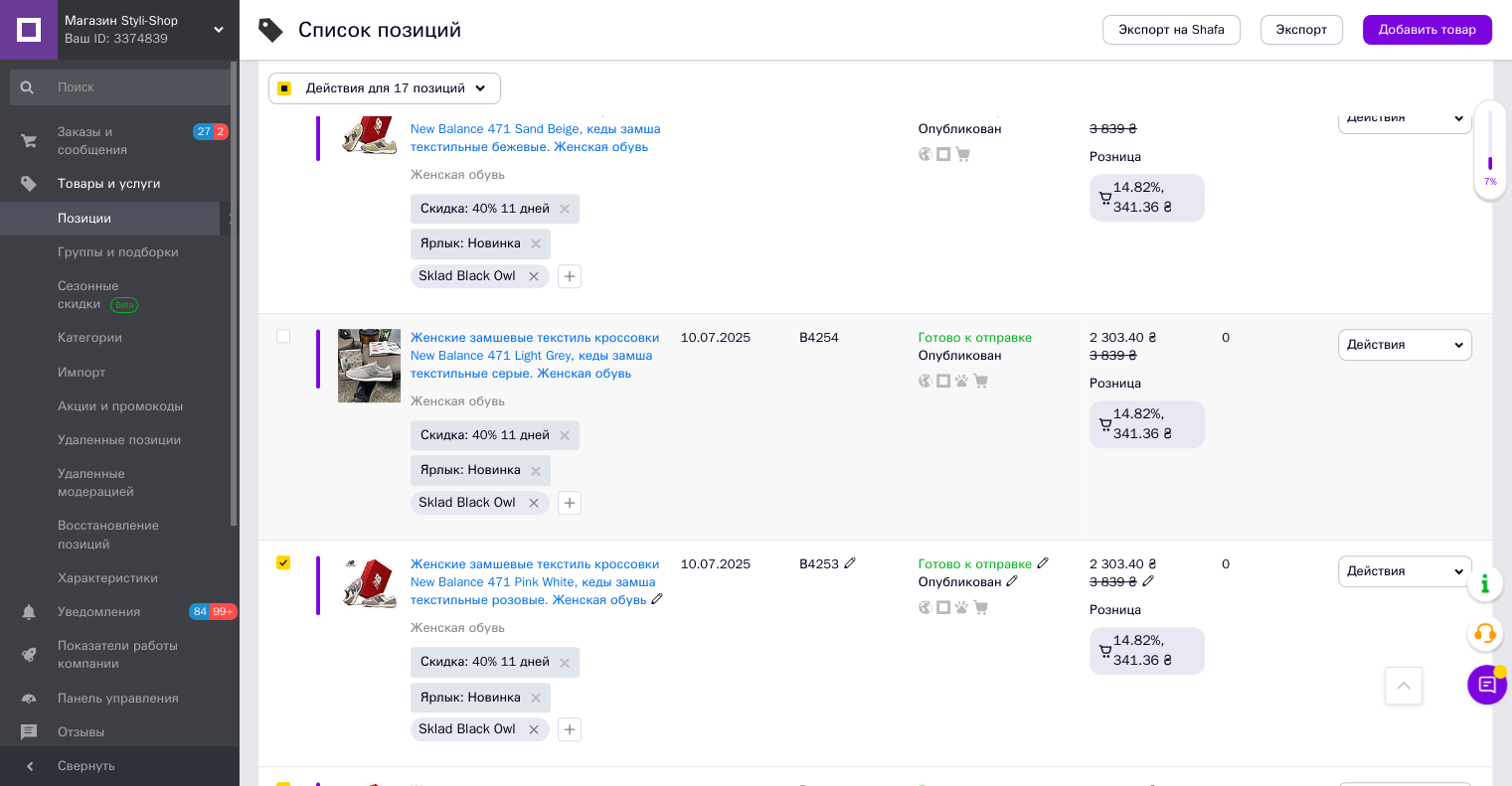 checkbox on "true" 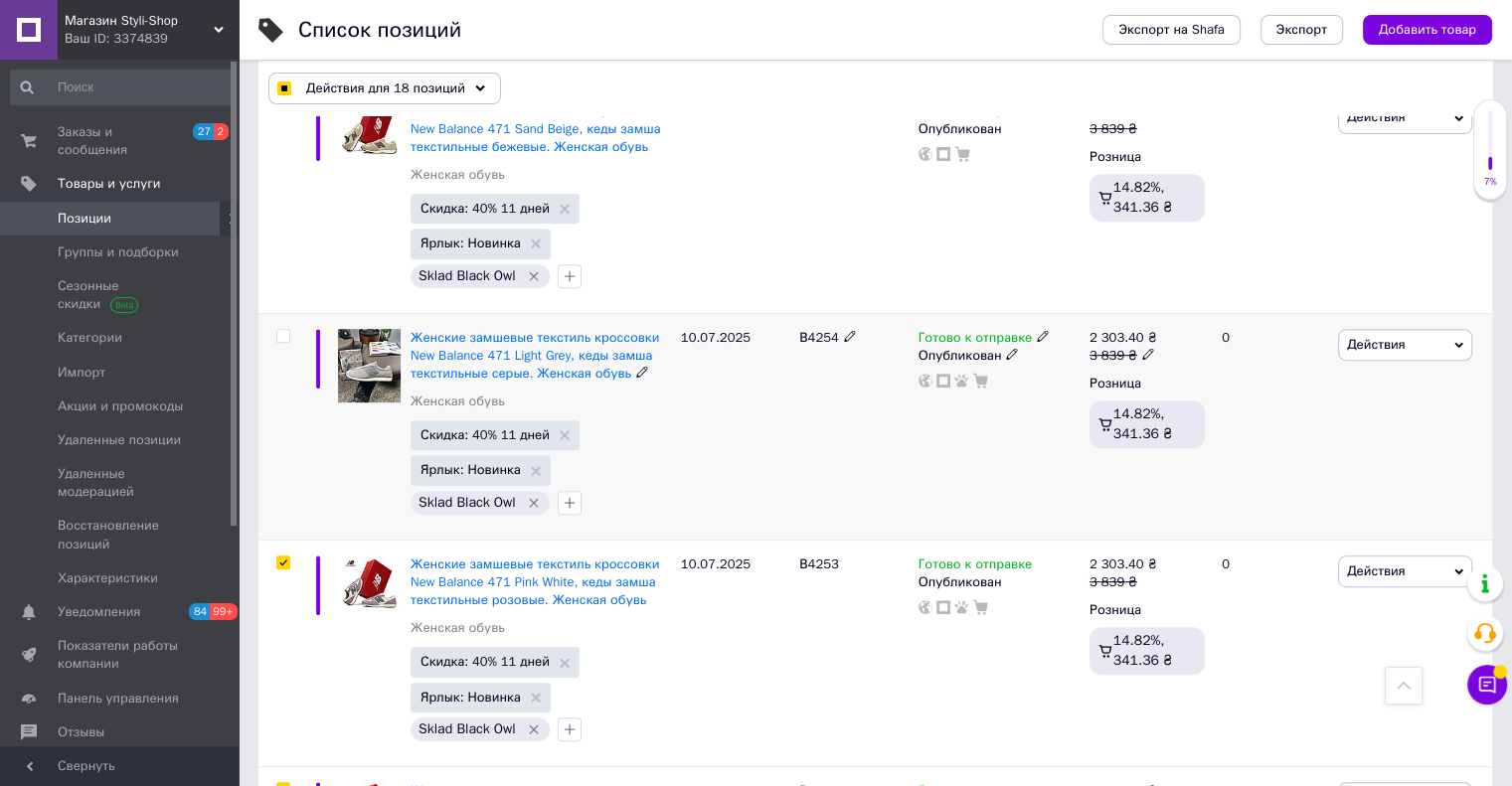 click at bounding box center (282, 336) 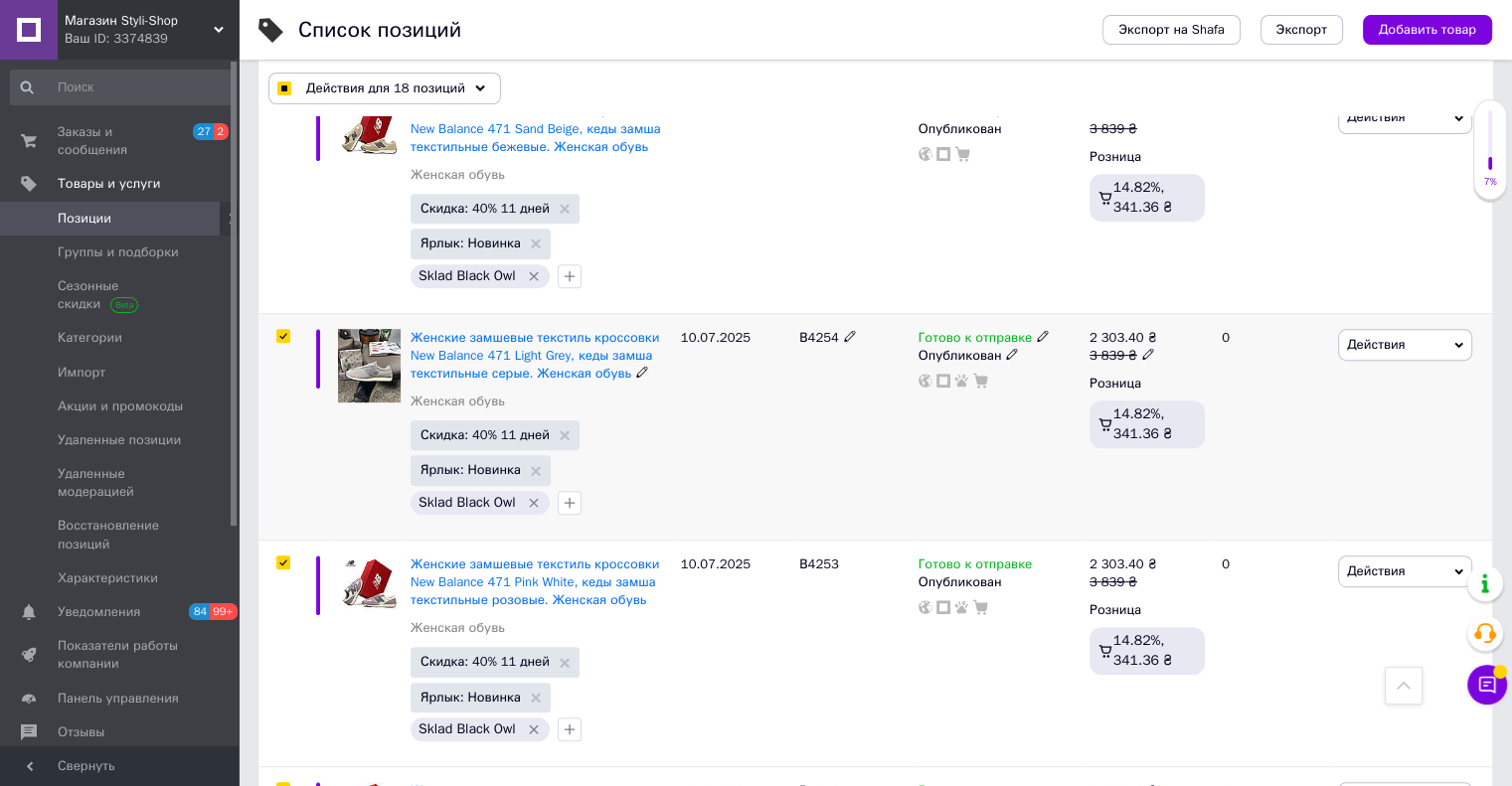 checkbox on "true" 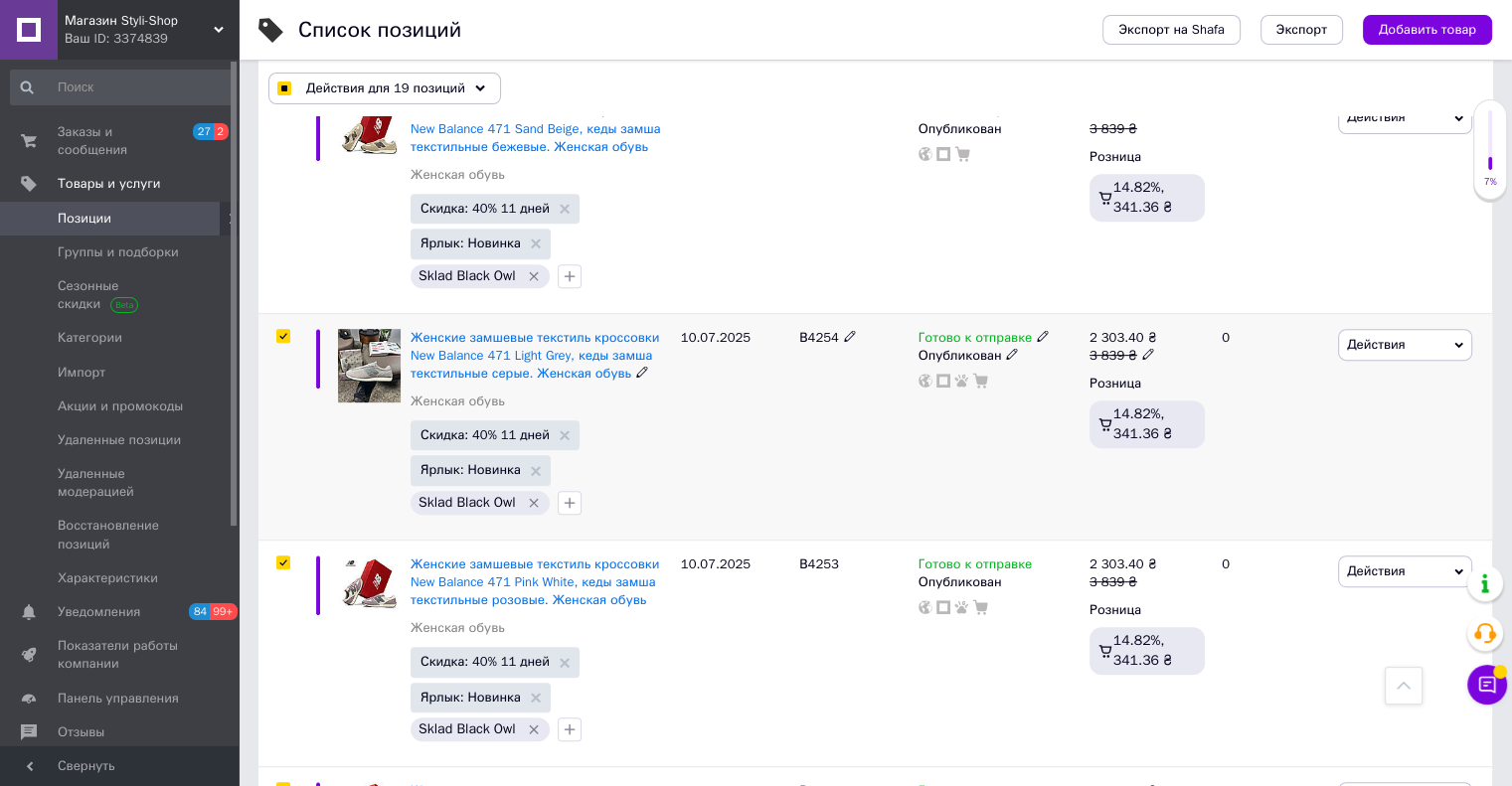 scroll, scrollTop: 497, scrollLeft: 0, axis: vertical 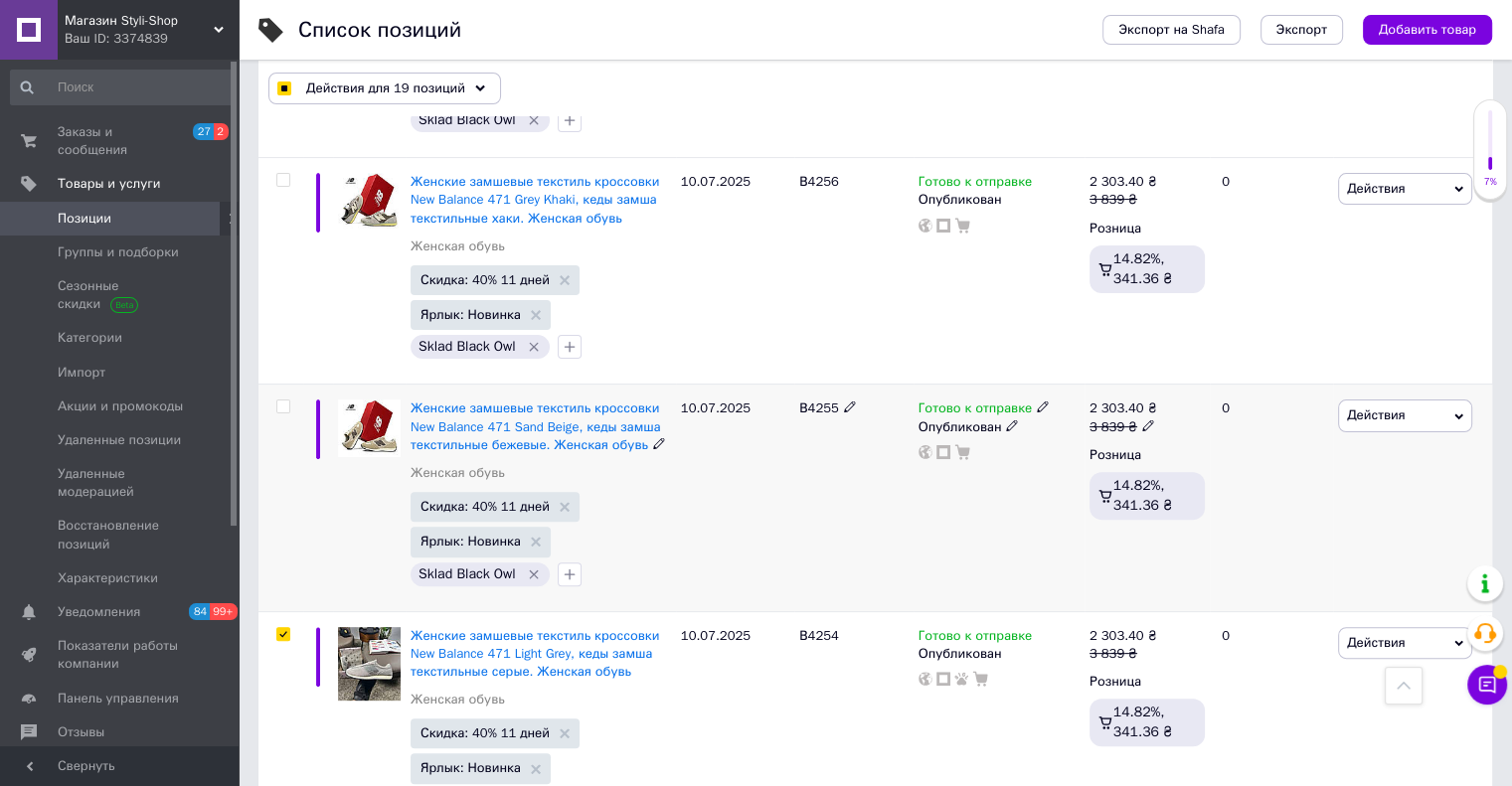 click at bounding box center (282, 406) 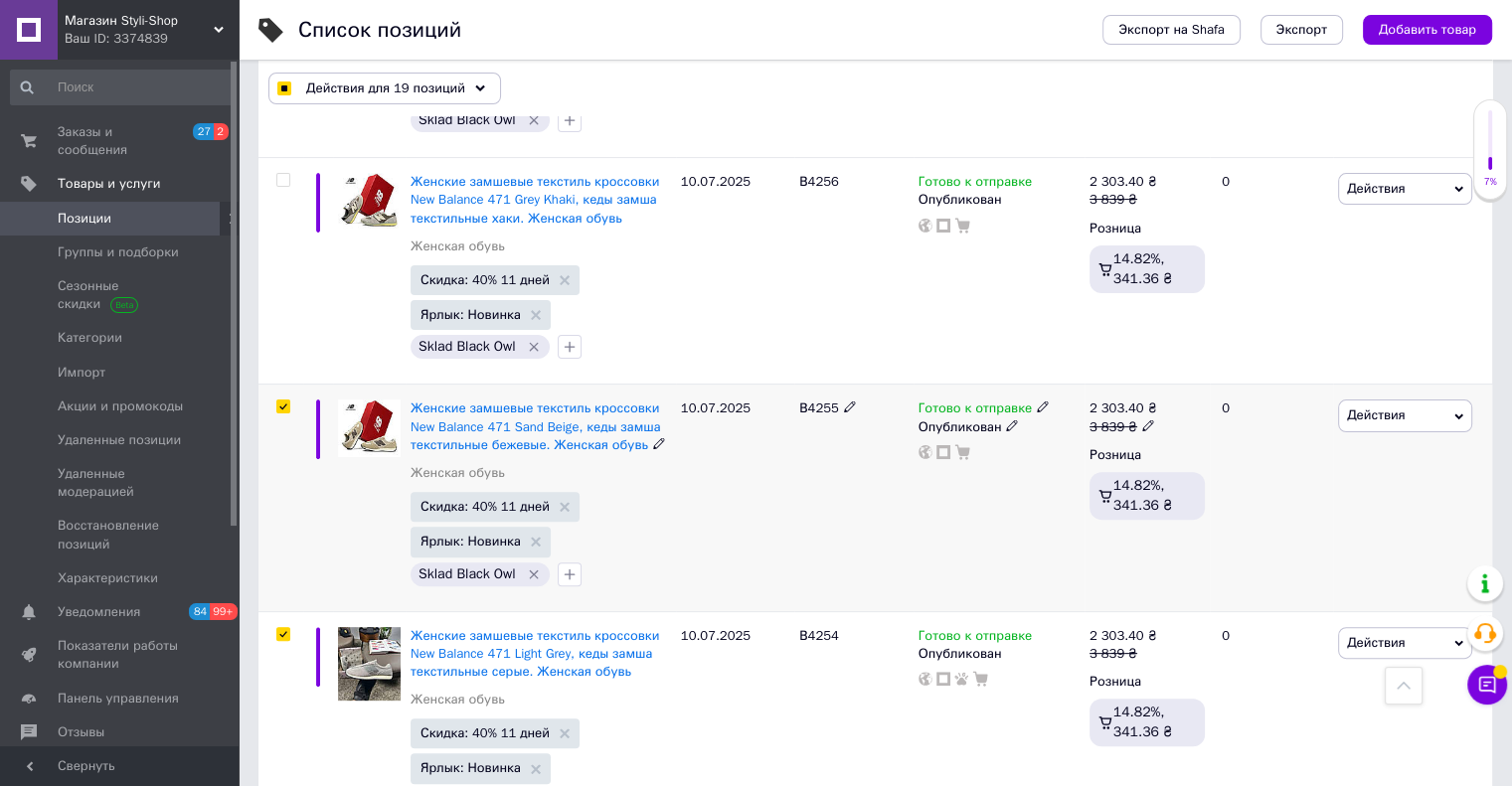 checkbox on "true" 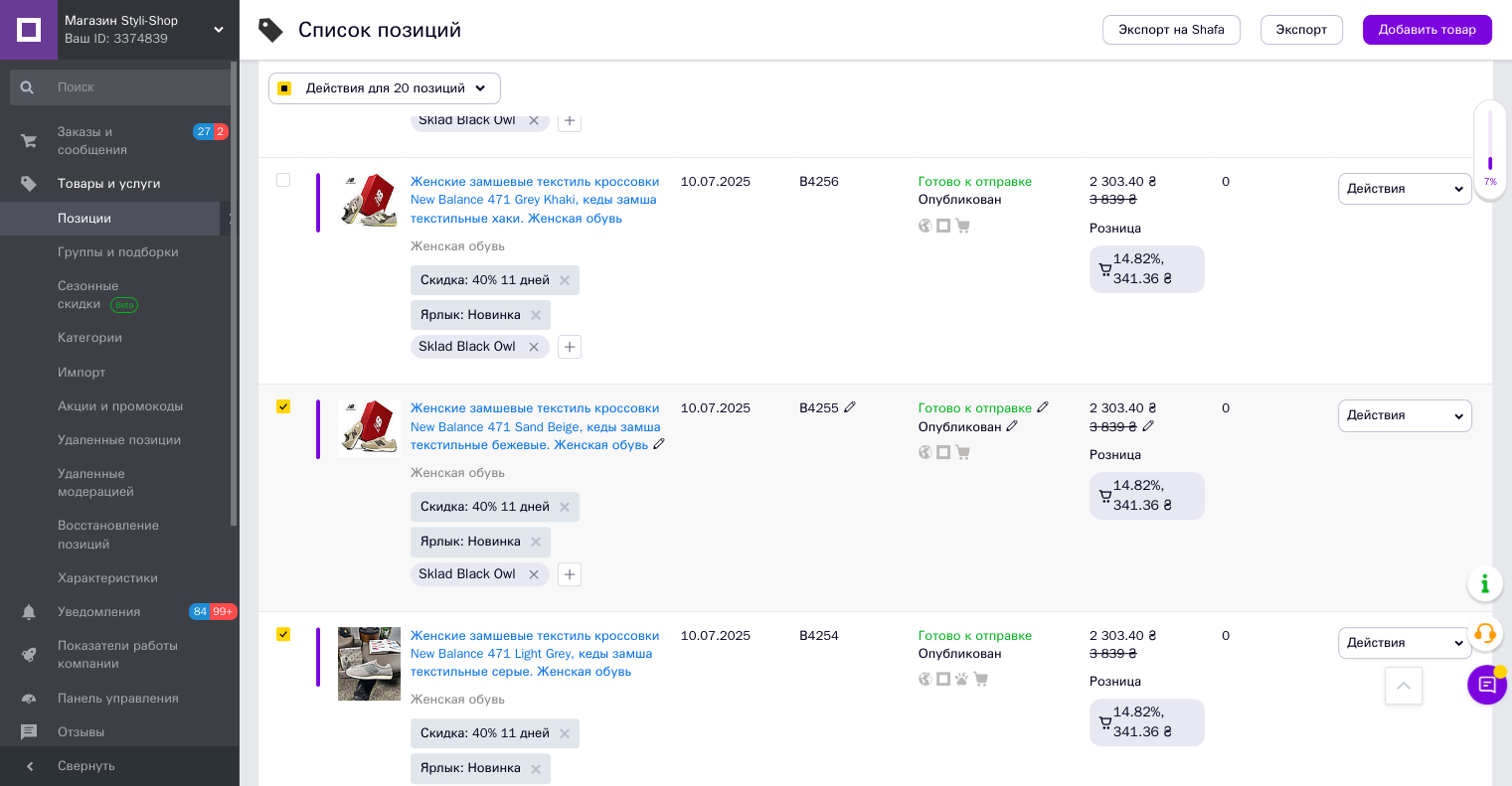 checkbox on "true" 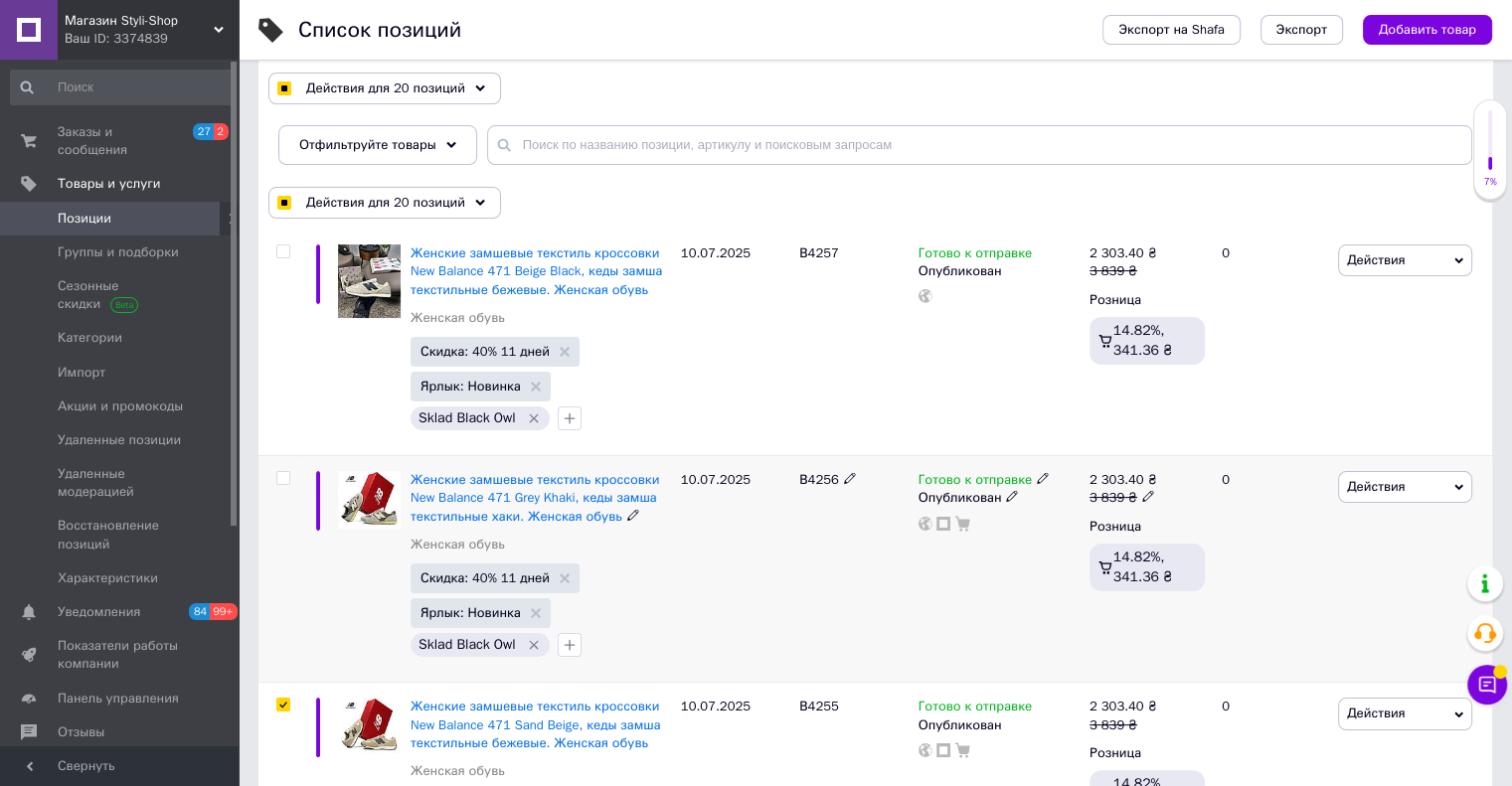 click at bounding box center [282, 478] 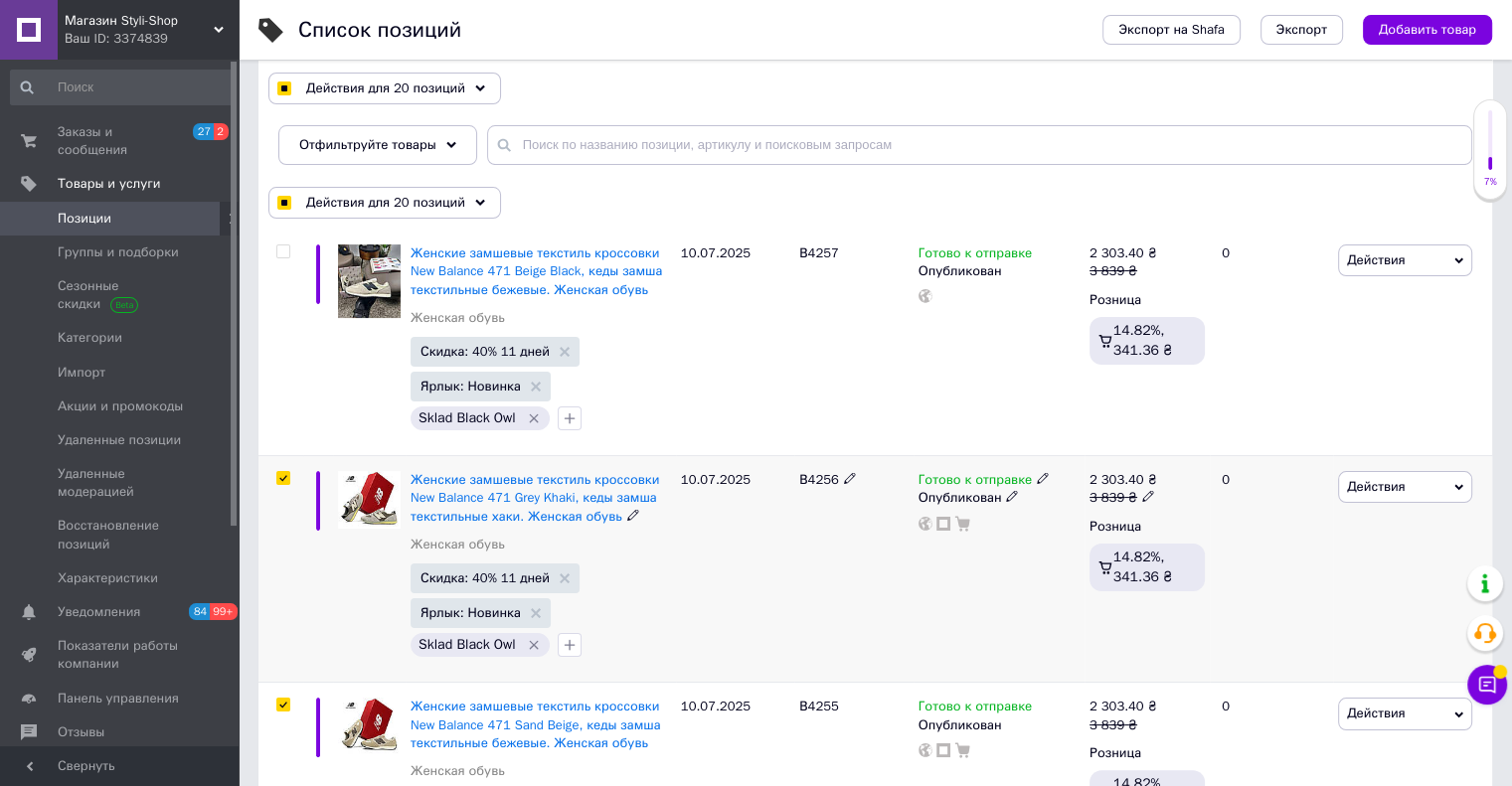 checkbox on "true" 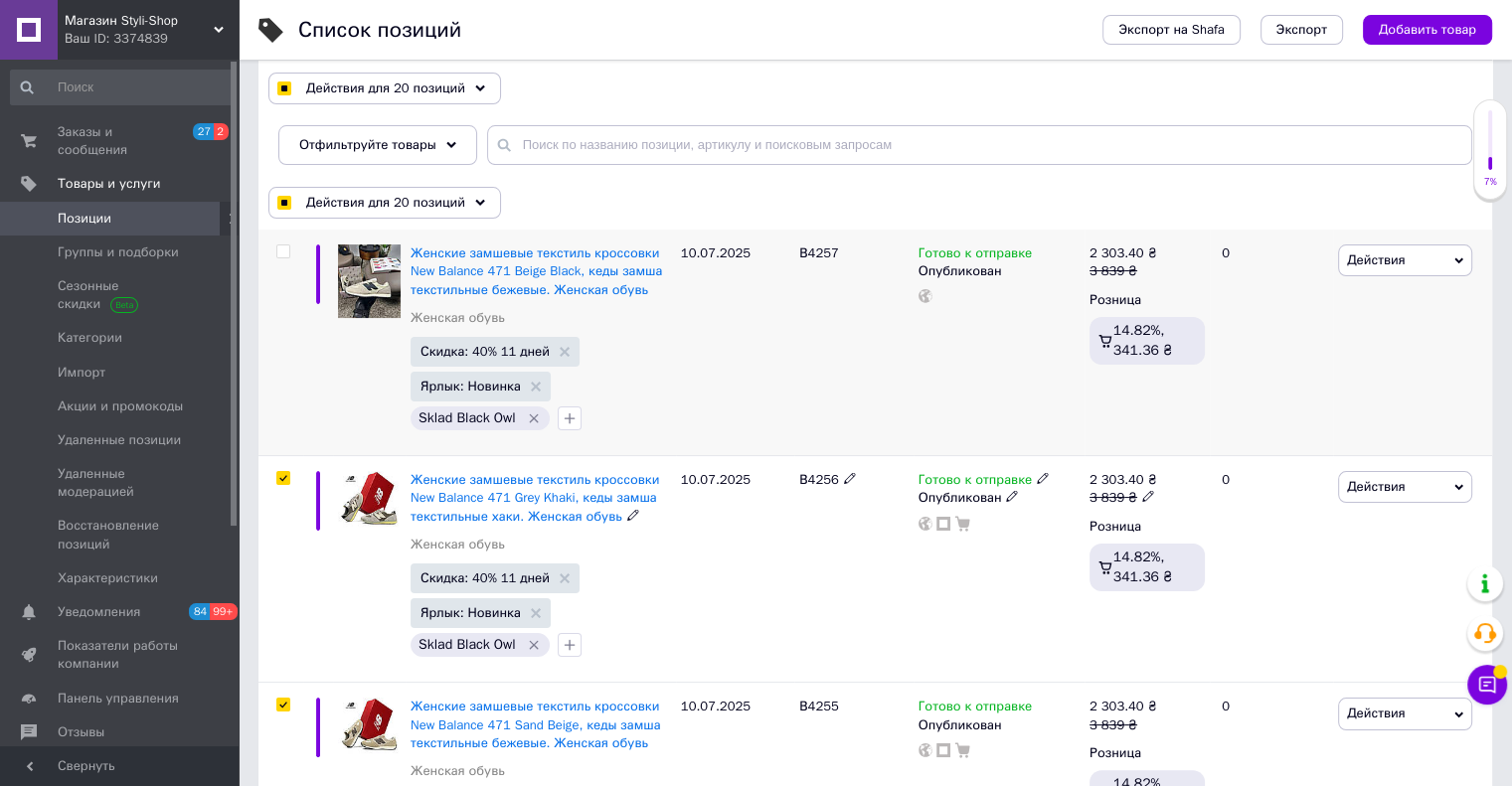 checkbox on "true" 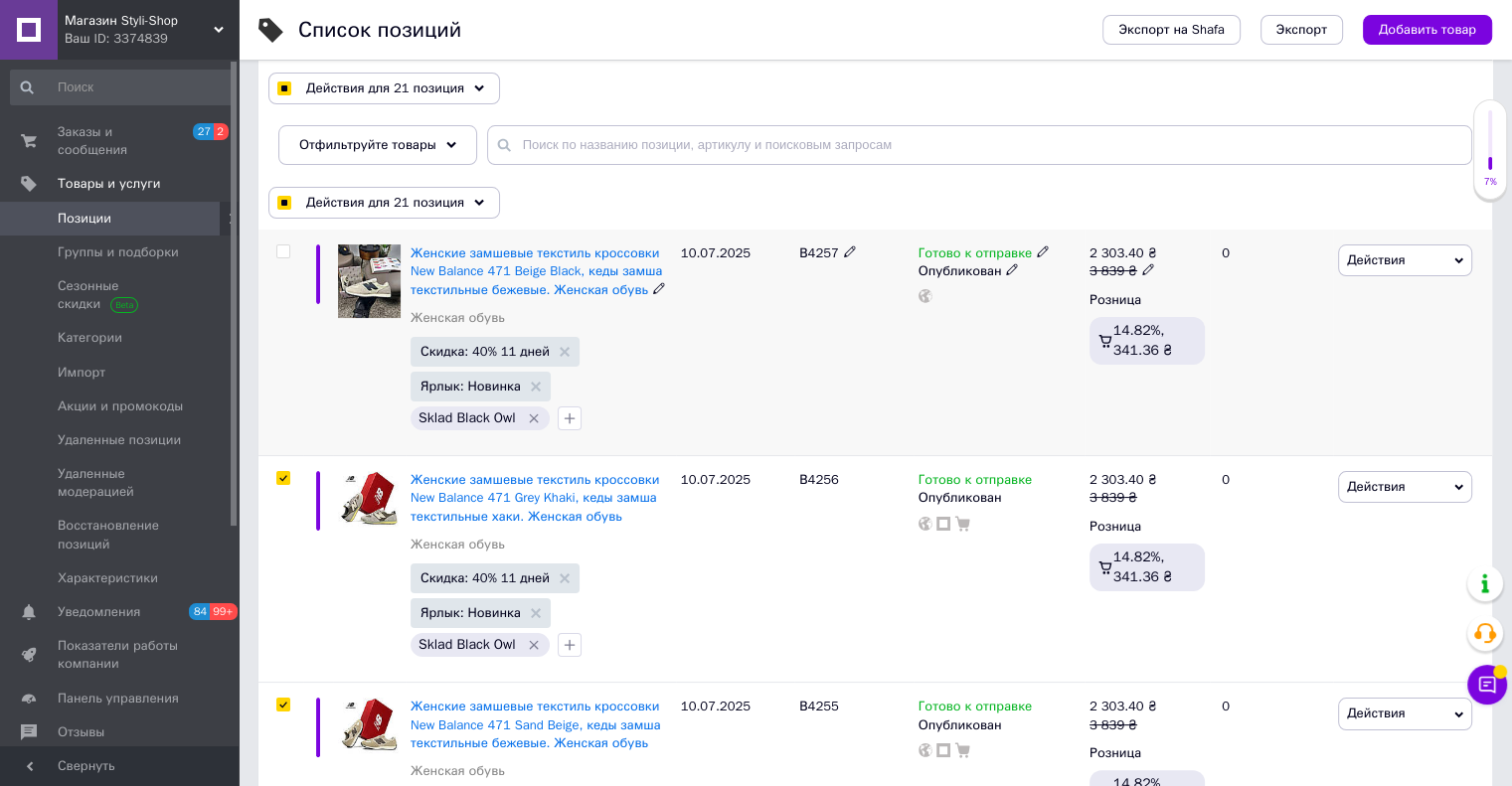 click at bounding box center (282, 251) 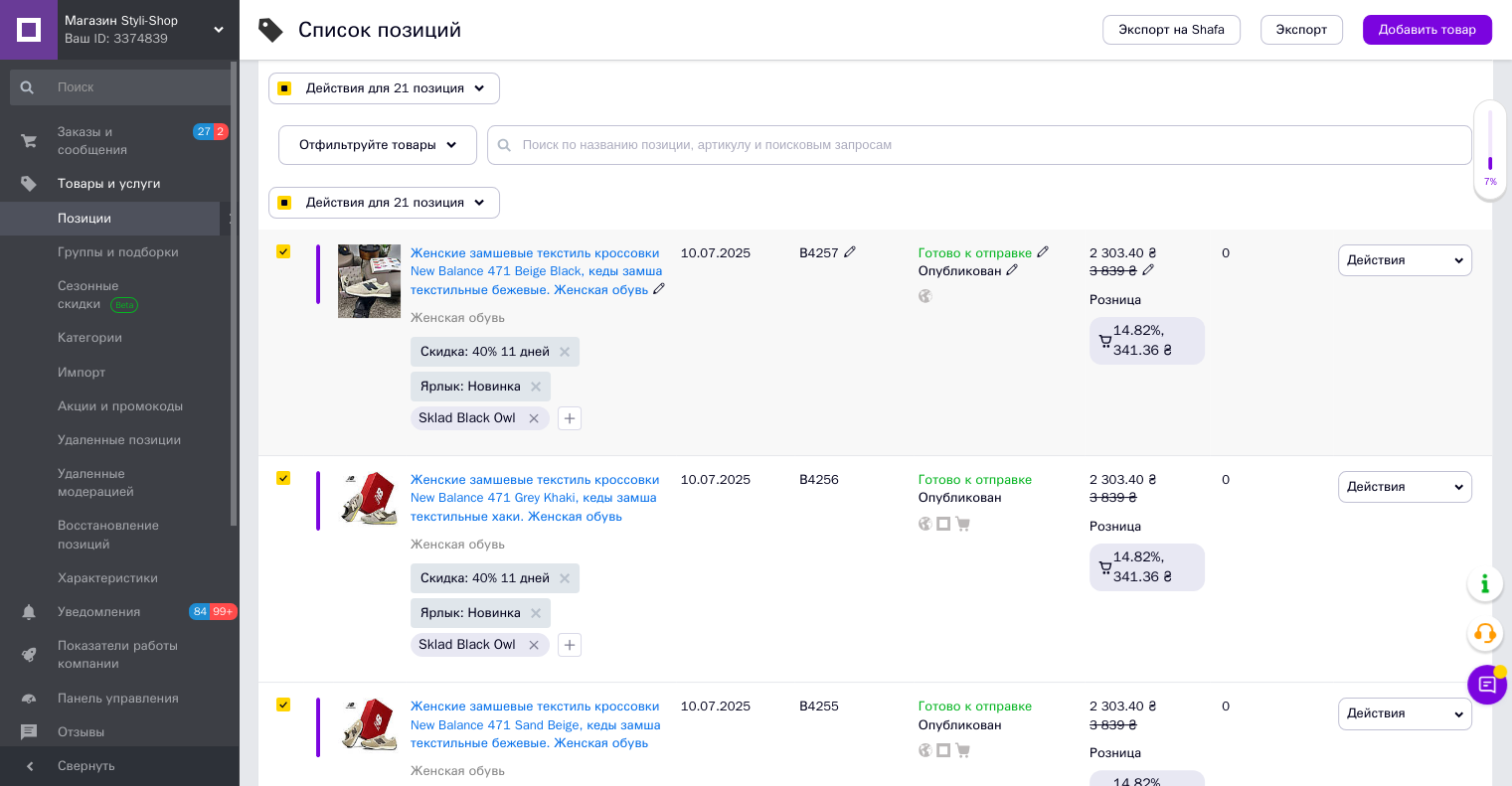 checkbox on "true" 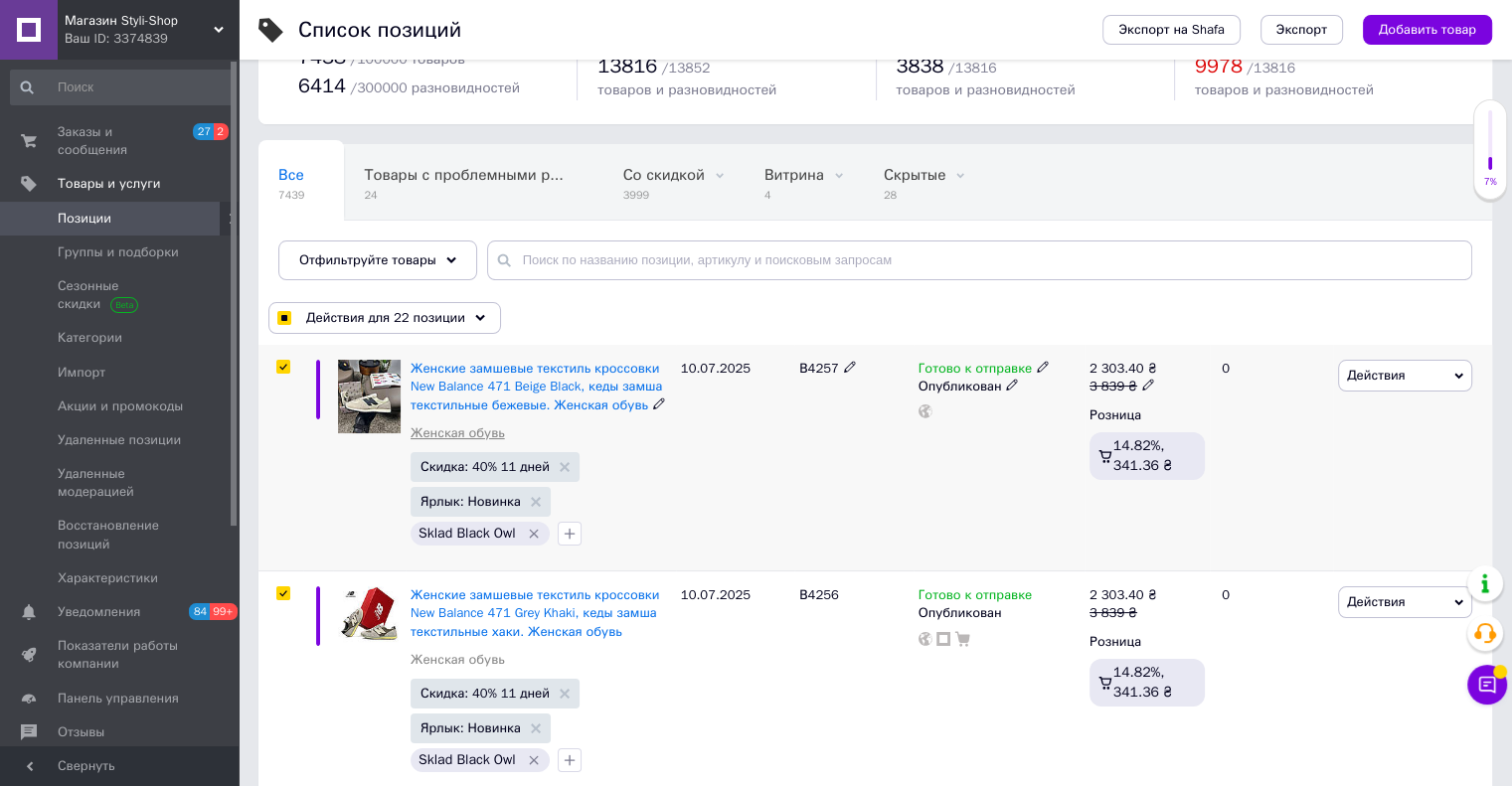 scroll, scrollTop: 199, scrollLeft: 0, axis: vertical 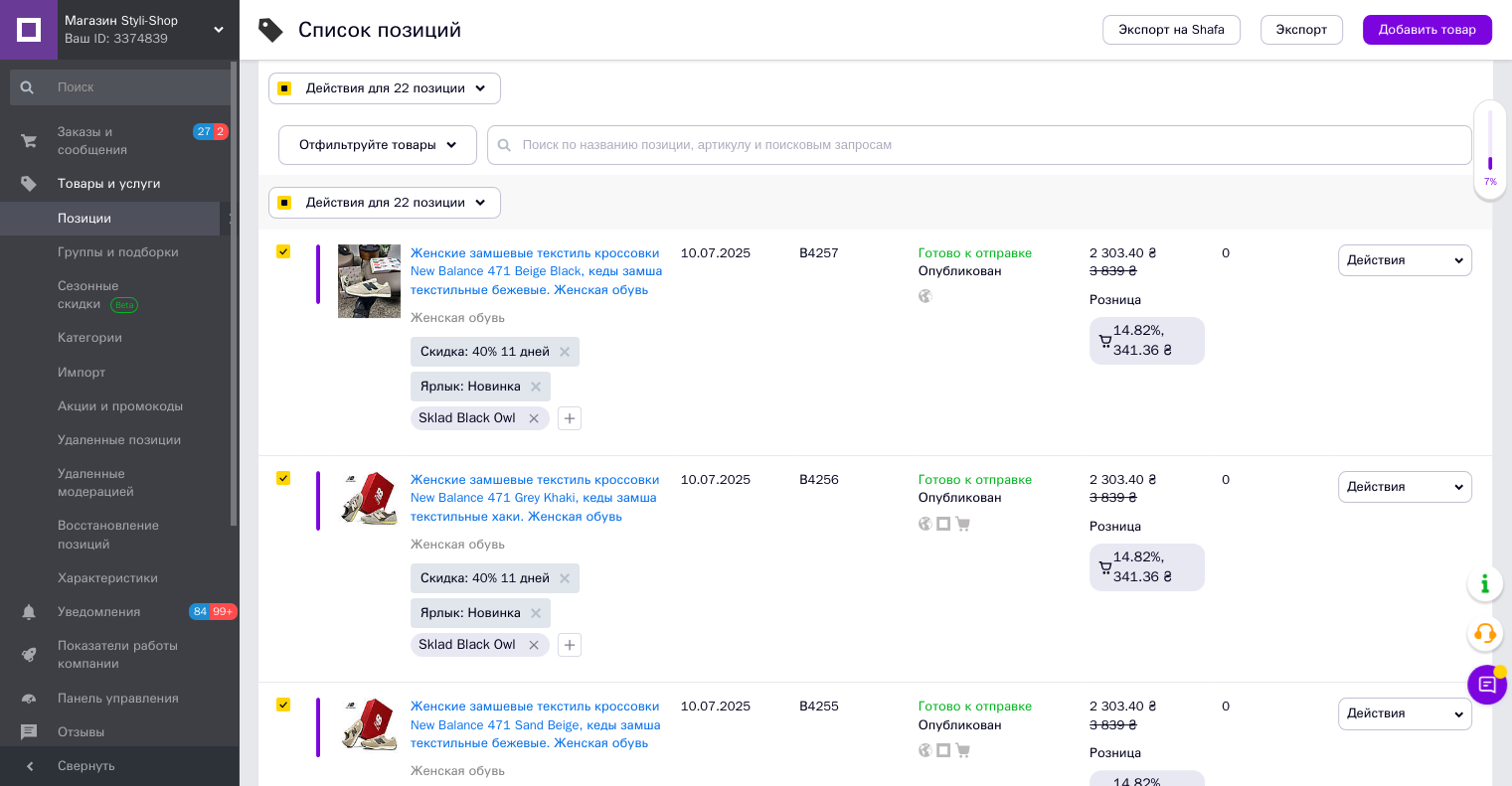 click on "Действия для 22 позиции" at bounding box center [386, 203] 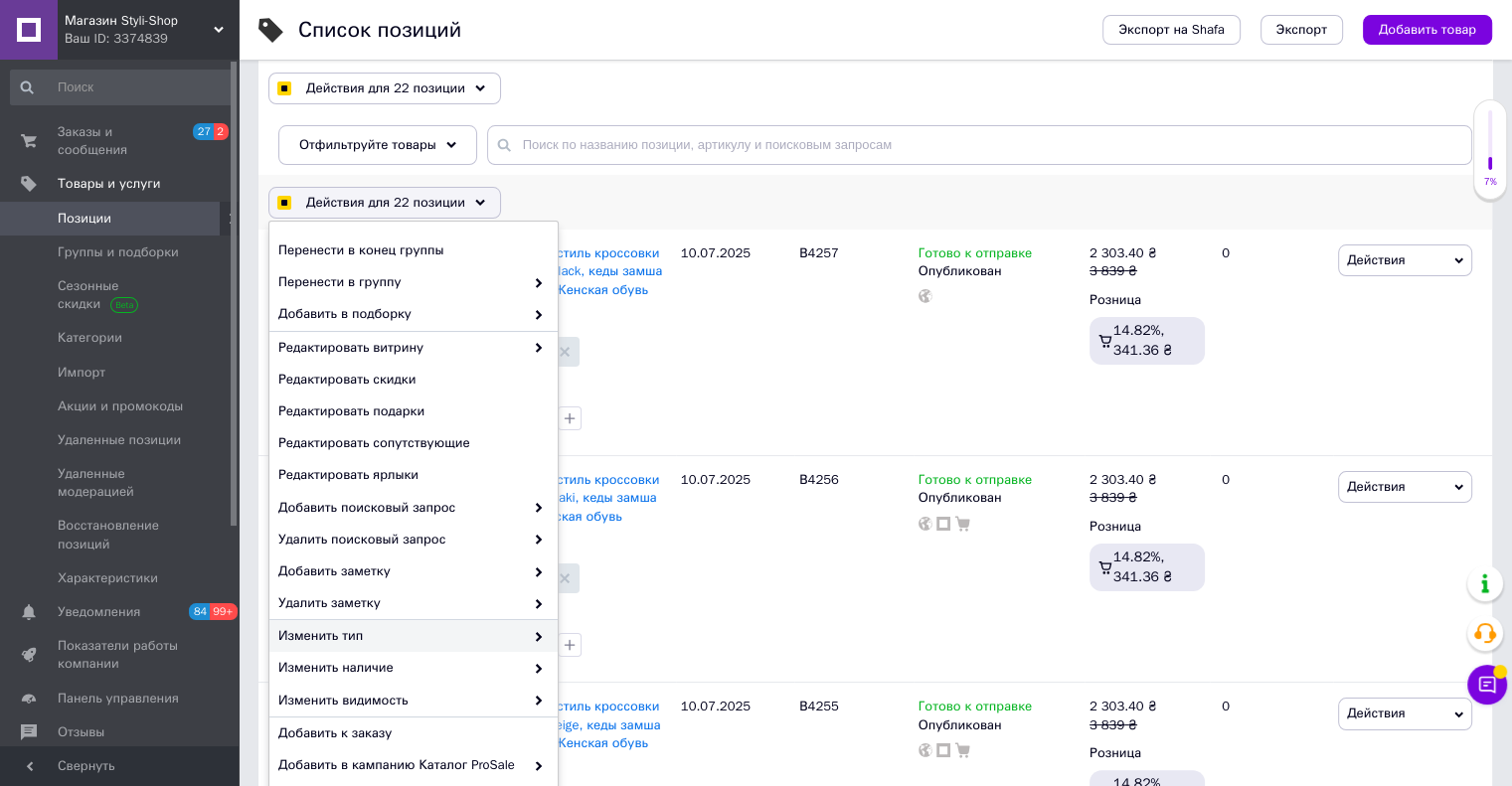 scroll, scrollTop: 84, scrollLeft: 0, axis: vertical 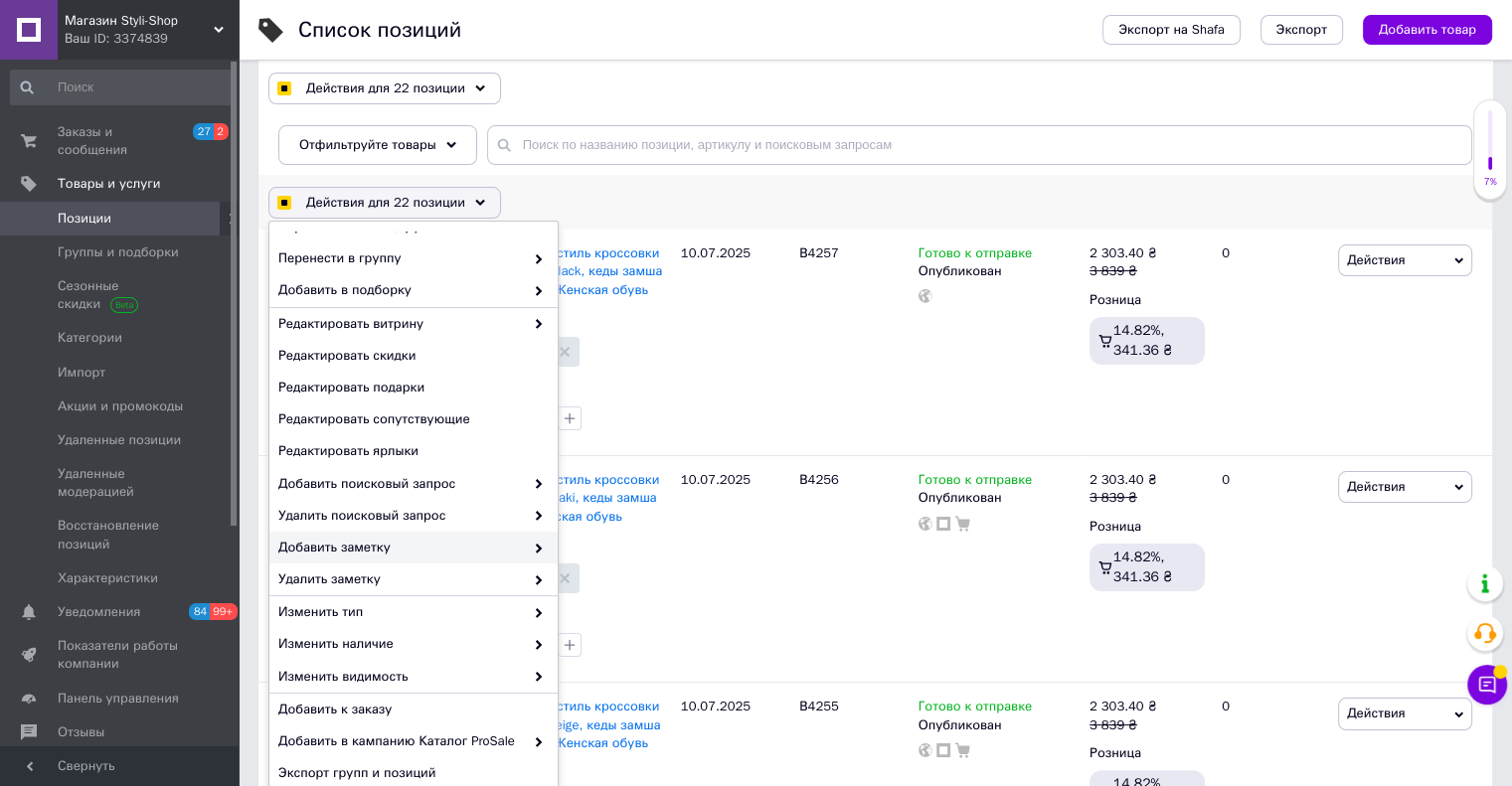 click on "Добавить заметку" at bounding box center [401, 548] 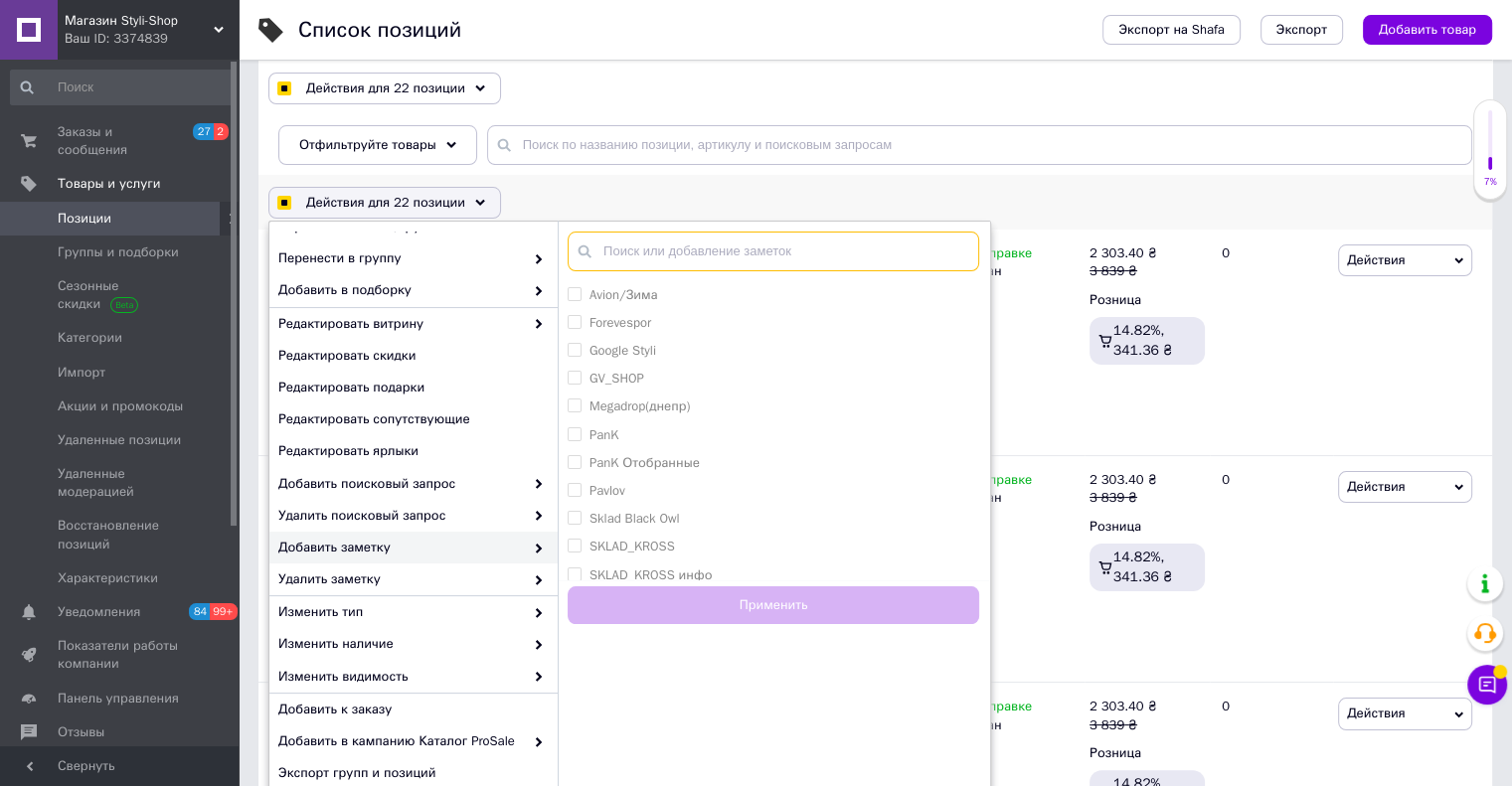 click at bounding box center [773, 251] 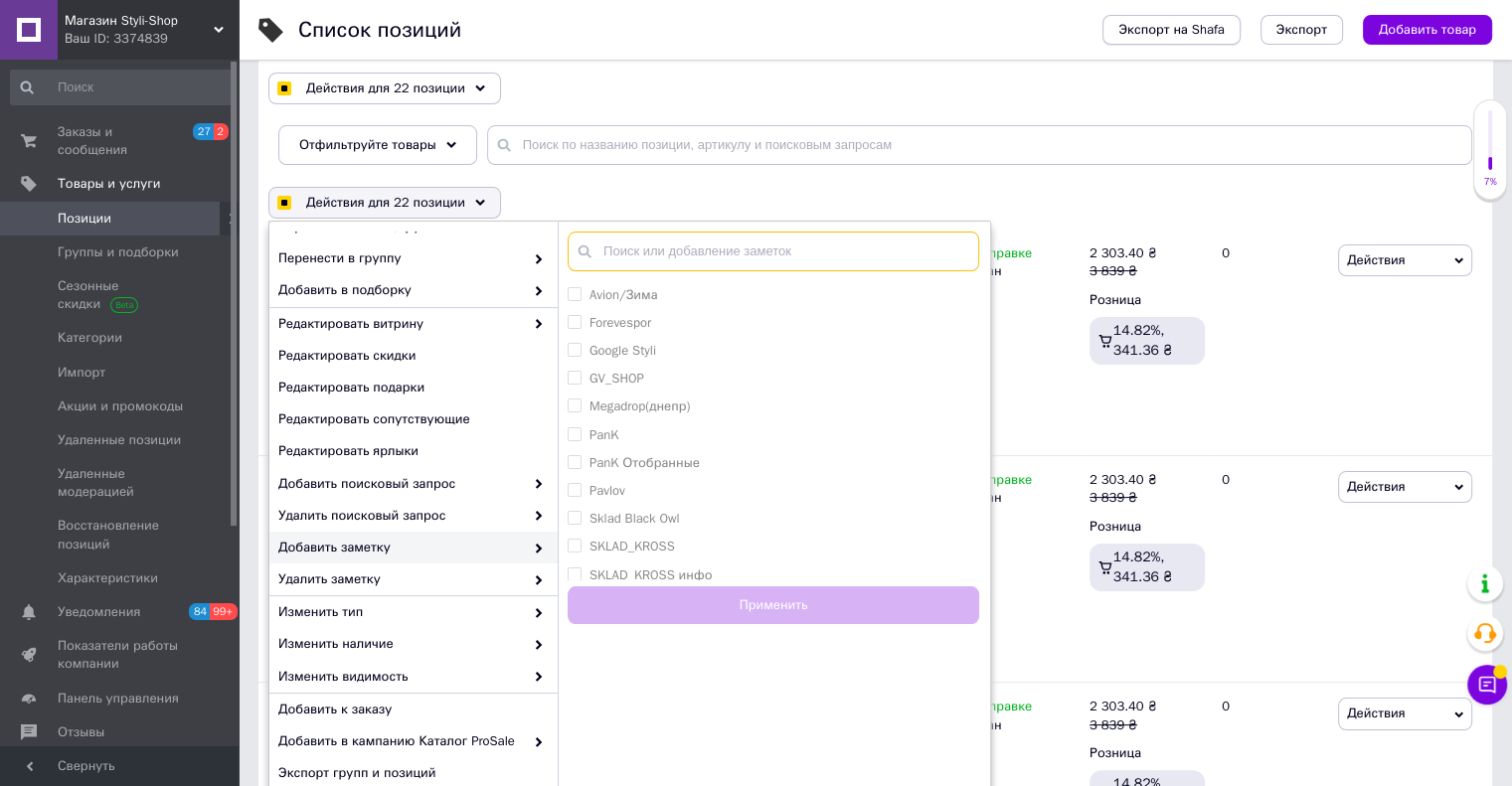 checkbox on "true" 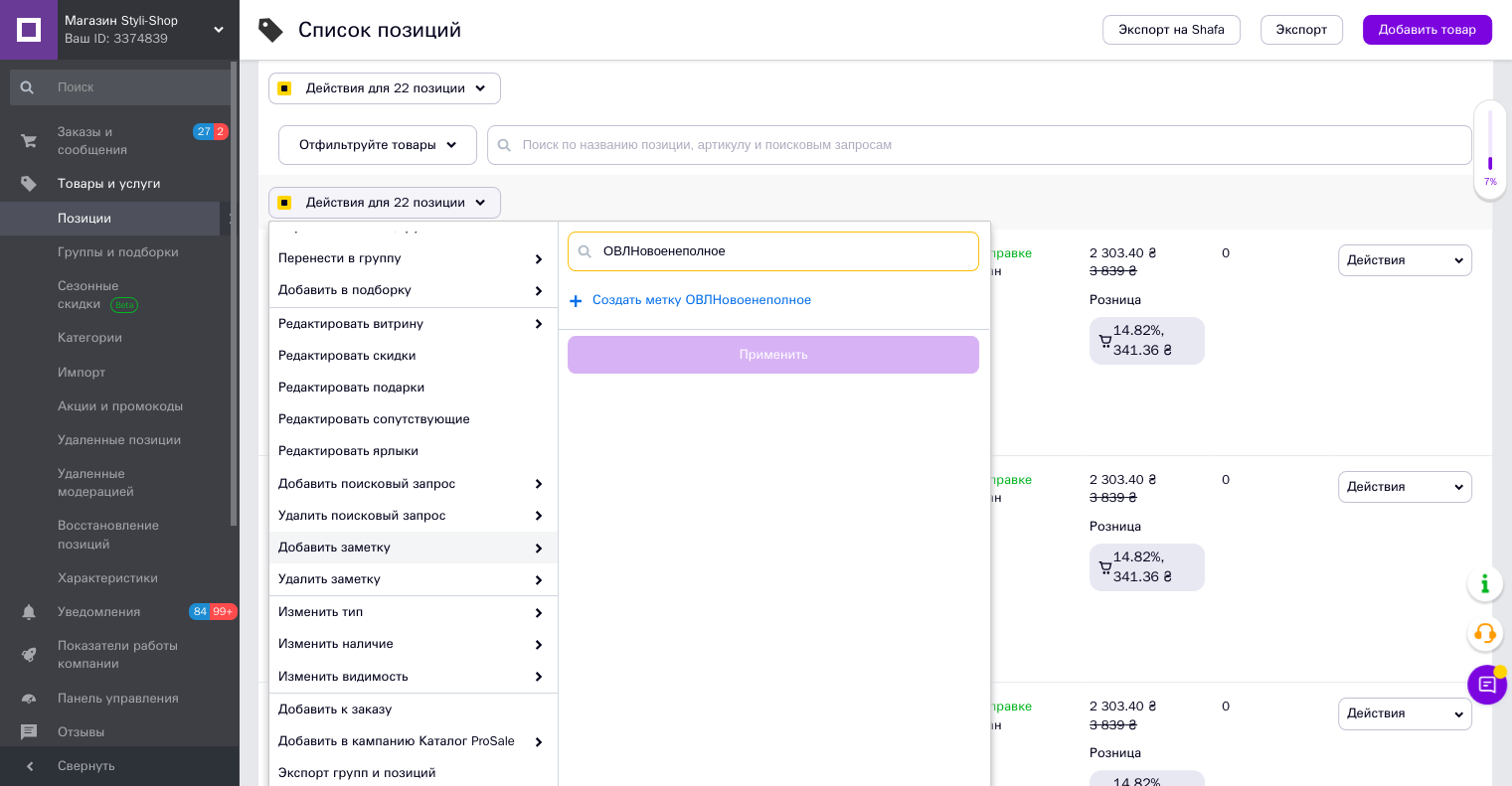 type on "ОВЛНовоенеполное" 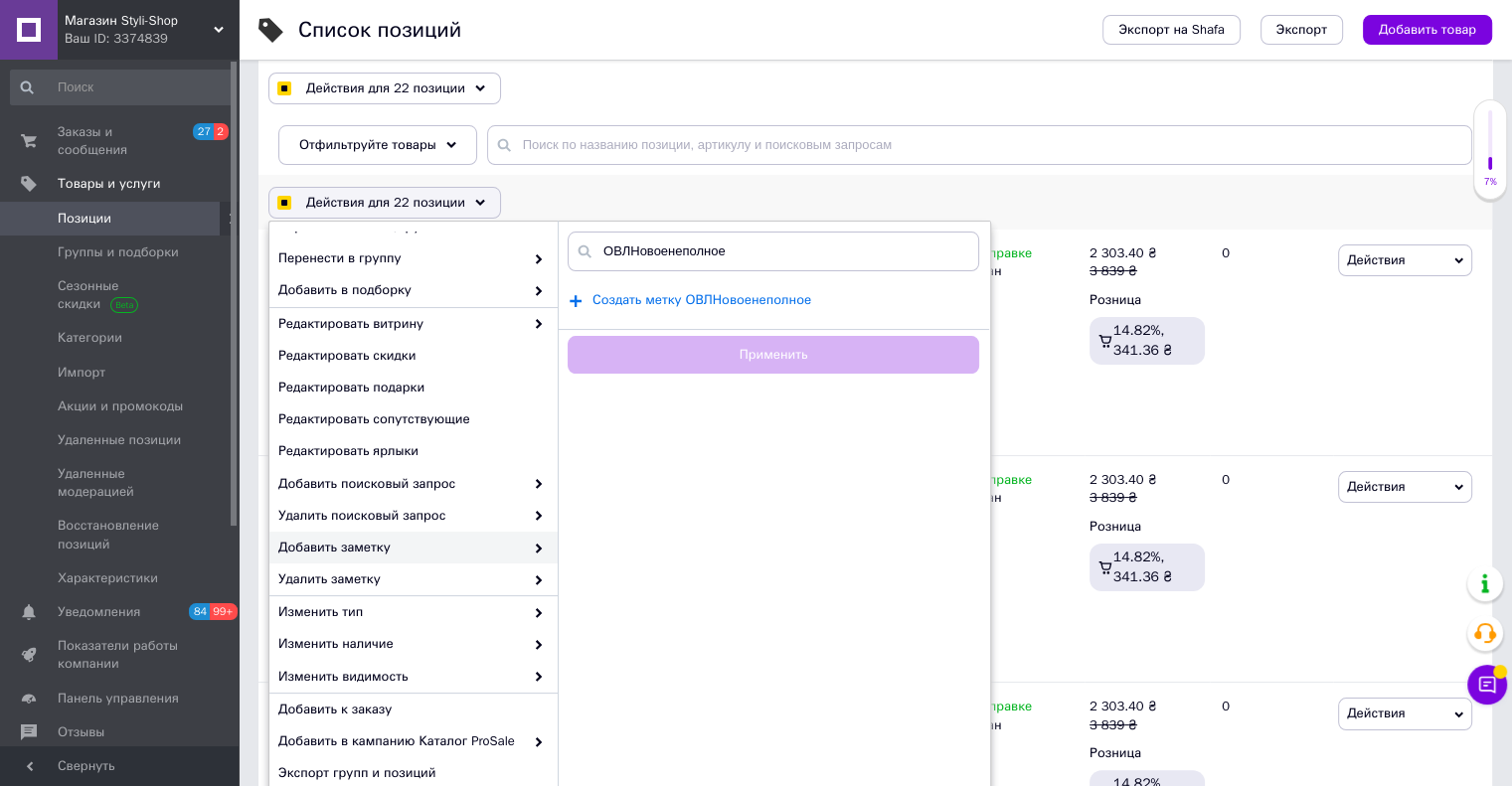 checkbox on "true" 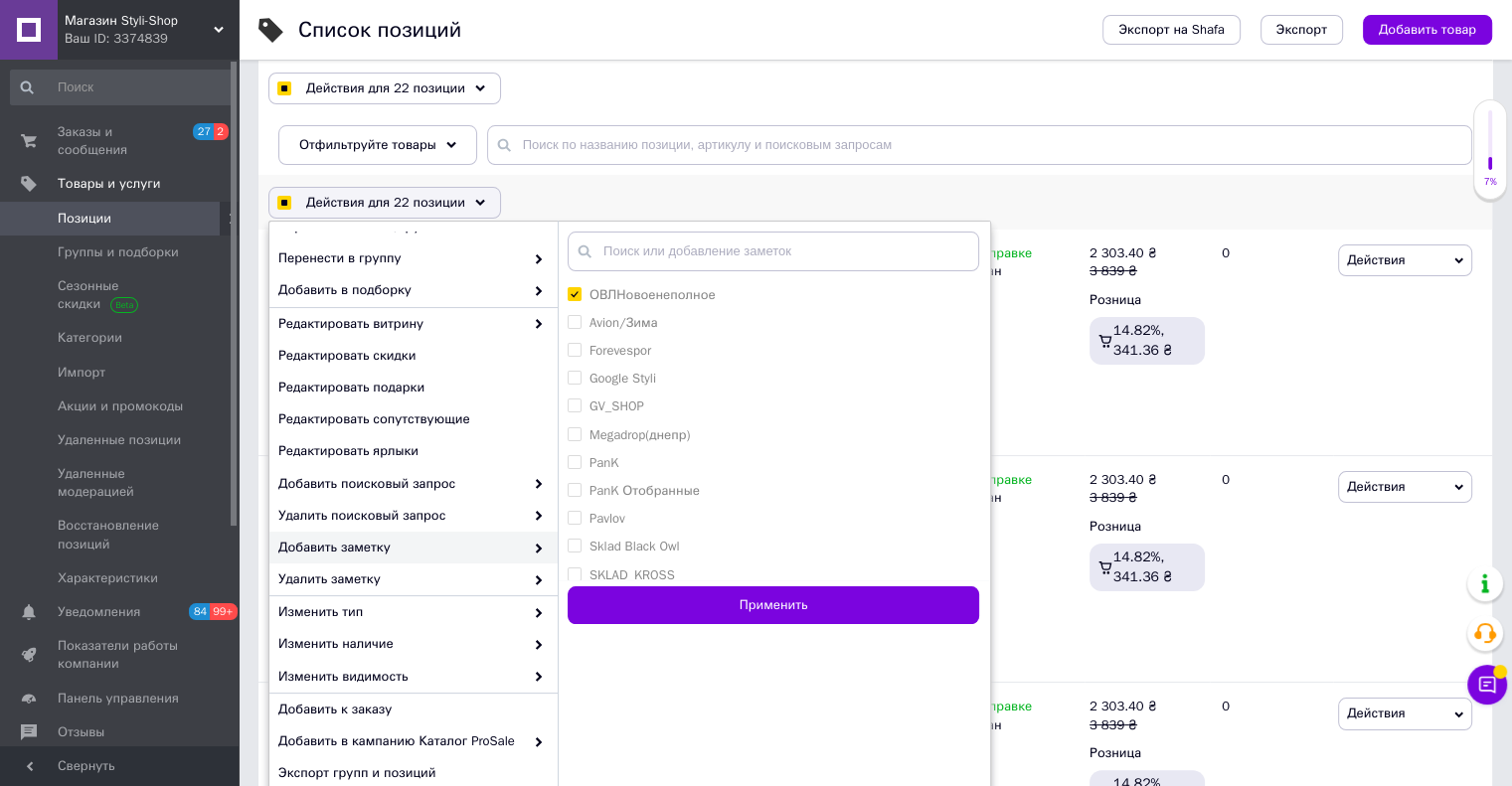 checkbox on "true" 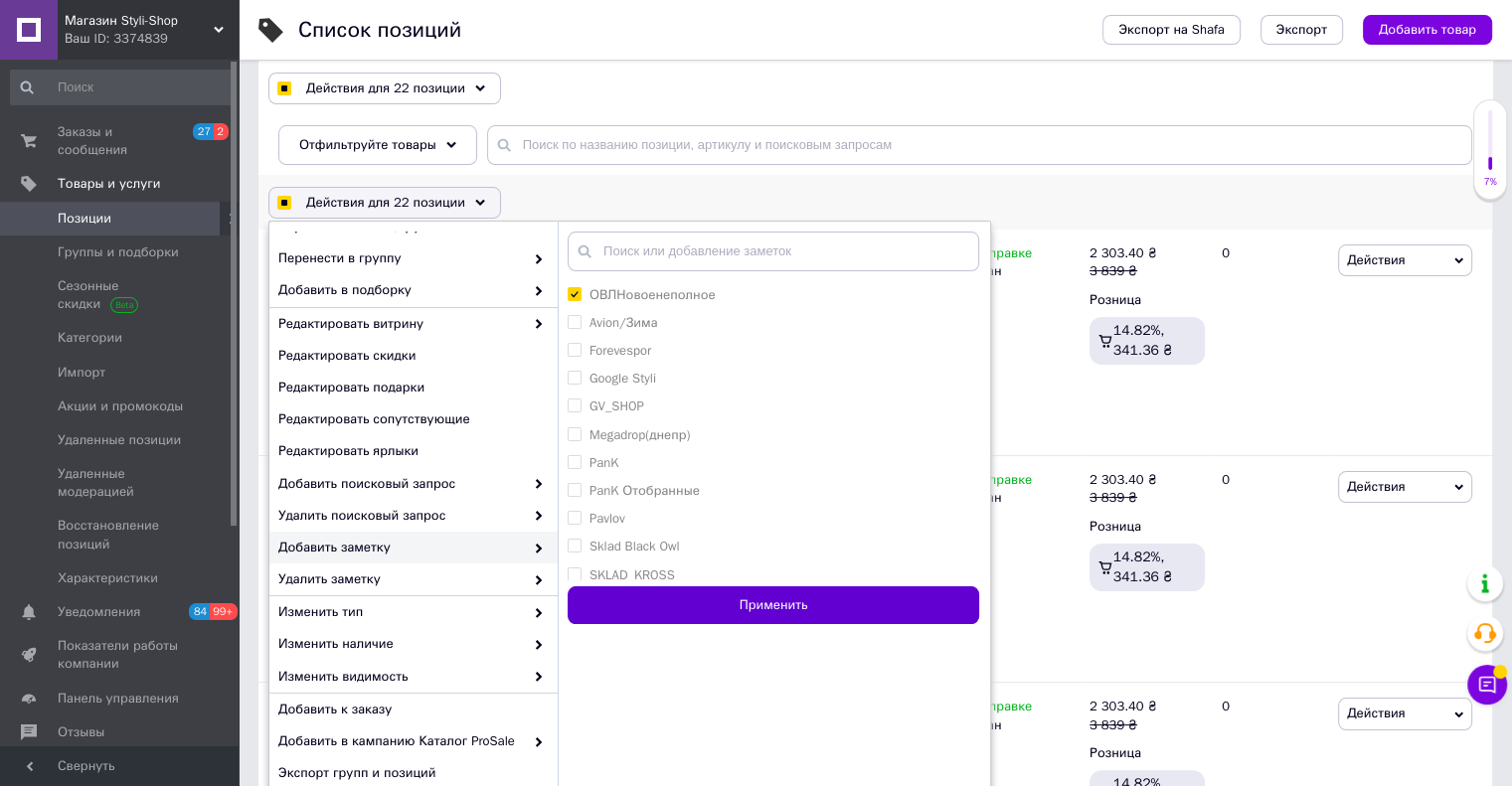 click on "Применить" at bounding box center [773, 605] 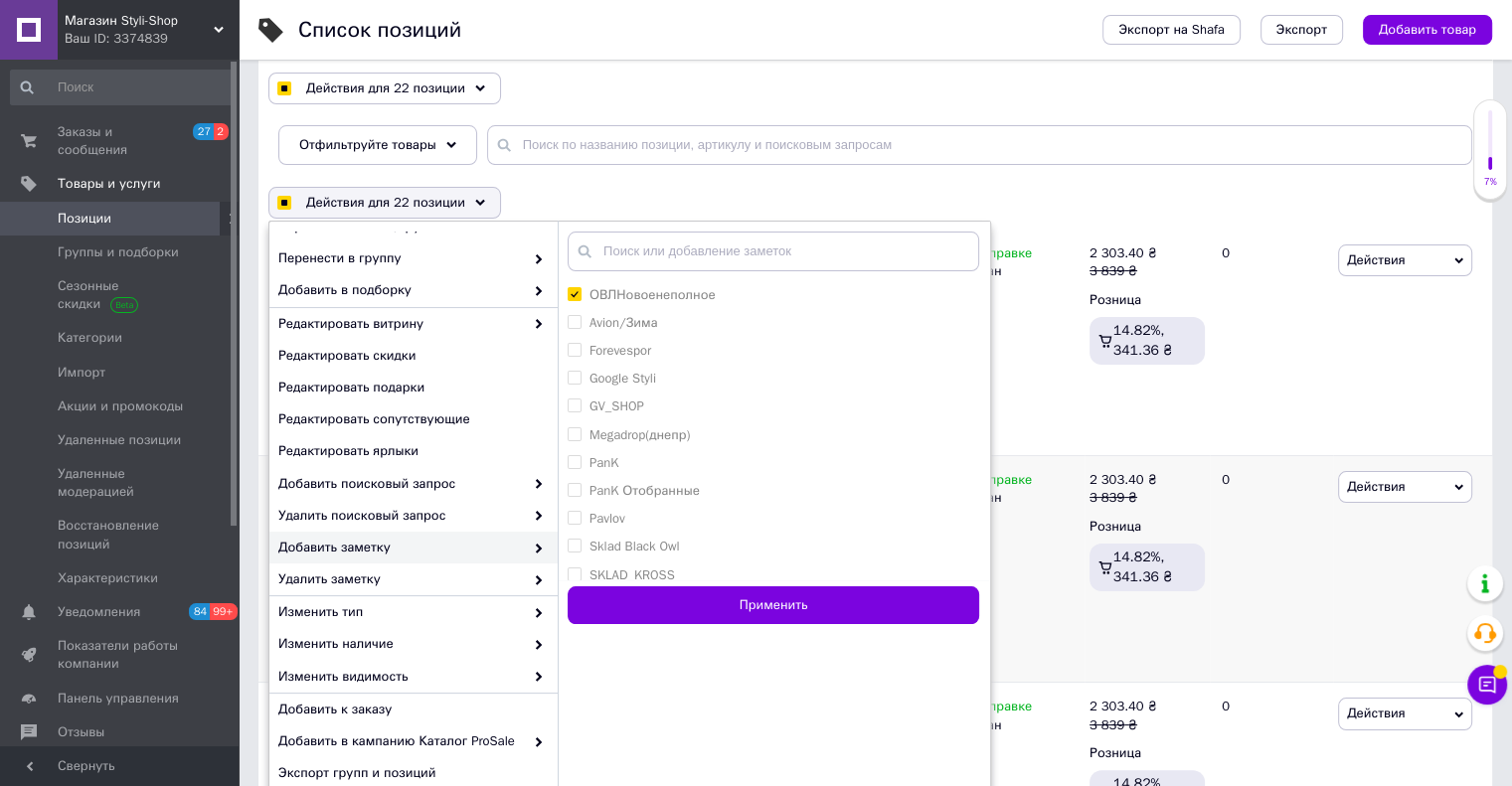 checkbox on "false" 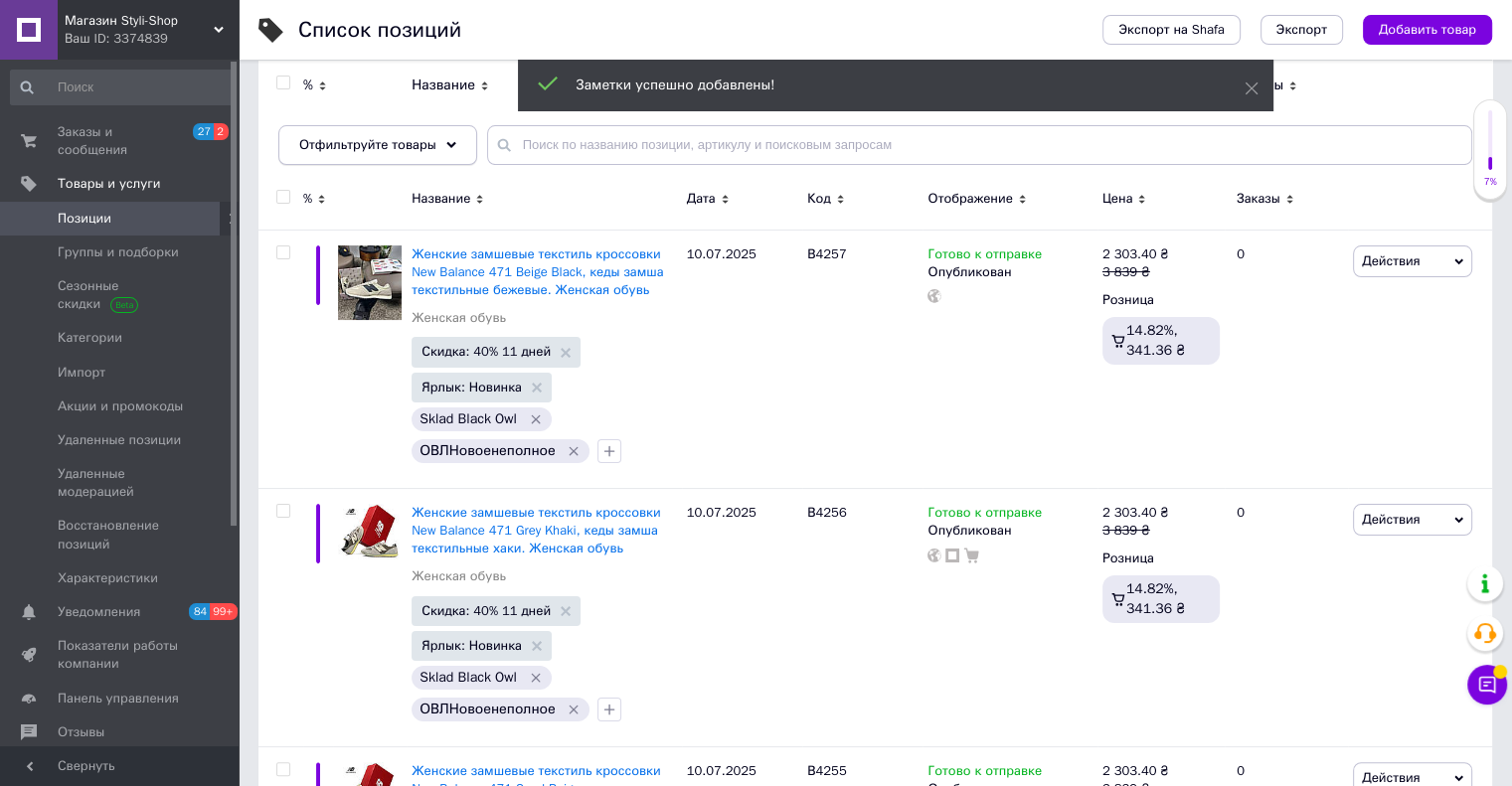 click on "Отфильтруйте товары" at bounding box center (368, 144) 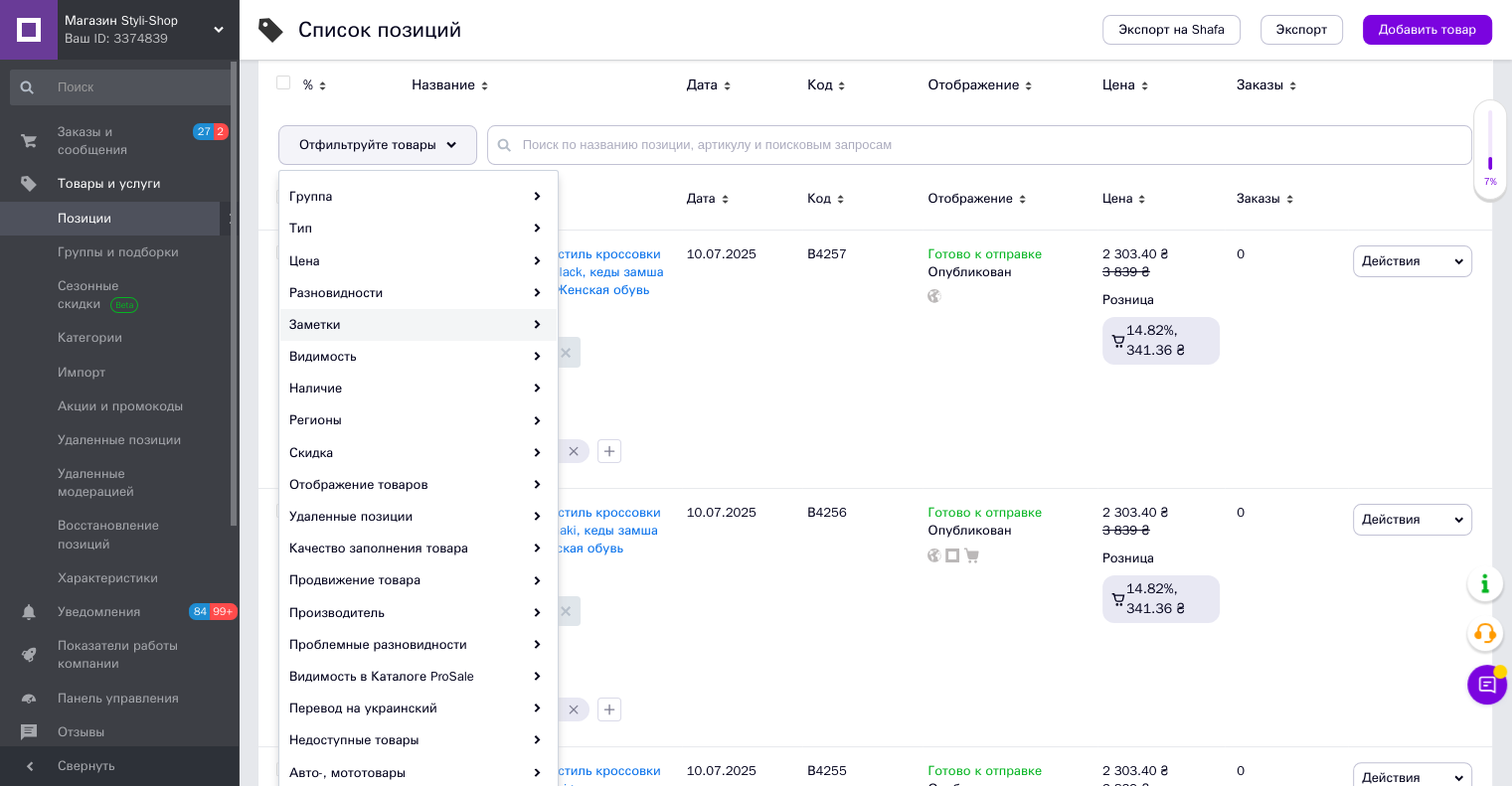 click on "Заметки" at bounding box center [419, 325] 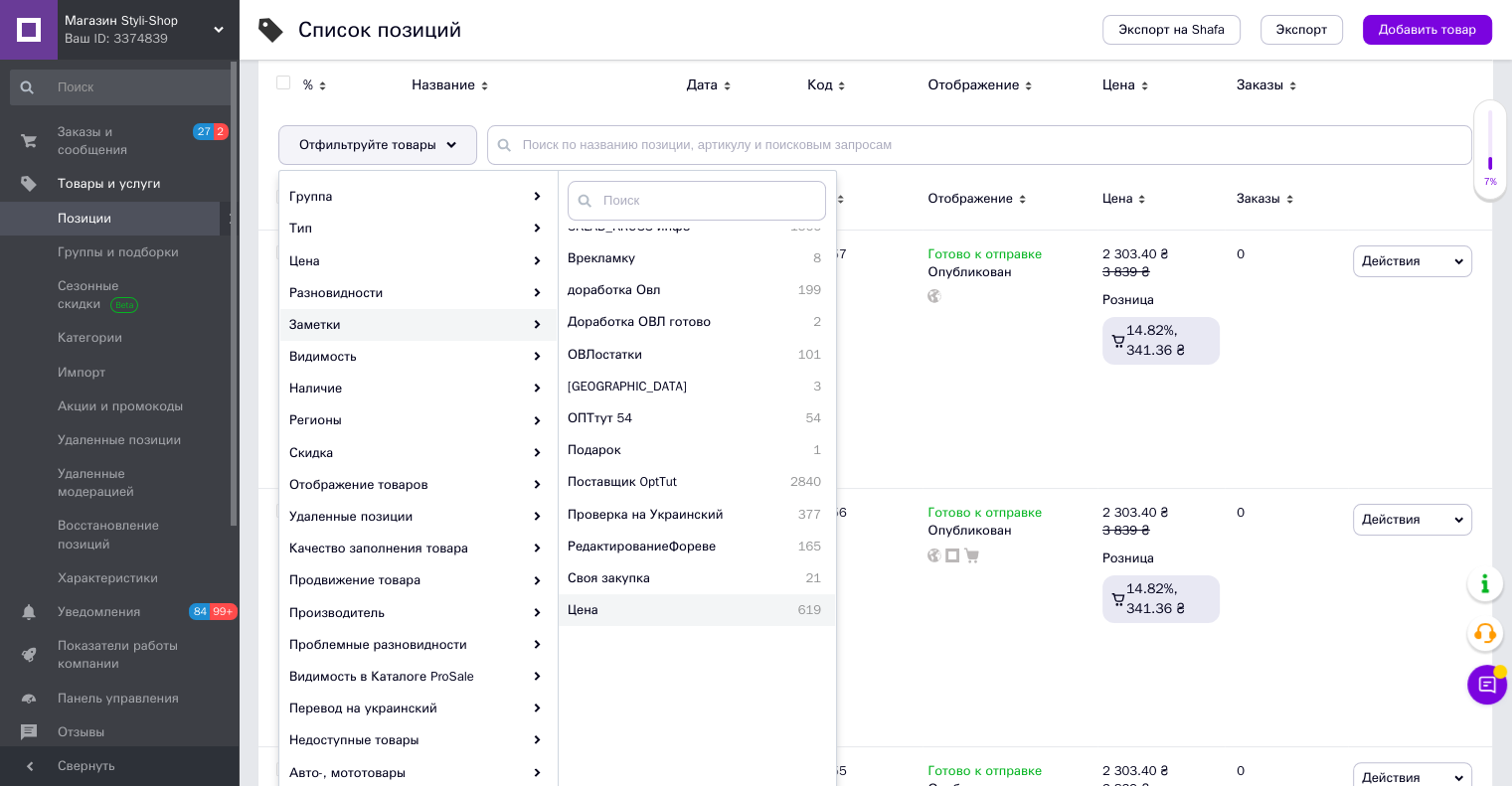 scroll, scrollTop: 401, scrollLeft: 0, axis: vertical 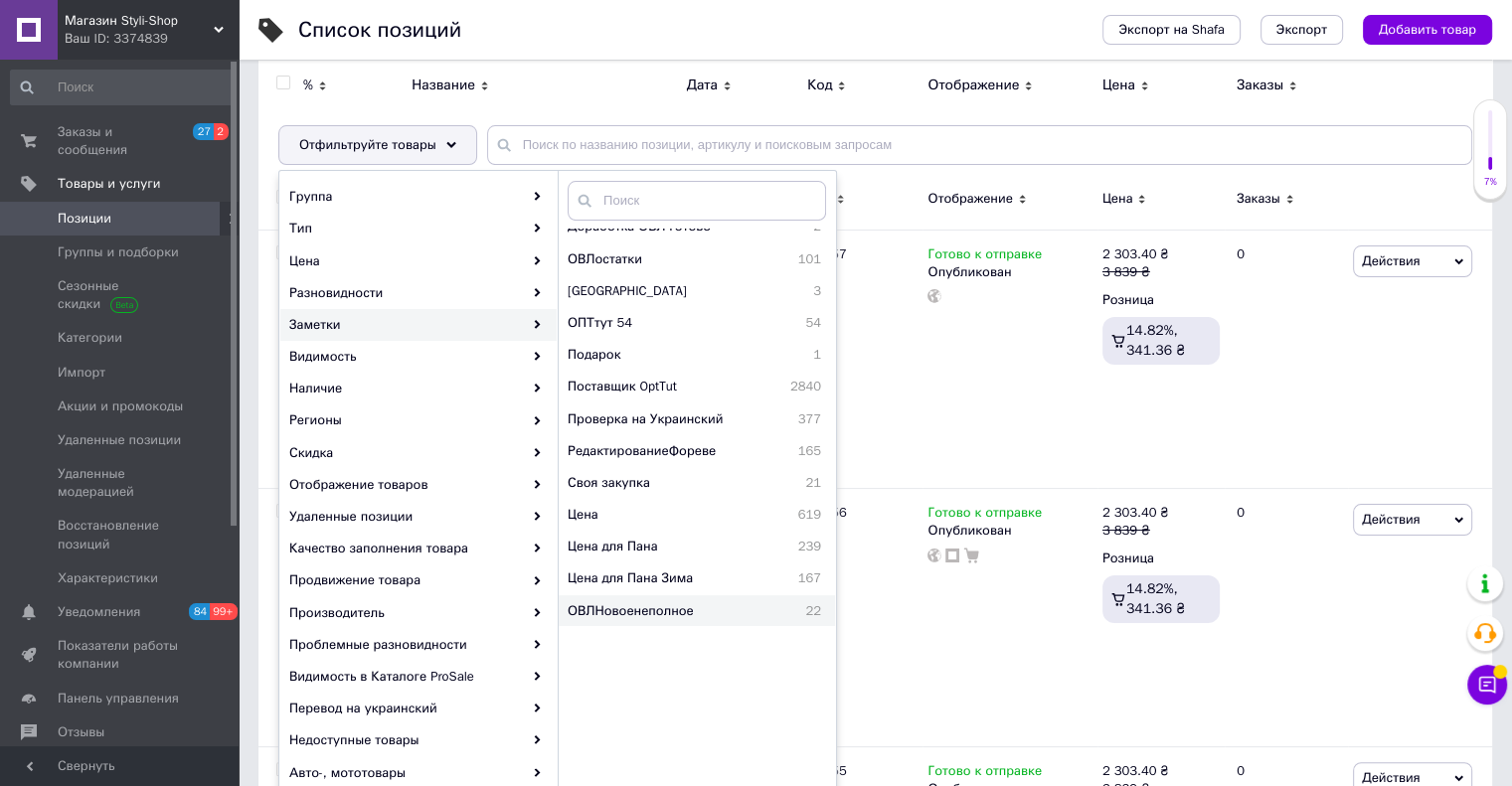 click on "ОВЛНовоенеполное" at bounding box center [673, 611] 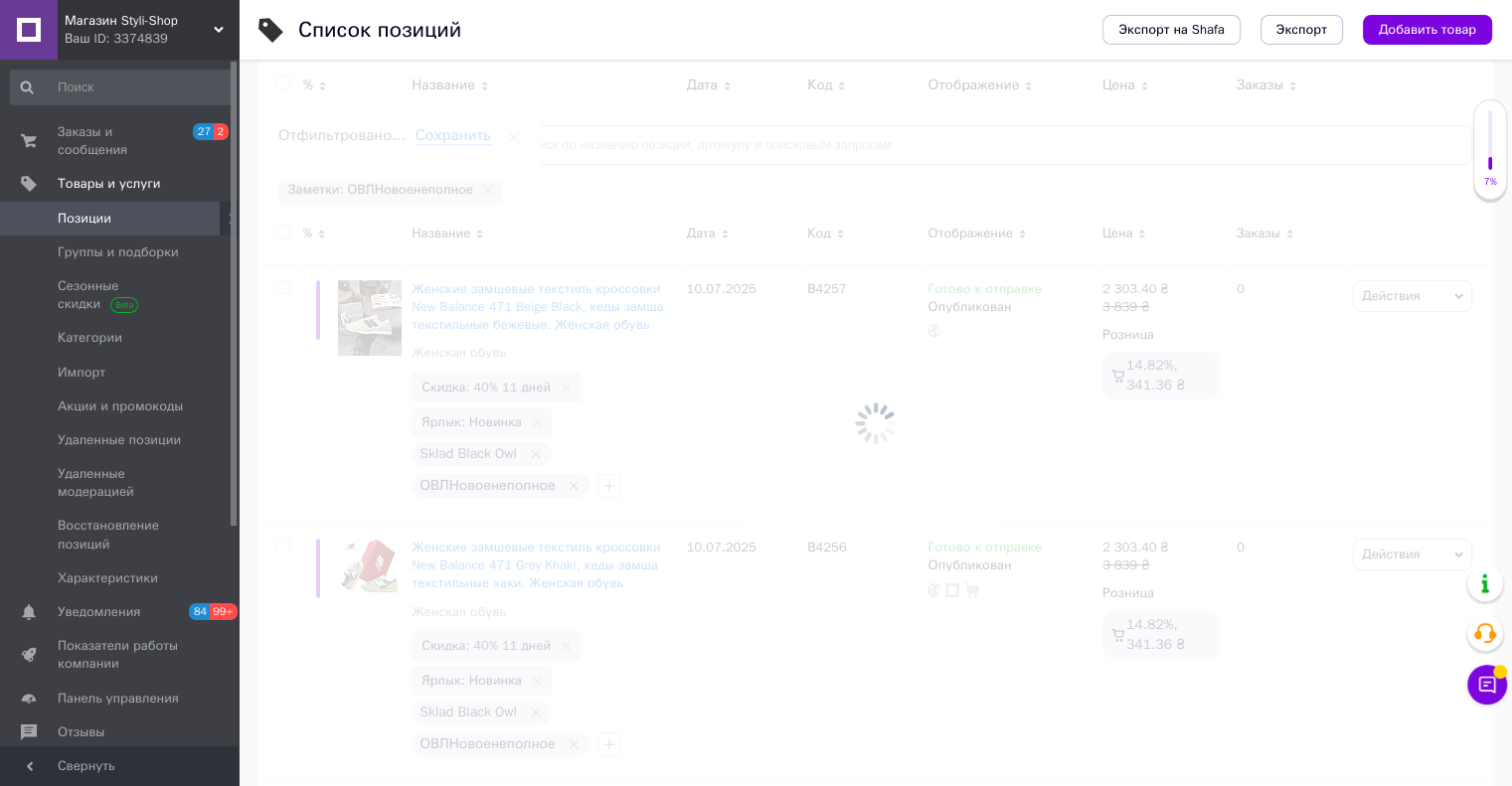 scroll, scrollTop: 0, scrollLeft: 102, axis: horizontal 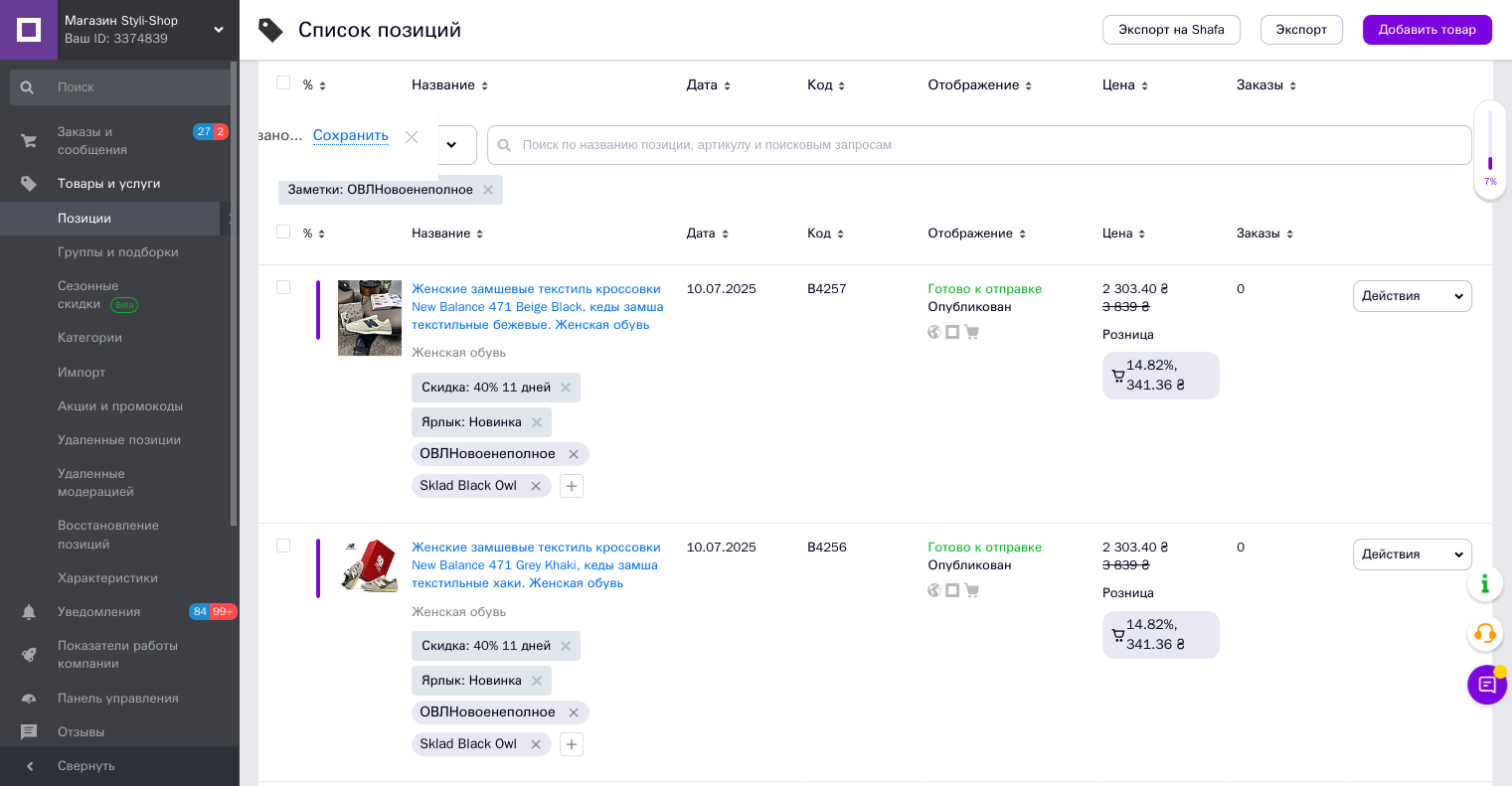 click at bounding box center [282, 232] 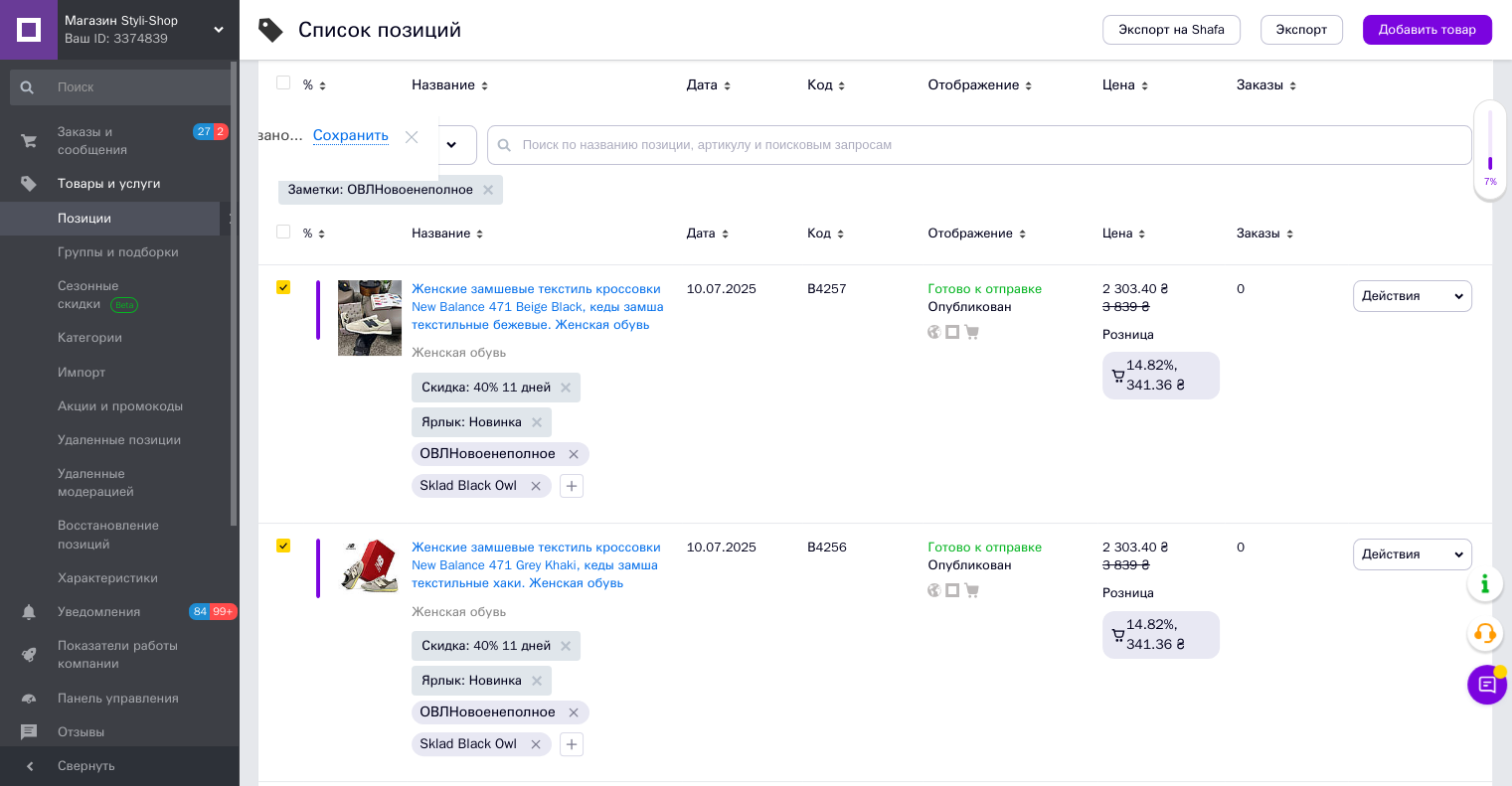 checkbox on "true" 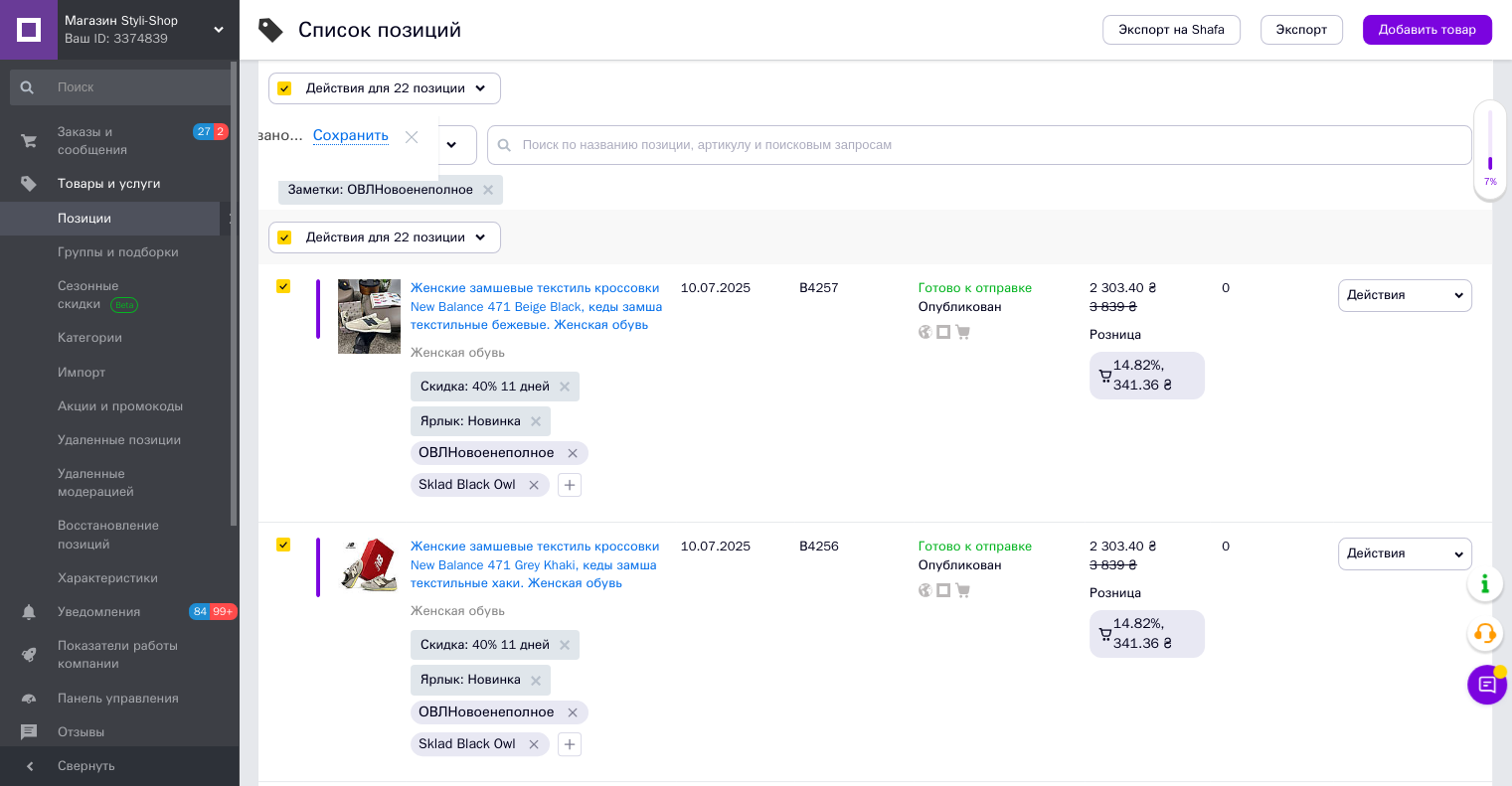 click on "Действия для 22 позиции" at bounding box center (386, 237) 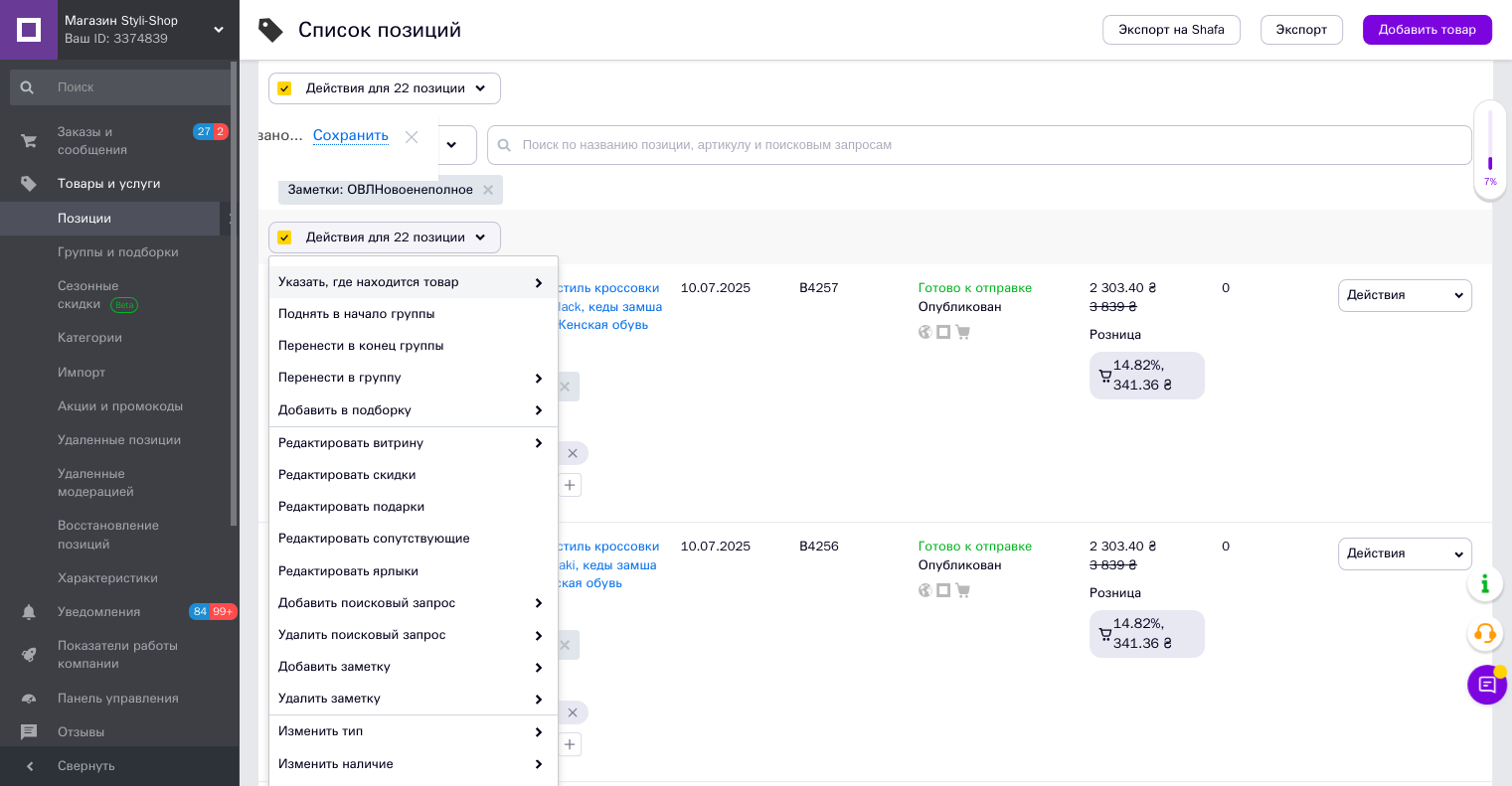 click on "Указать, где находится товар" at bounding box center (401, 282) 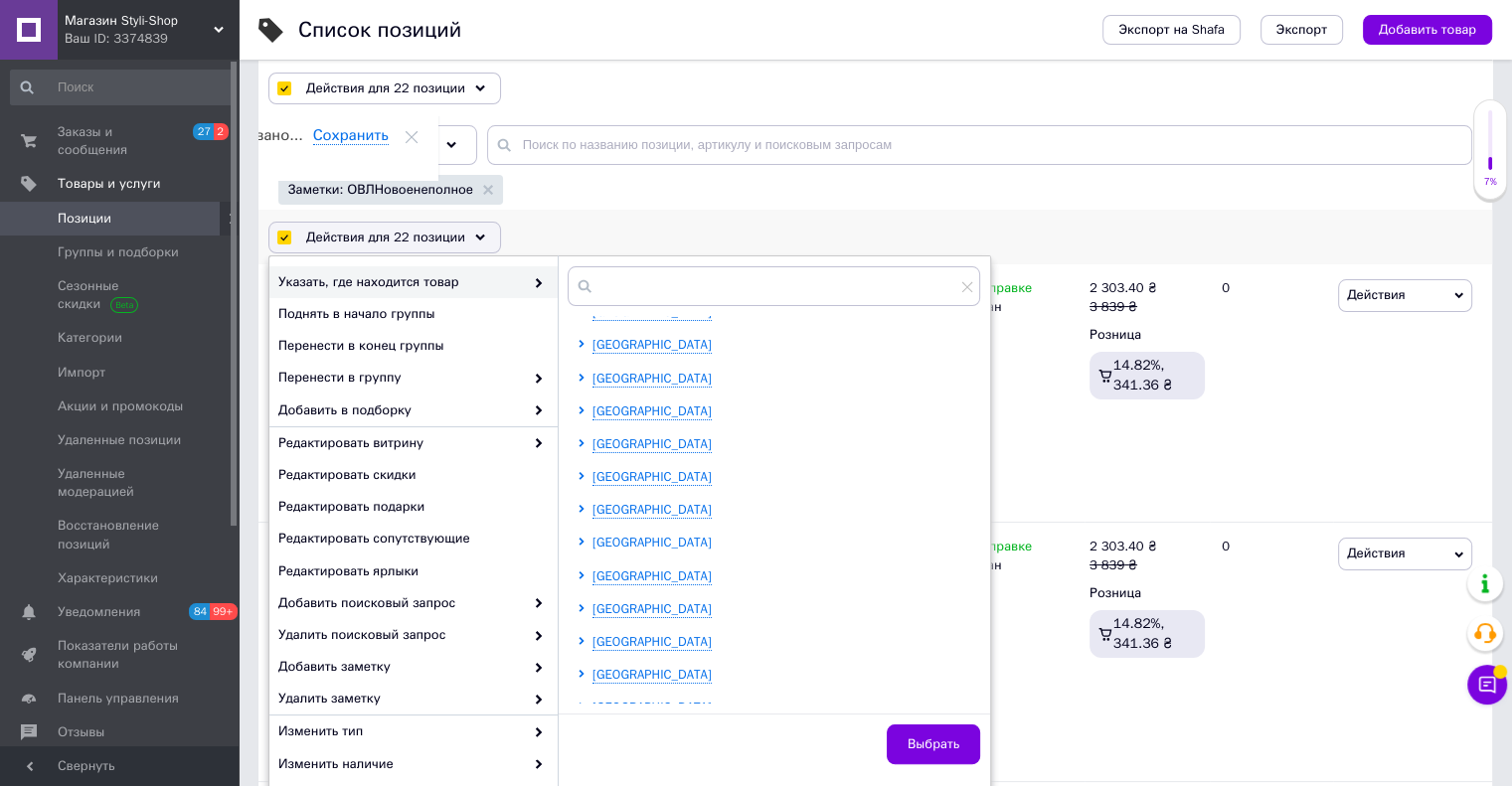 scroll, scrollTop: 390, scrollLeft: 0, axis: vertical 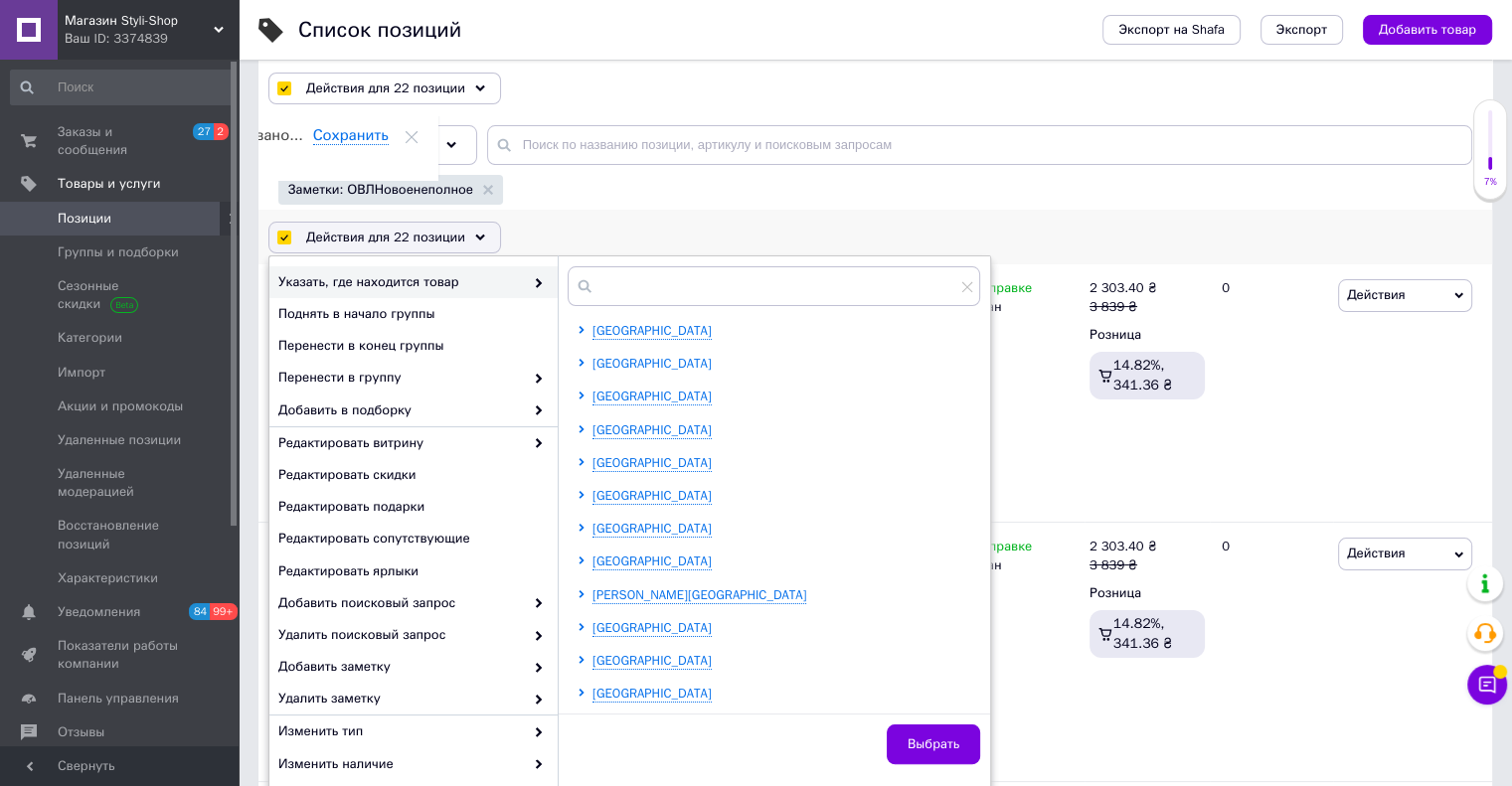 click on "Одесская область" at bounding box center (652, 363) 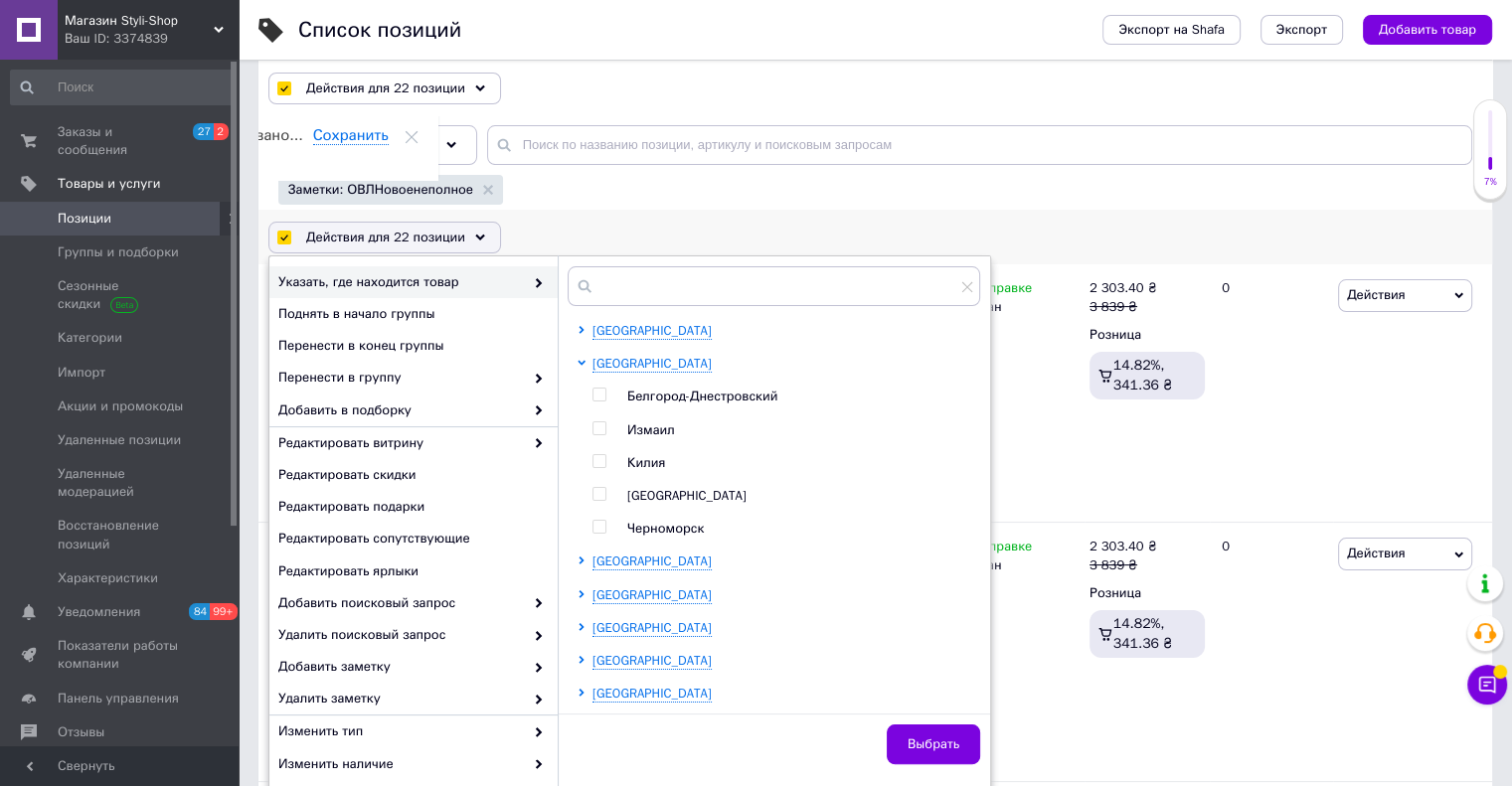 click at bounding box center (598, 494) 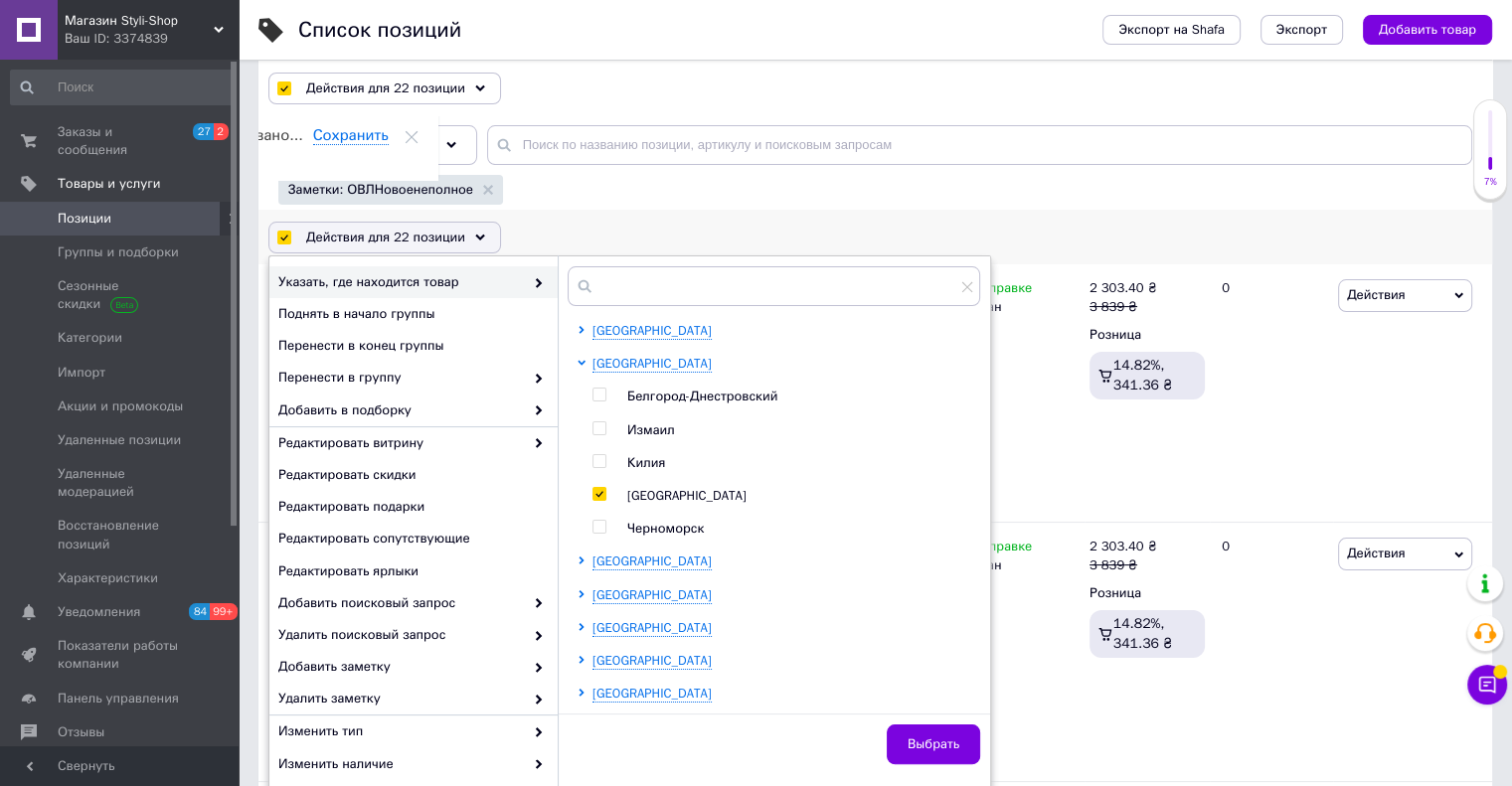 checkbox on "true" 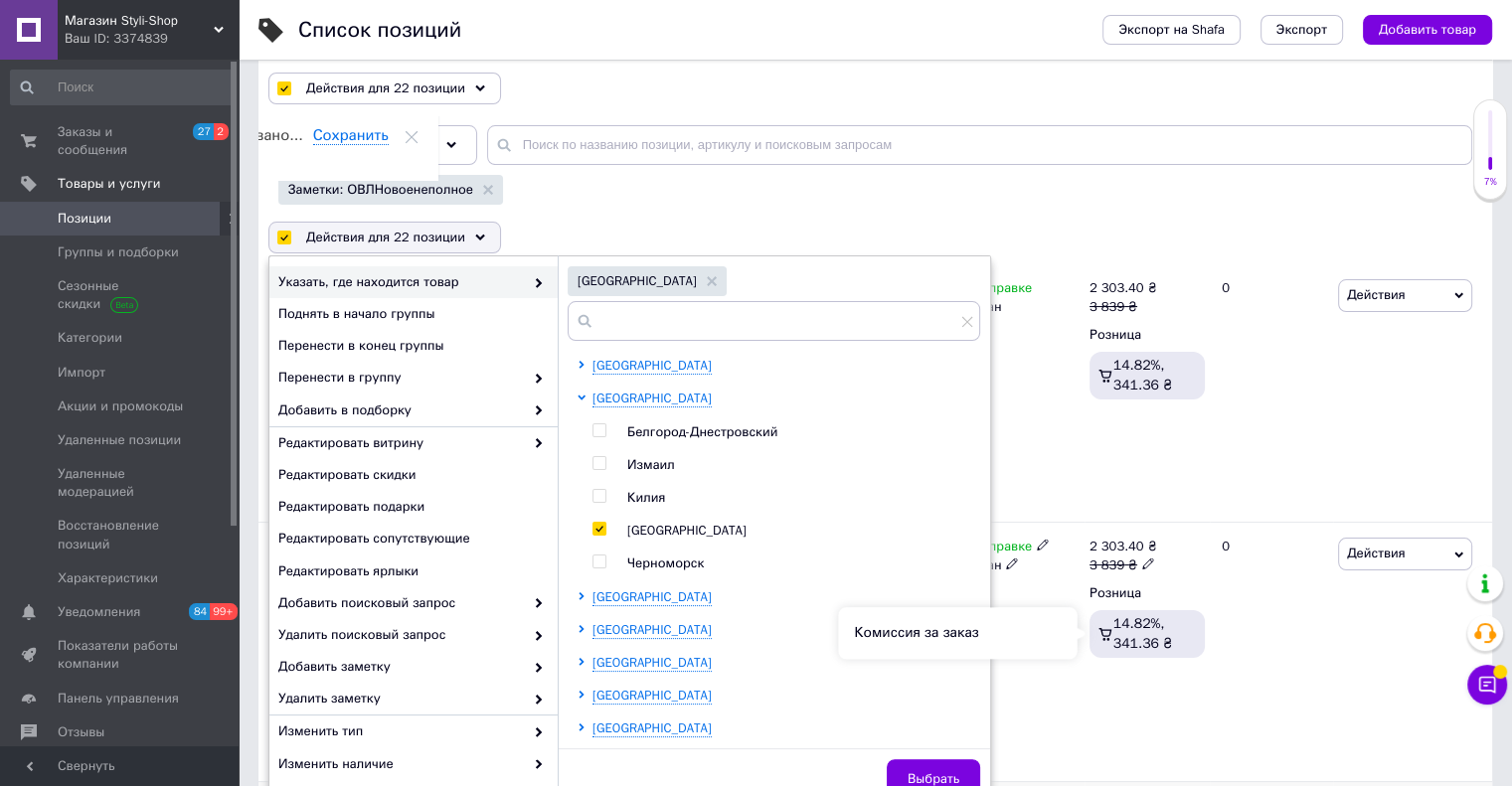 scroll, scrollTop: 397, scrollLeft: 0, axis: vertical 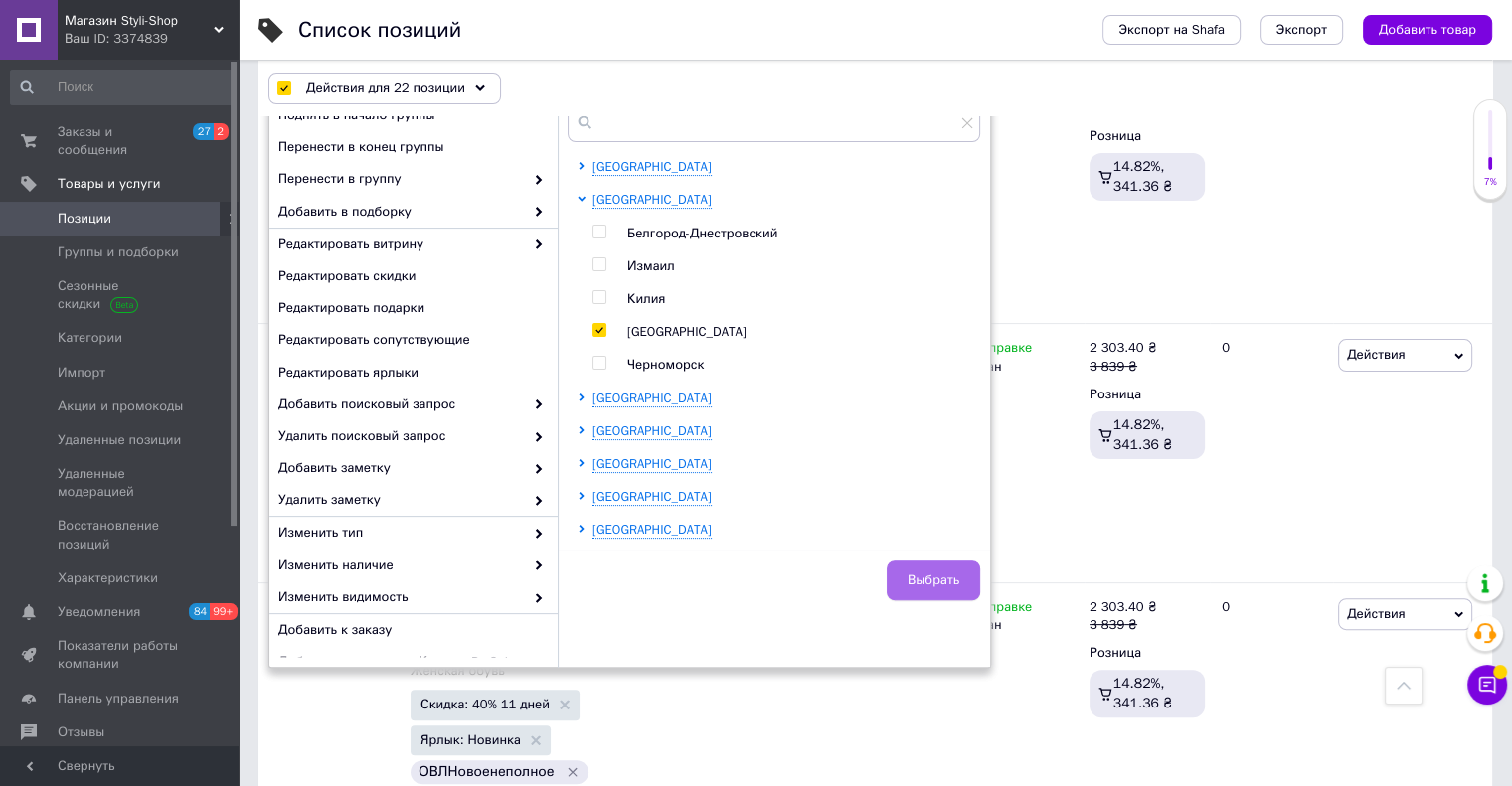 click on "Выбрать" at bounding box center [933, 580] 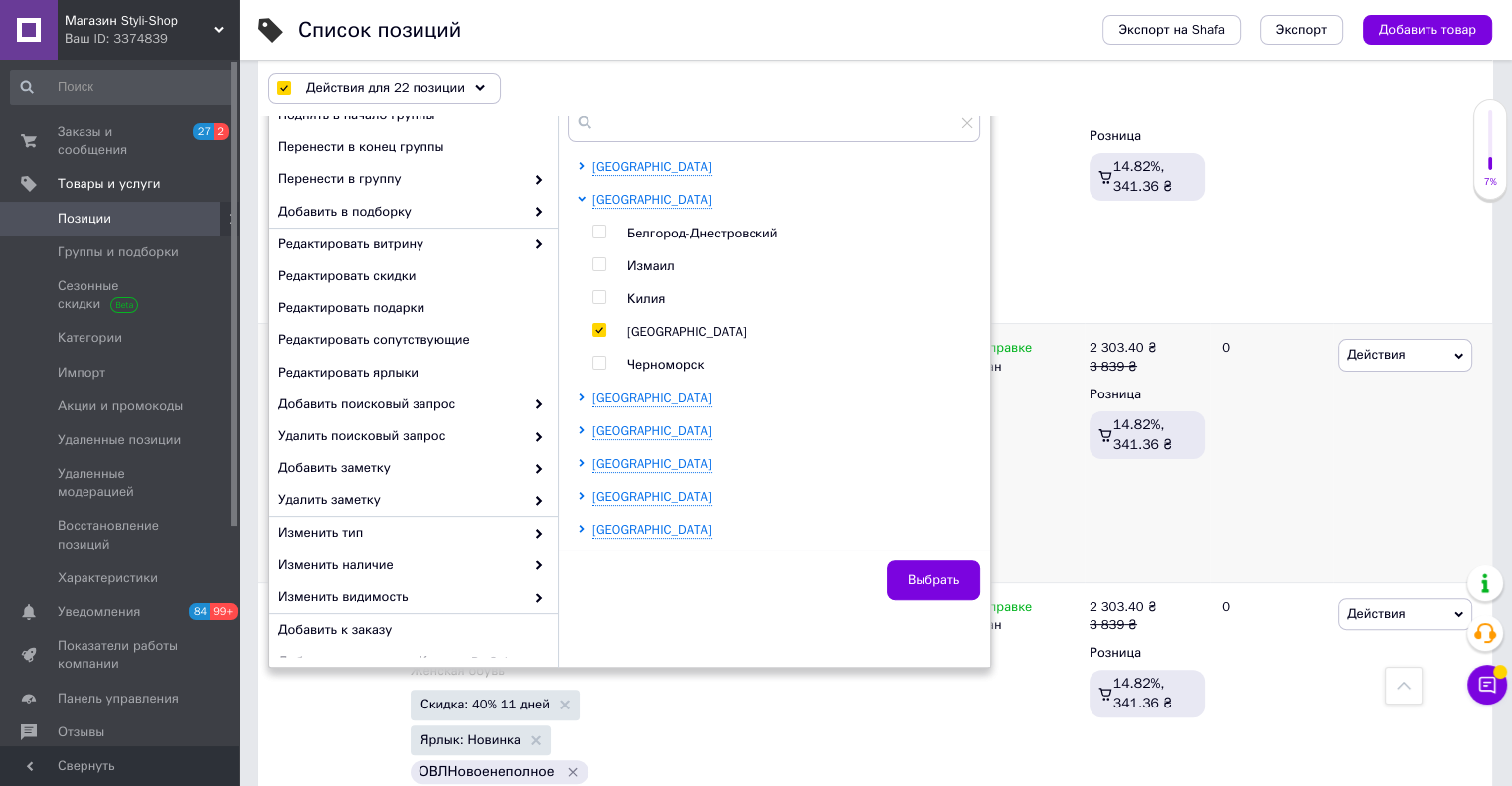 checkbox on "false" 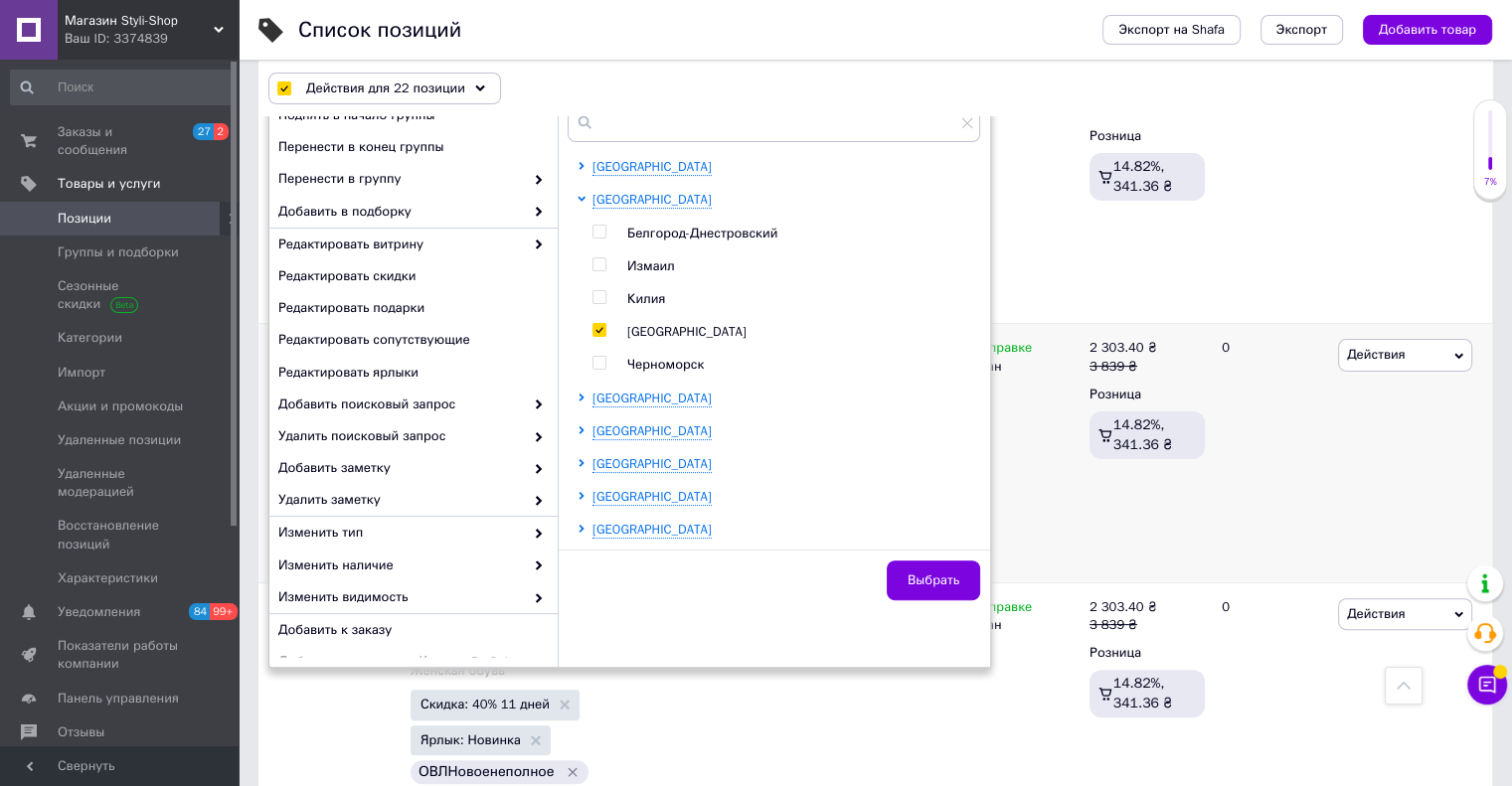 checkbox on "false" 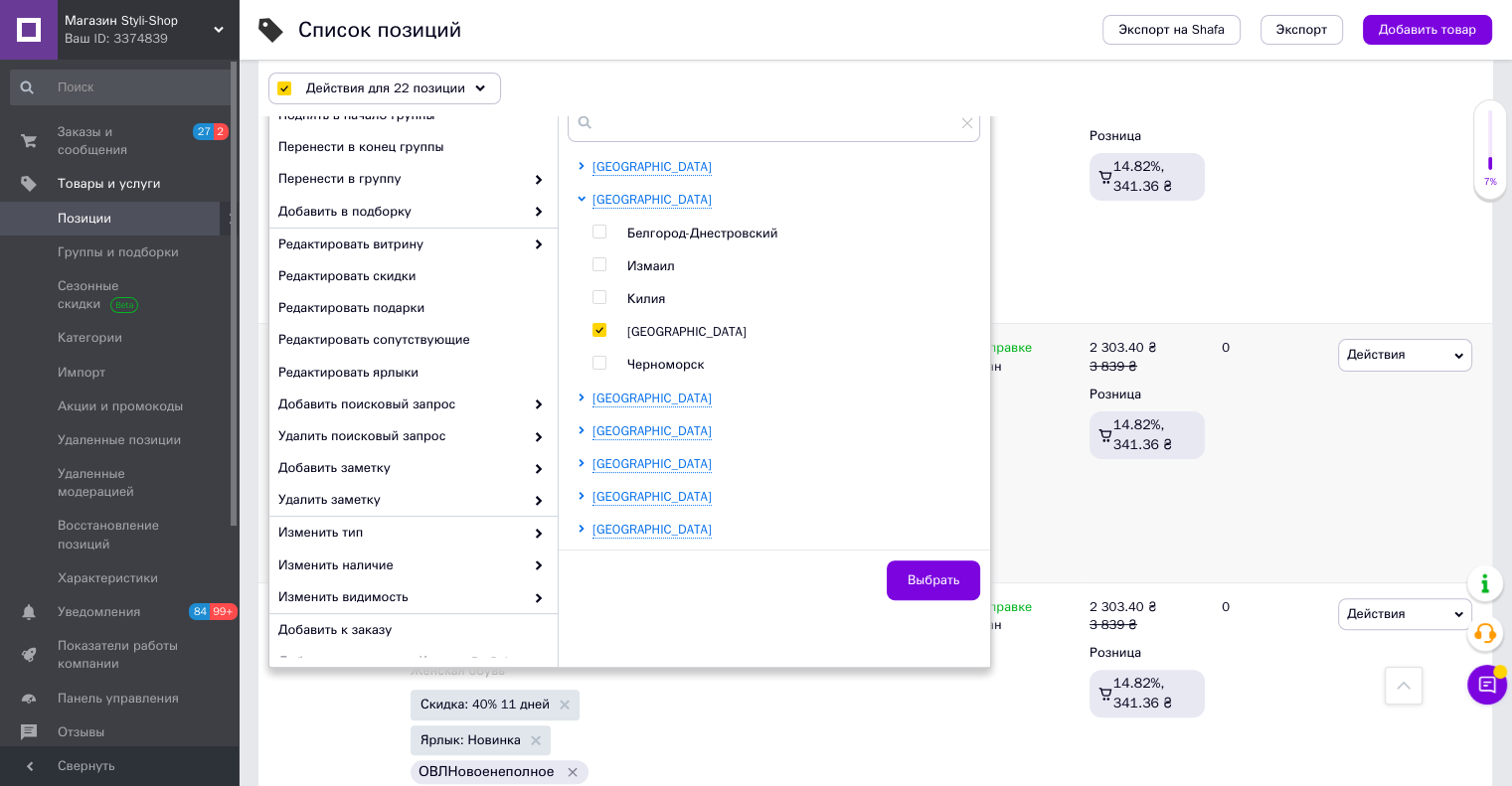 checkbox on "false" 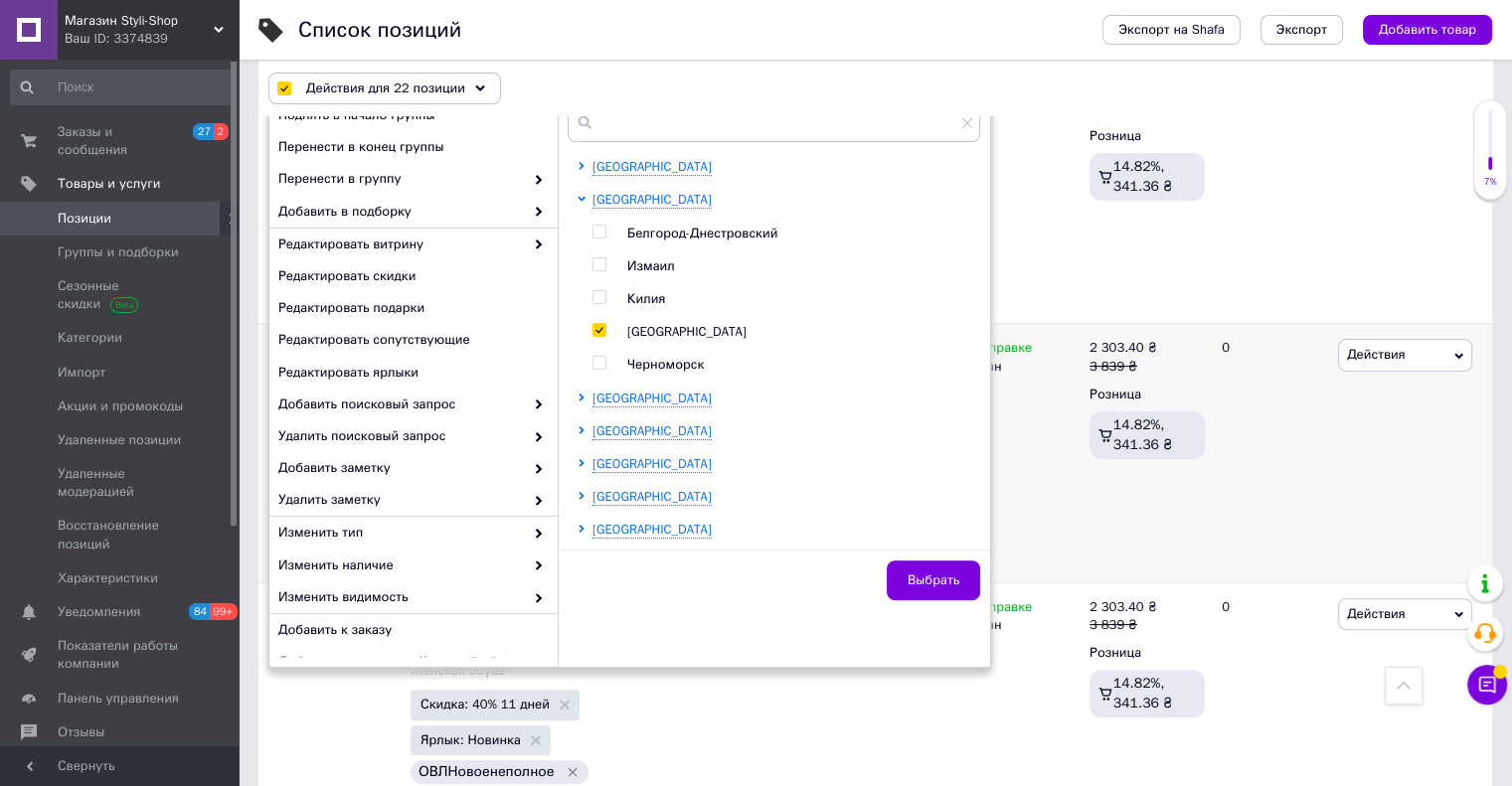 checkbox on "false" 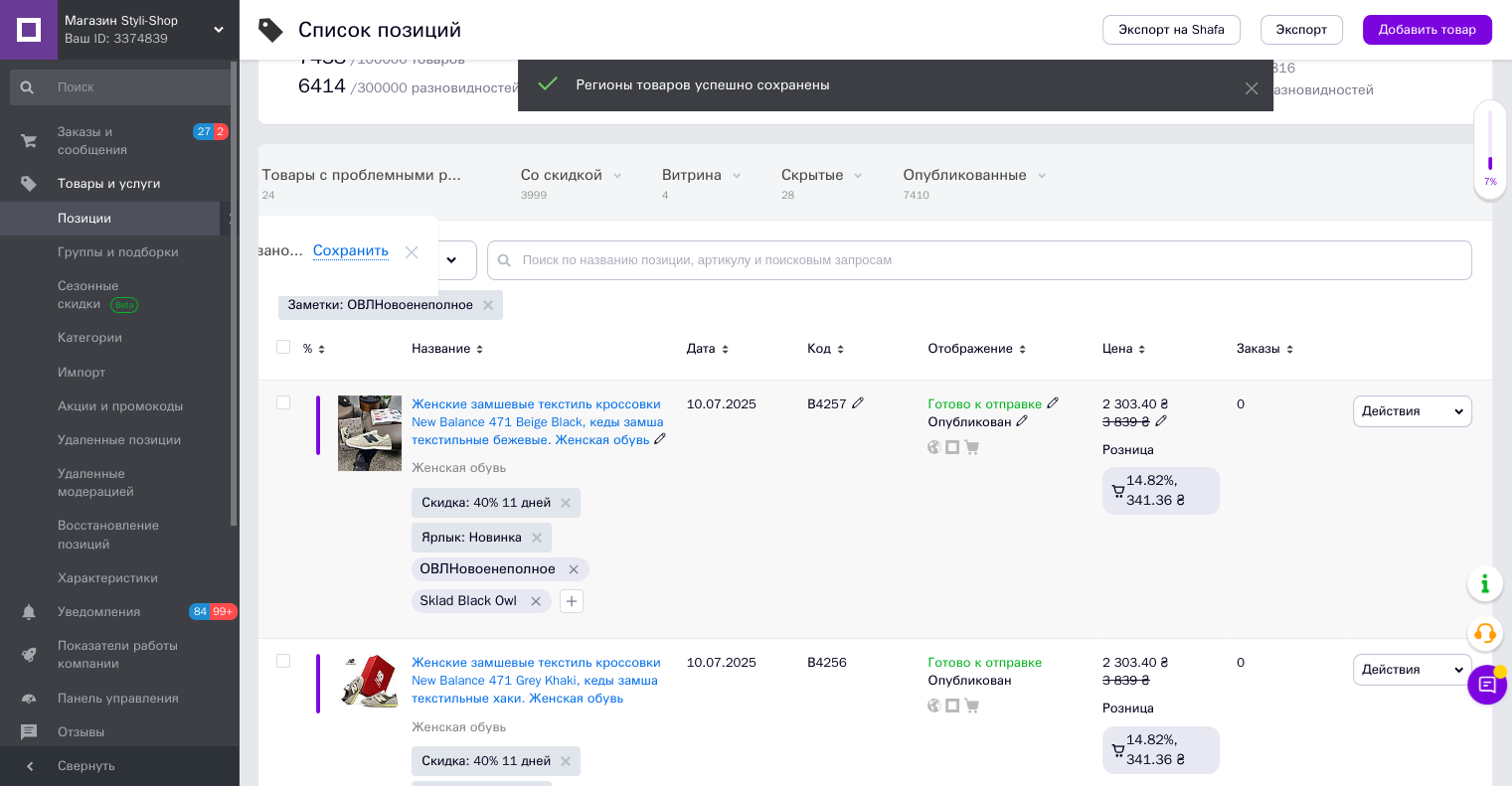 scroll, scrollTop: 199, scrollLeft: 0, axis: vertical 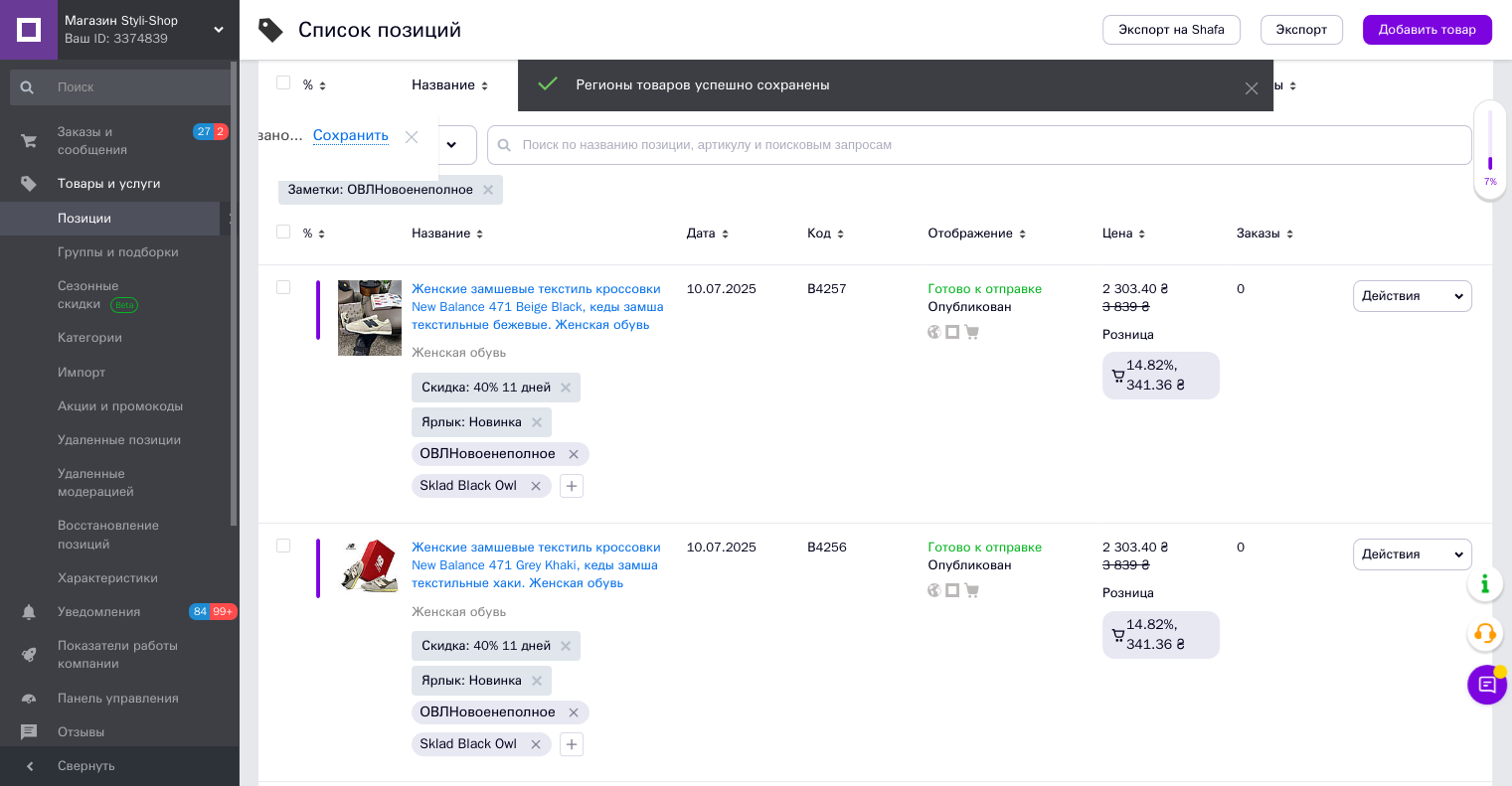 click at bounding box center (282, 232) 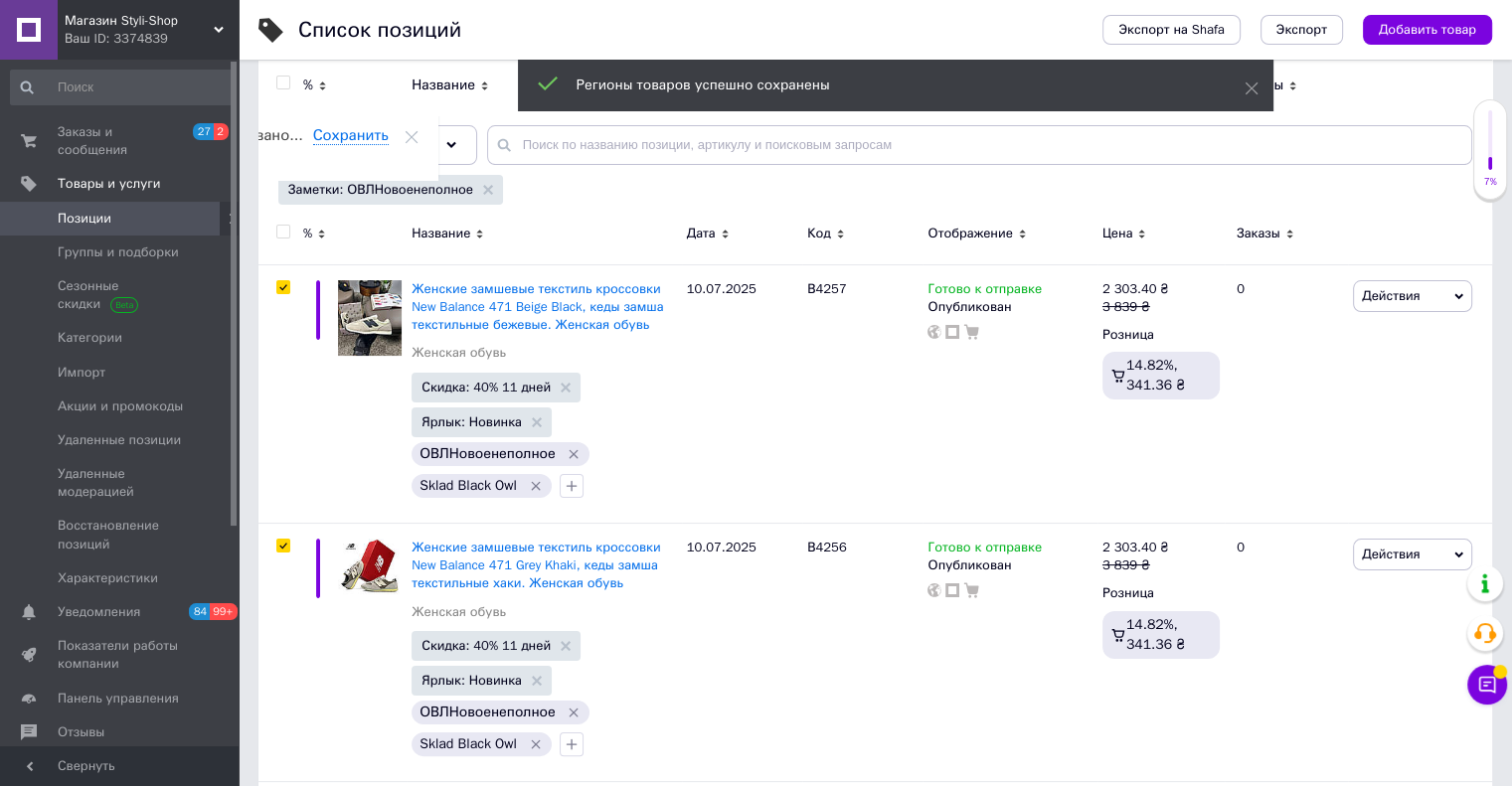 checkbox on "true" 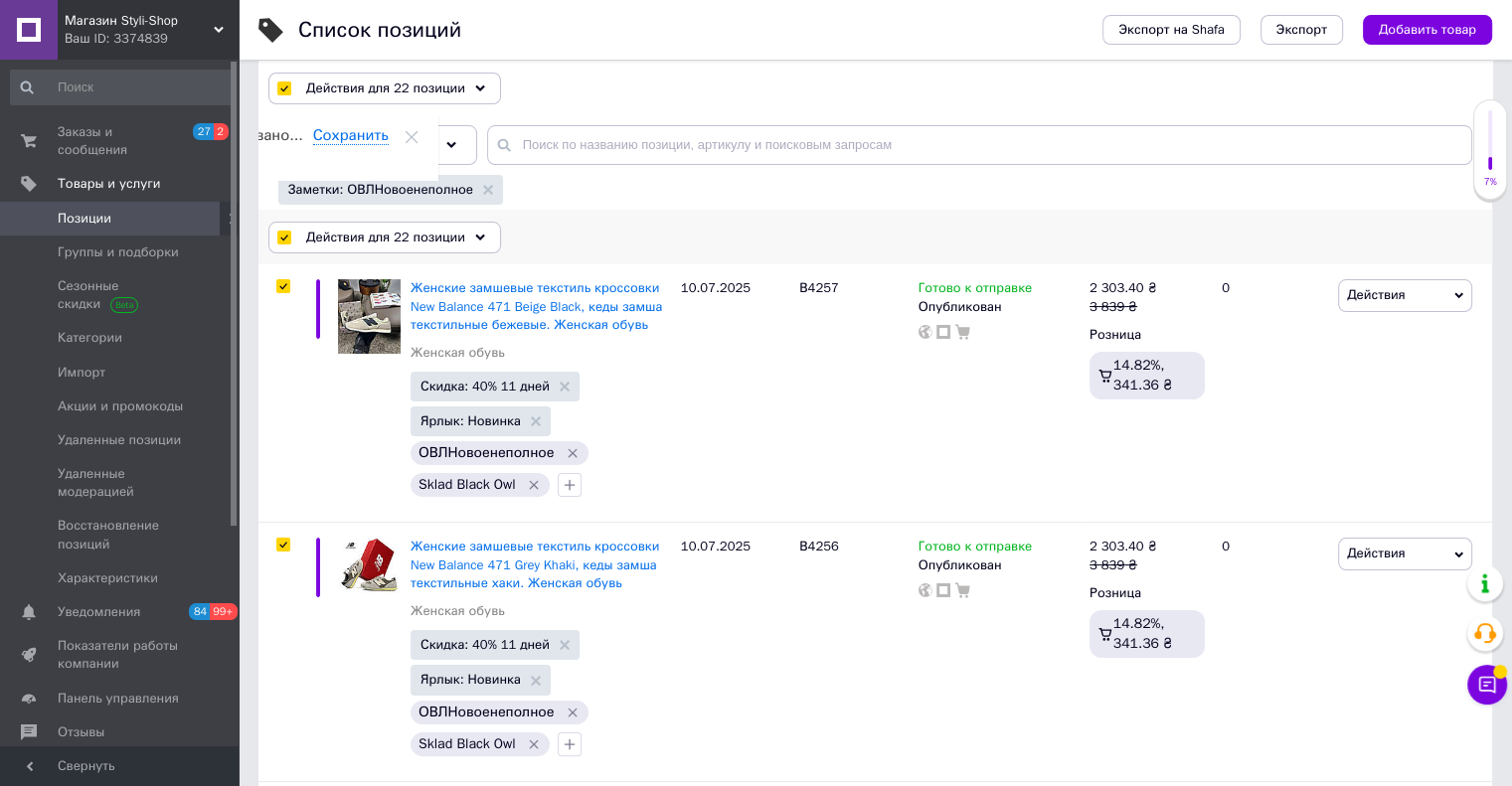 click on "Действия для 22 позиции" at bounding box center [386, 237] 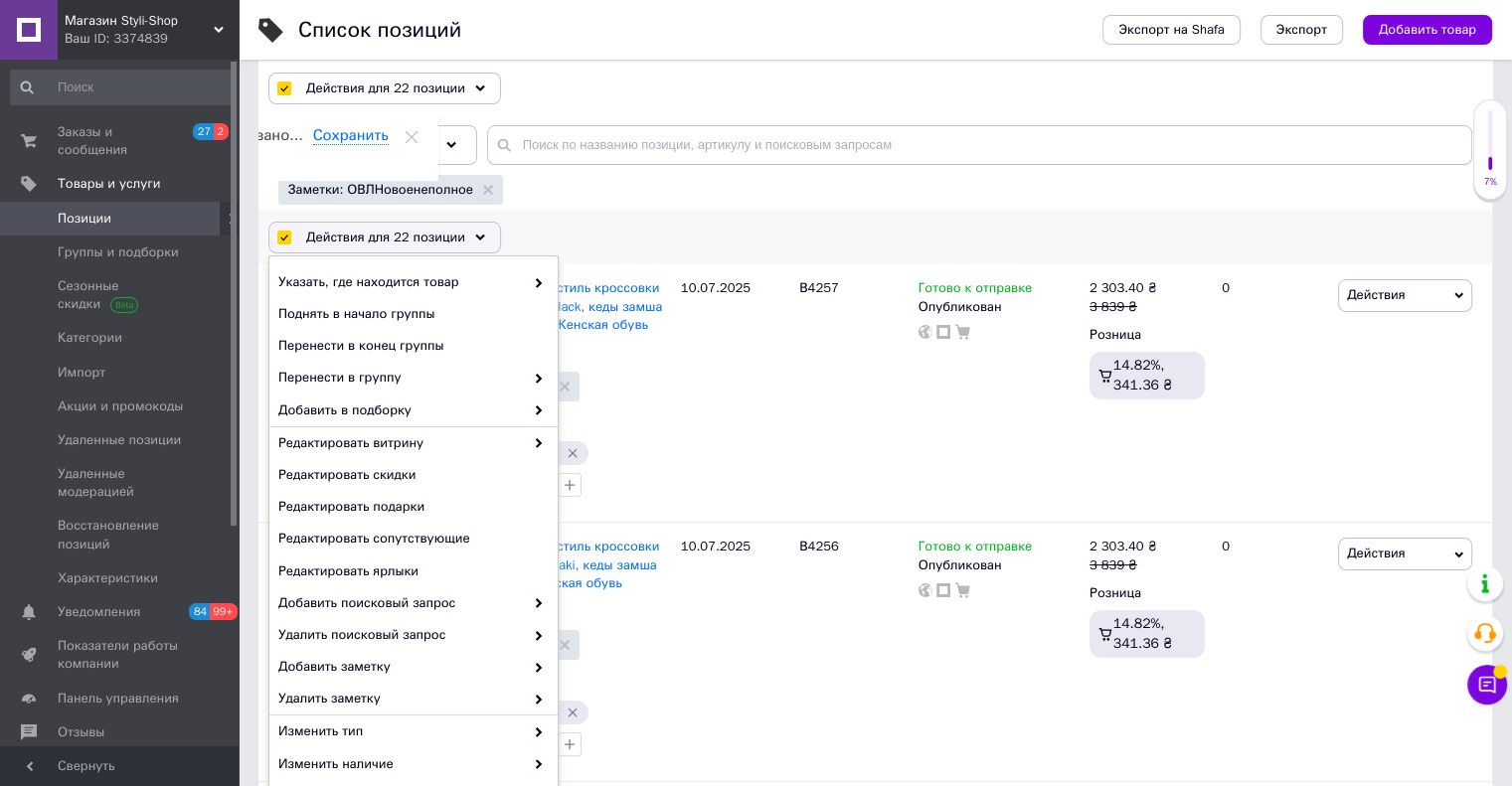 click on "Действия для 22 позиции" at bounding box center [386, 237] 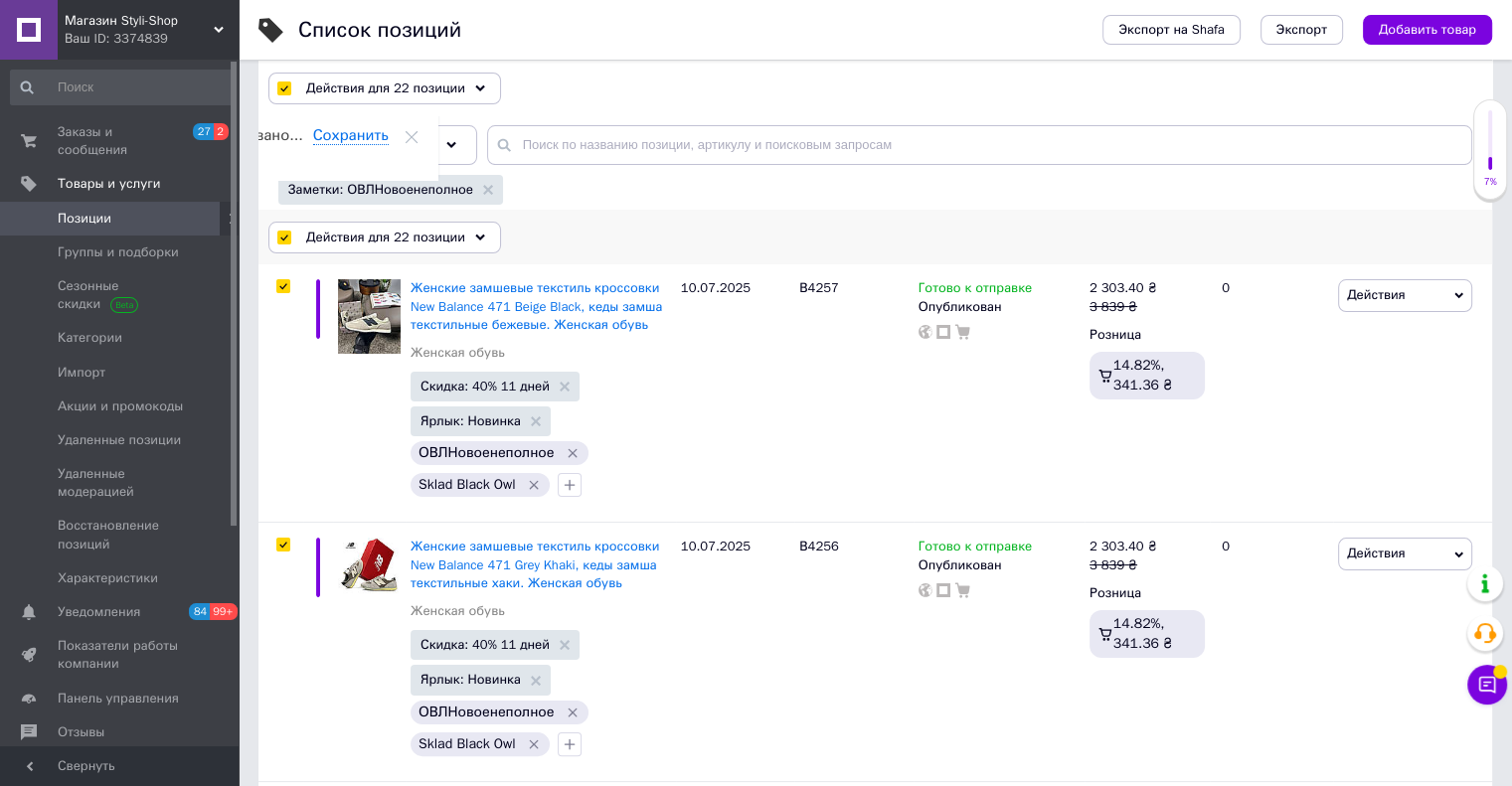 click on "Действия для 22 позиции" at bounding box center (386, 237) 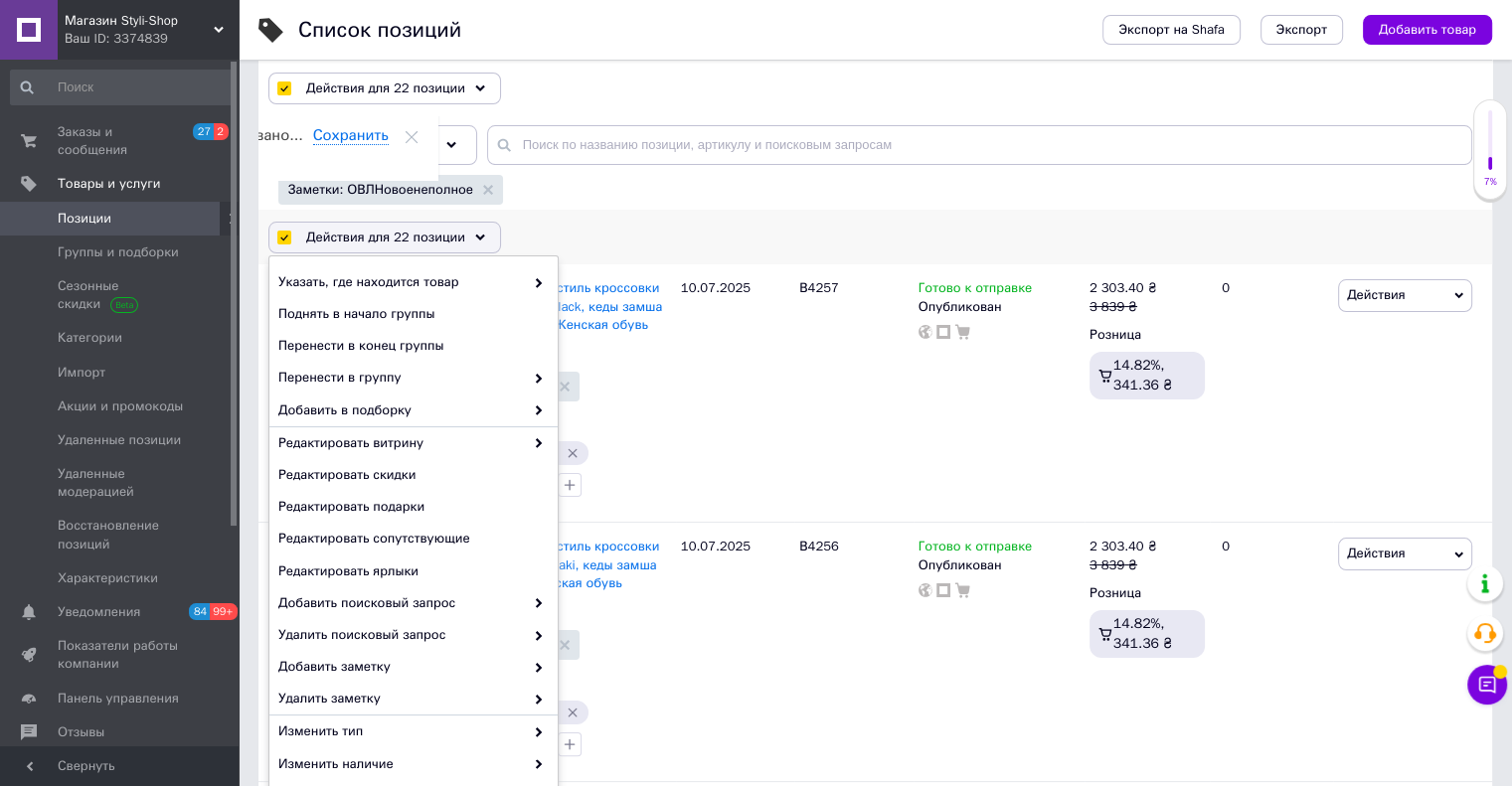 click on "Действия для 22 позиции" at bounding box center (386, 237) 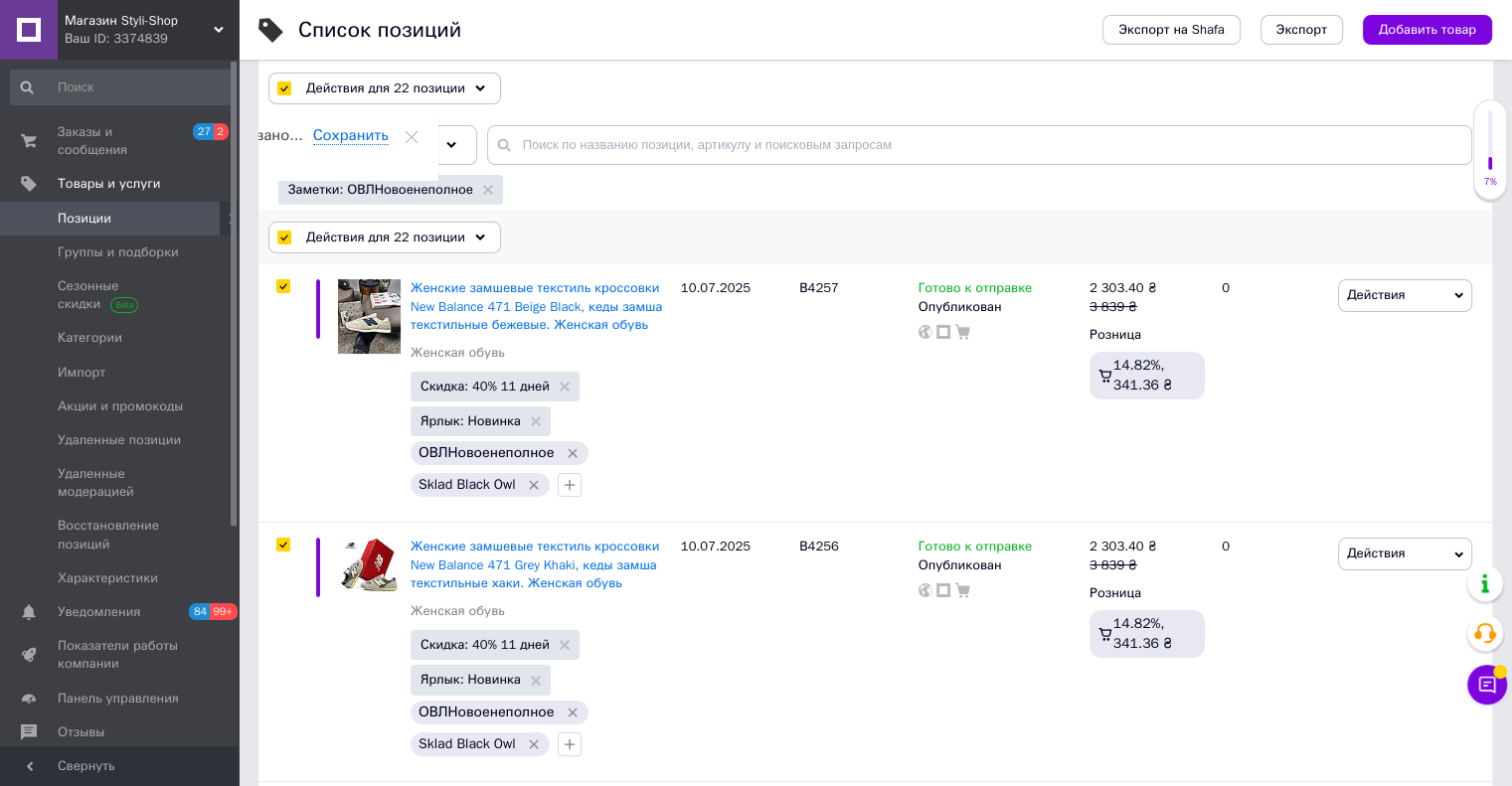 click on "Действия для 22 позиции" at bounding box center (386, 237) 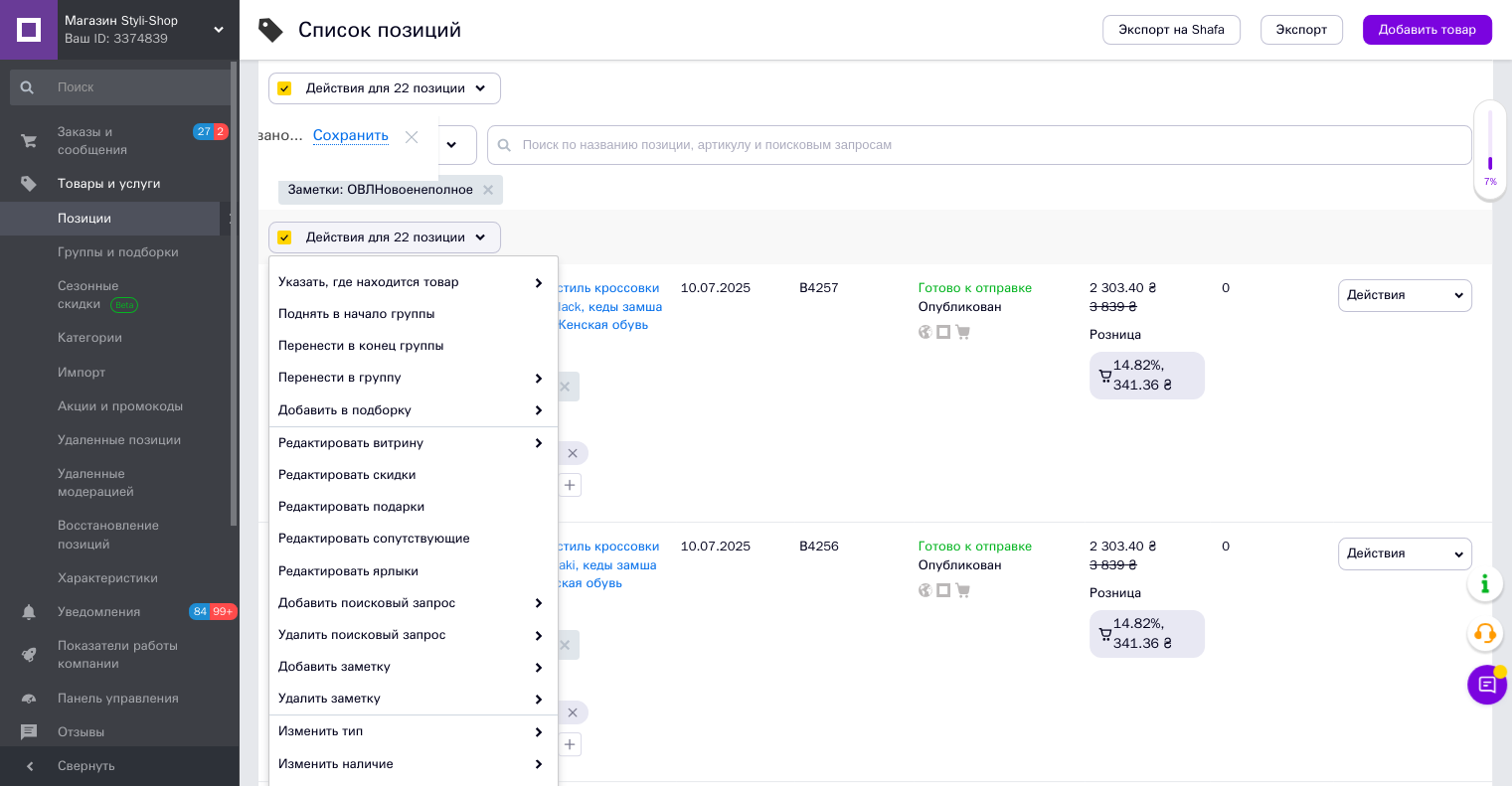 click on "Действия для 22 позиции" at bounding box center (386, 237) 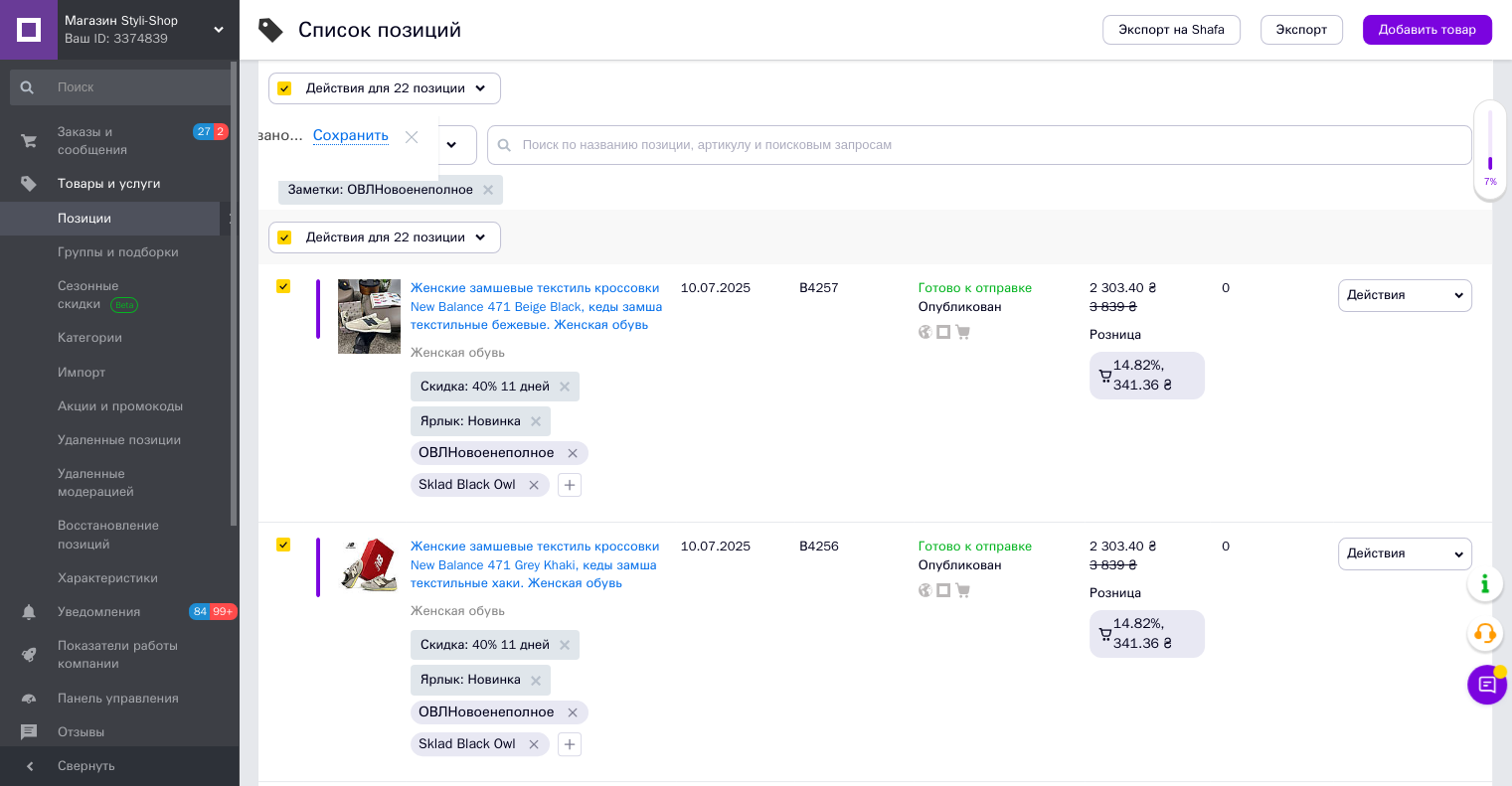 click on "Действия для 22 позиции" at bounding box center (386, 237) 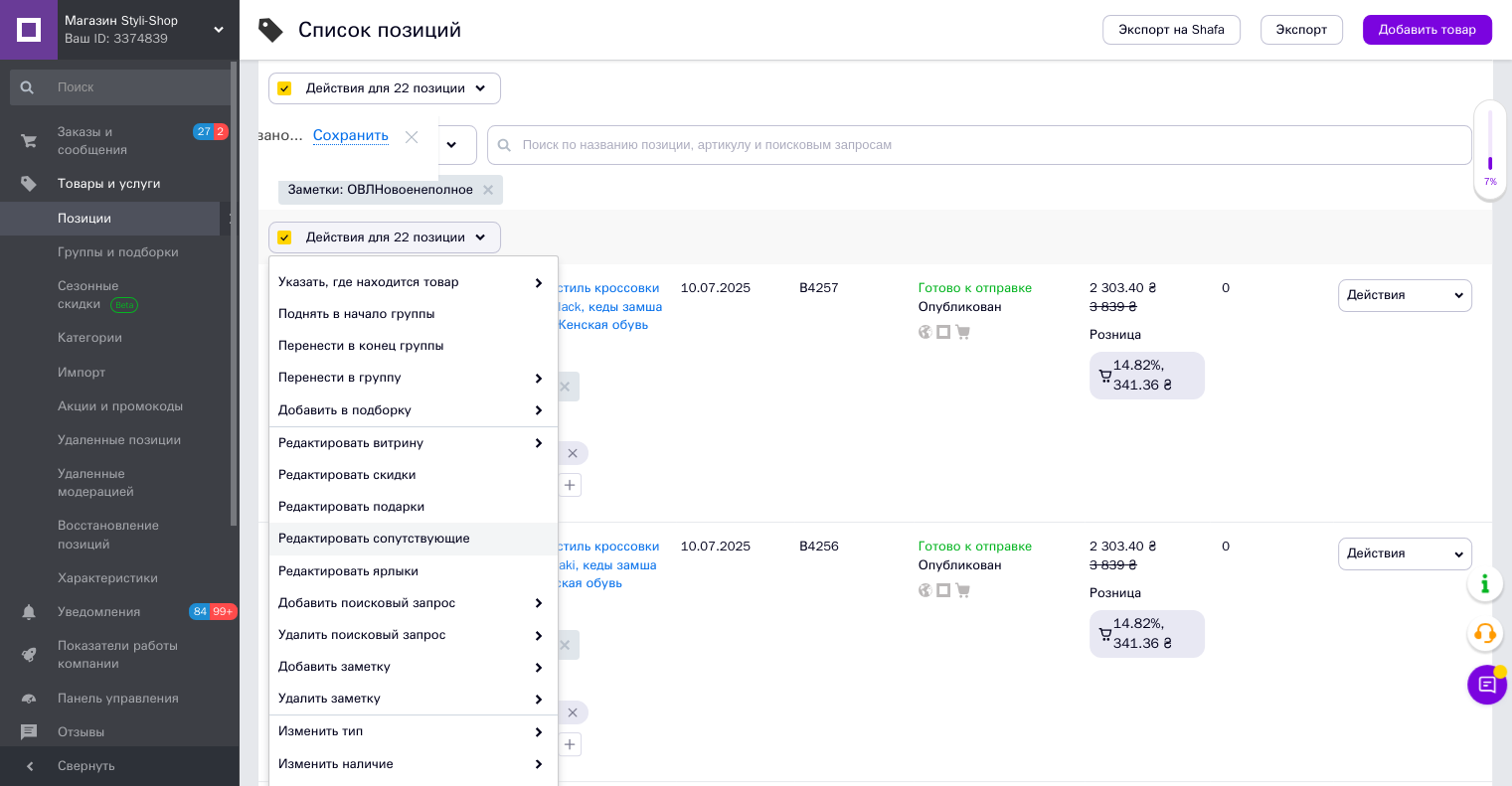 click on "Редактировать сопутствующие" at bounding box center [411, 539] 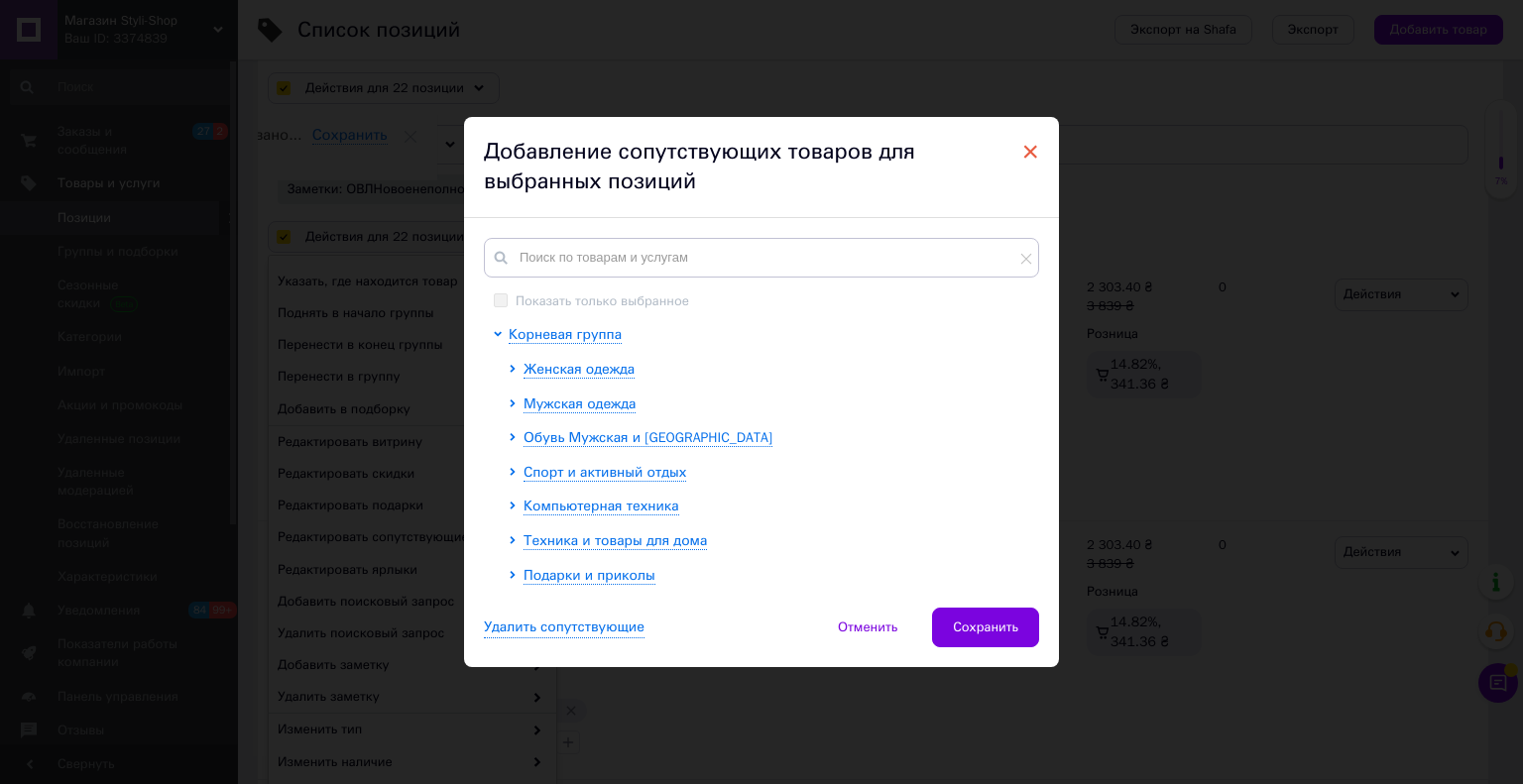 click on "×" at bounding box center [1030, 152] 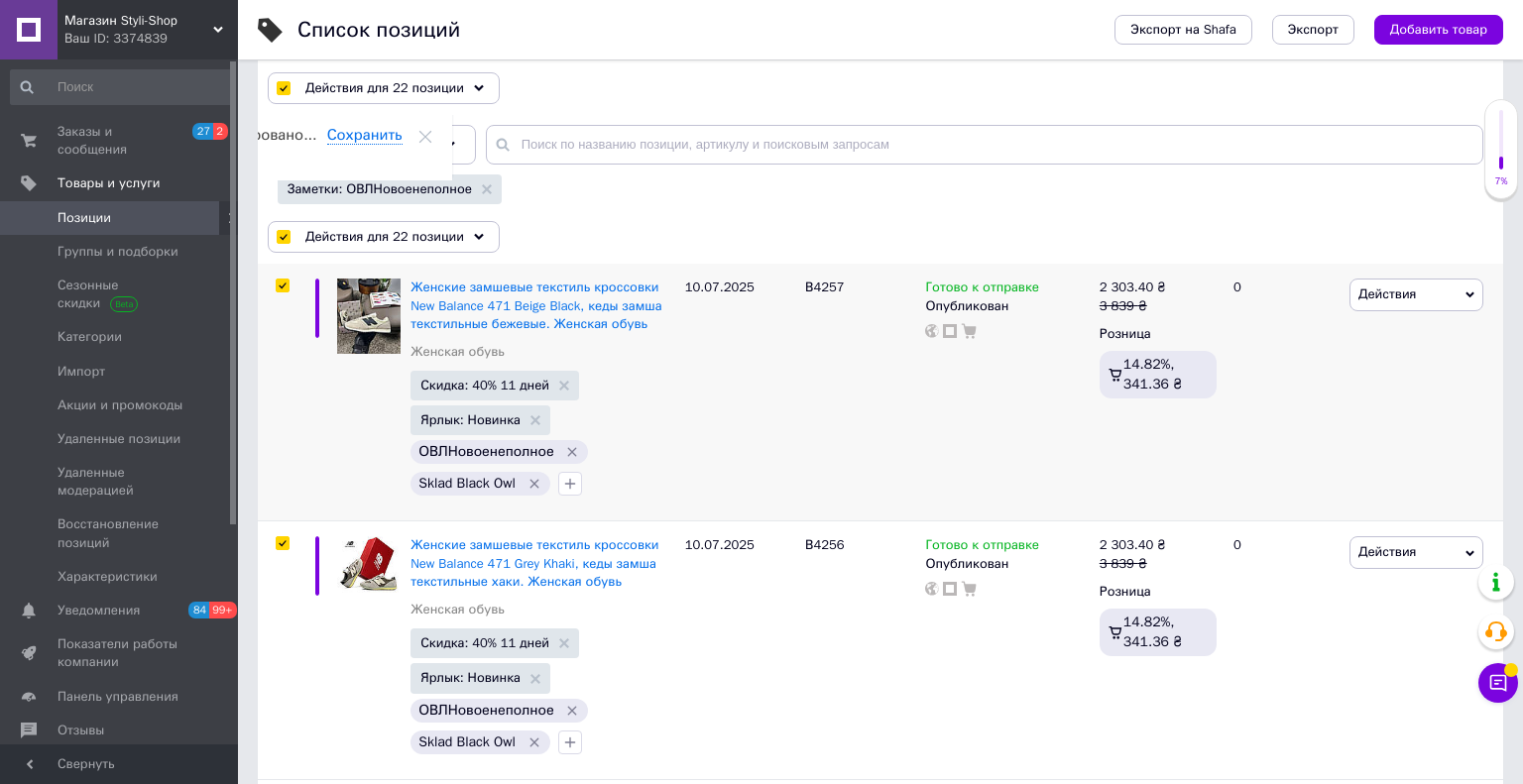 scroll, scrollTop: 0, scrollLeft: 102, axis: horizontal 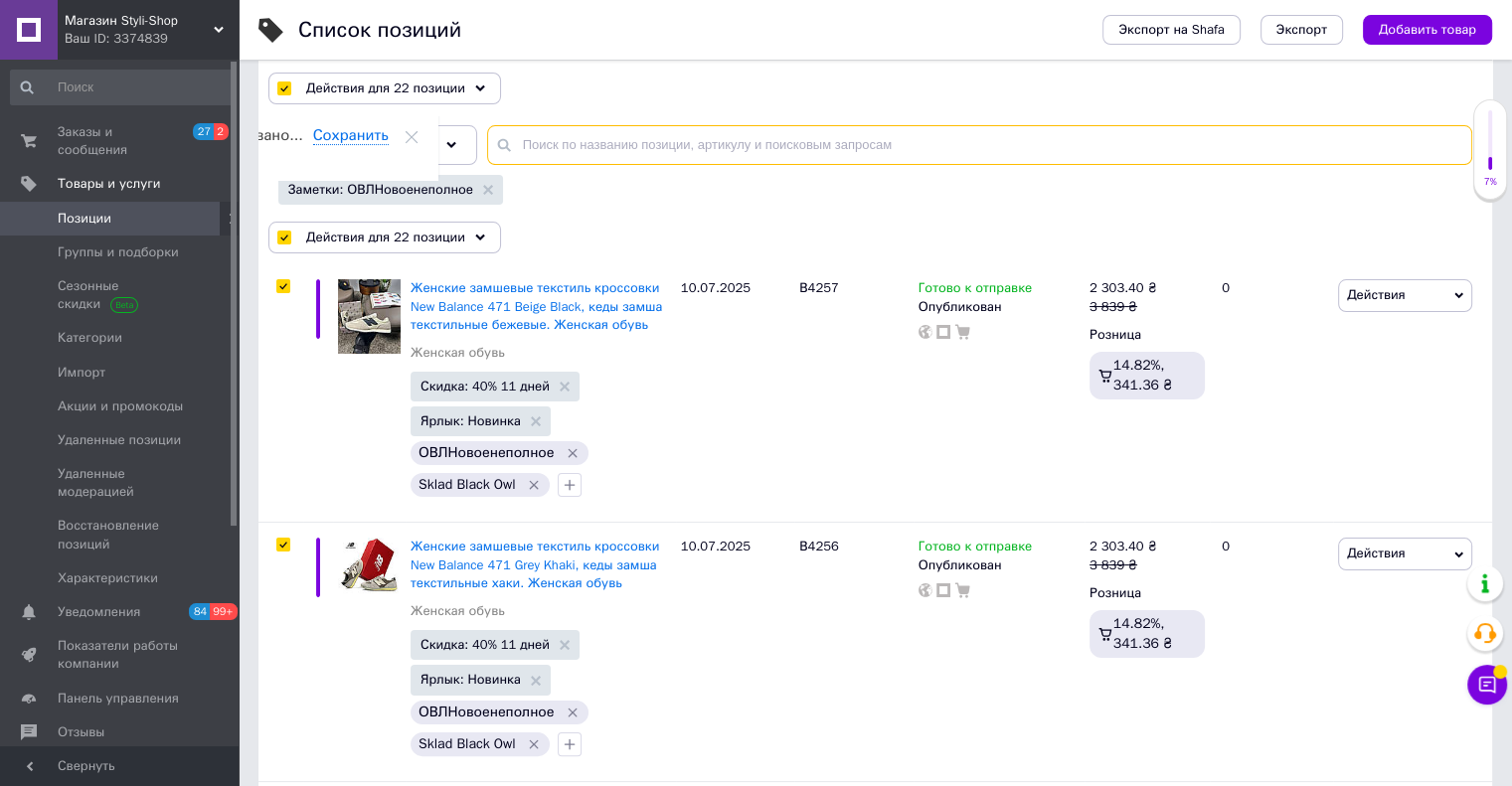 click at bounding box center [979, 145] 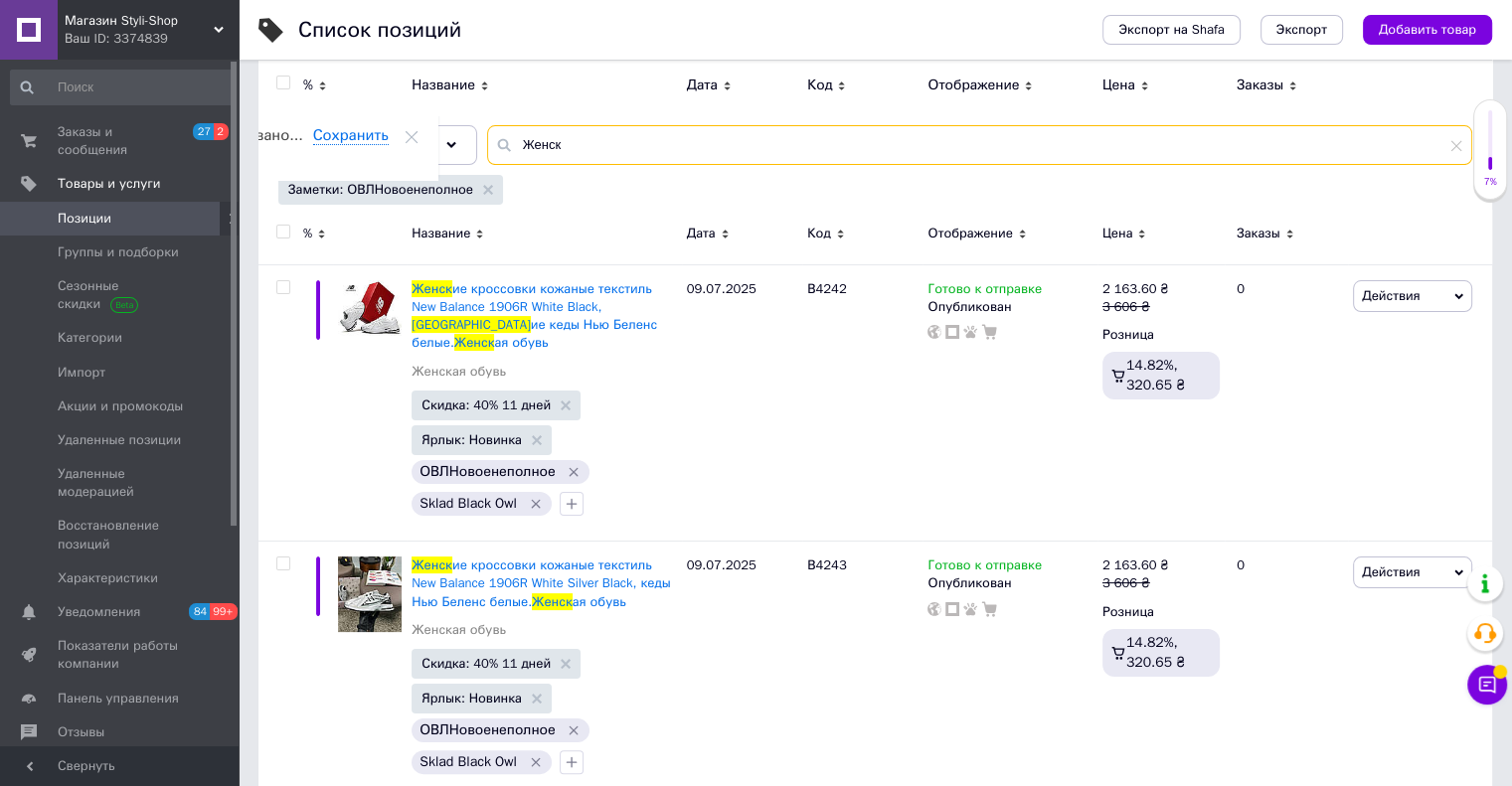 type on "Женск" 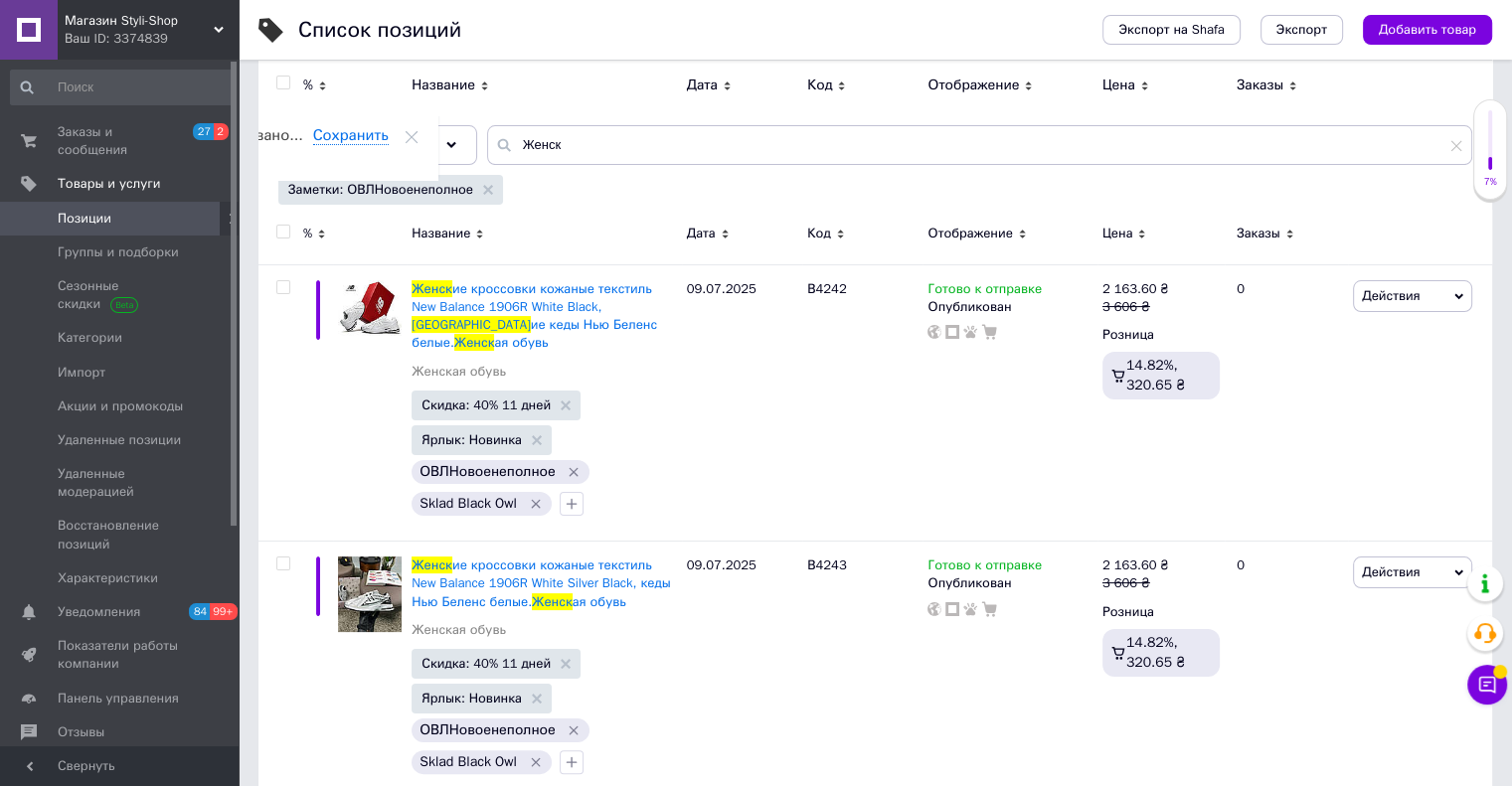 click at bounding box center [282, 232] 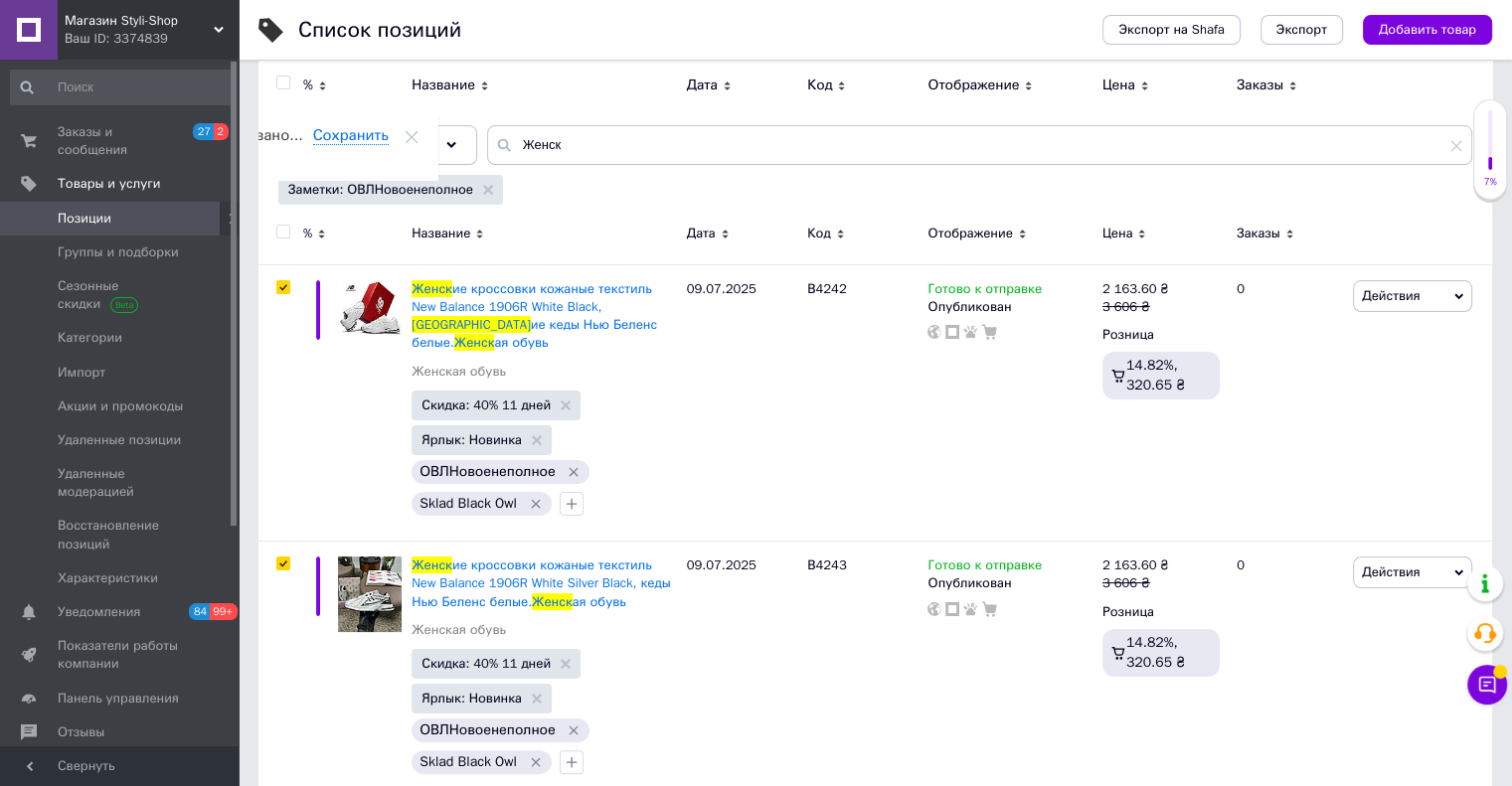 checkbox on "true" 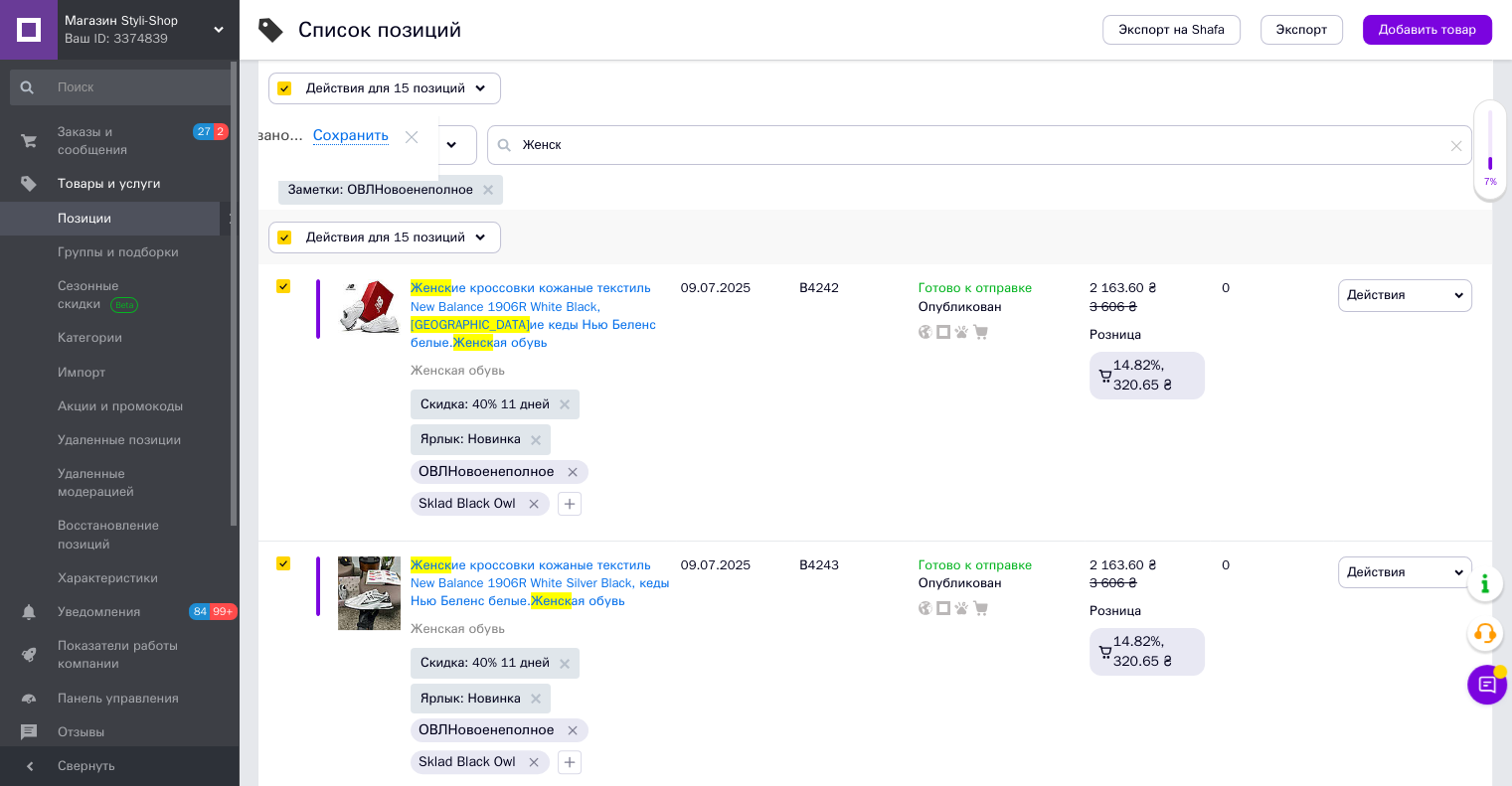 click on "Действия для 15 позиций" at bounding box center (386, 237) 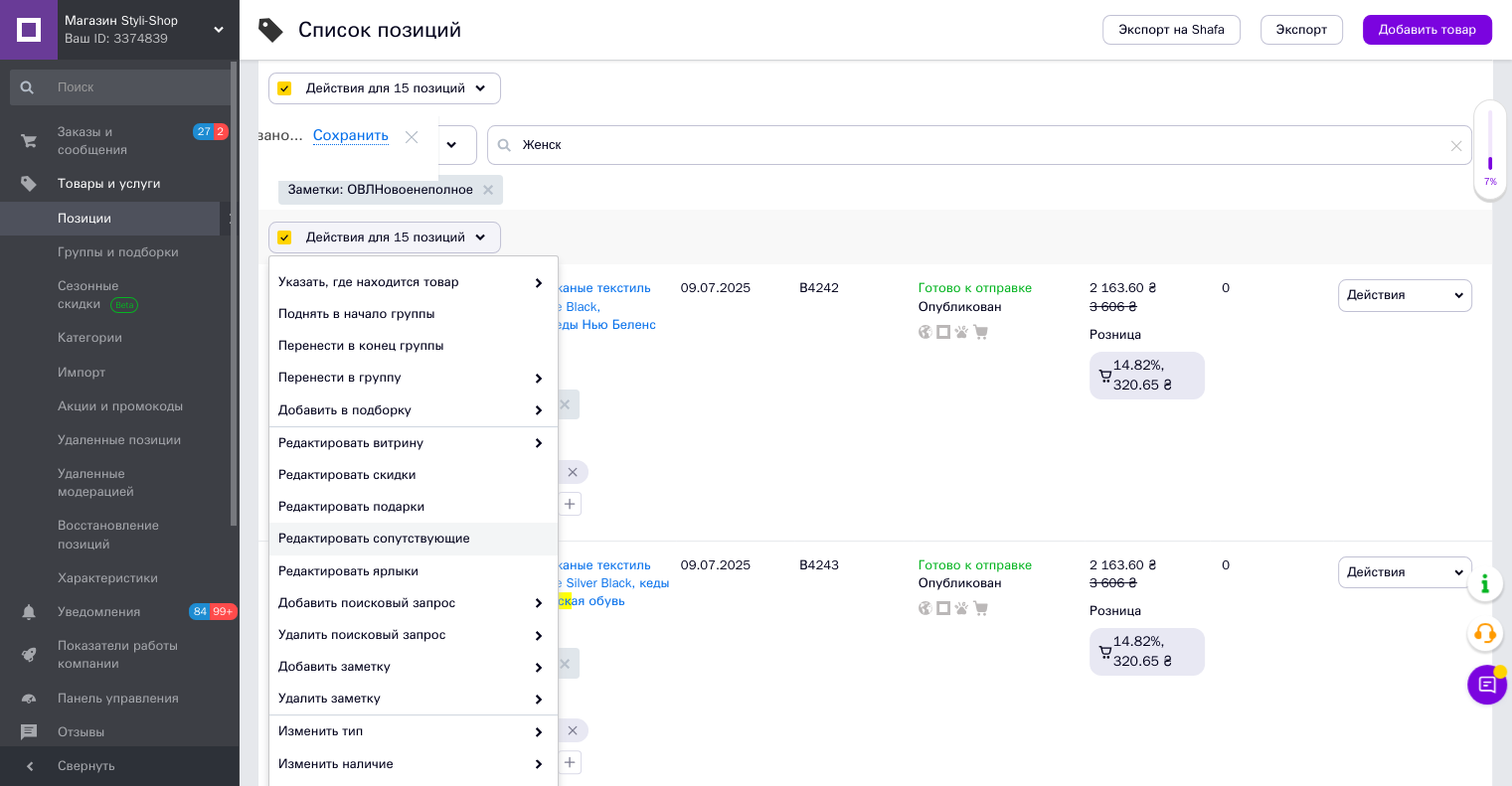 click on "Редактировать сопутствующие" at bounding box center [411, 539] 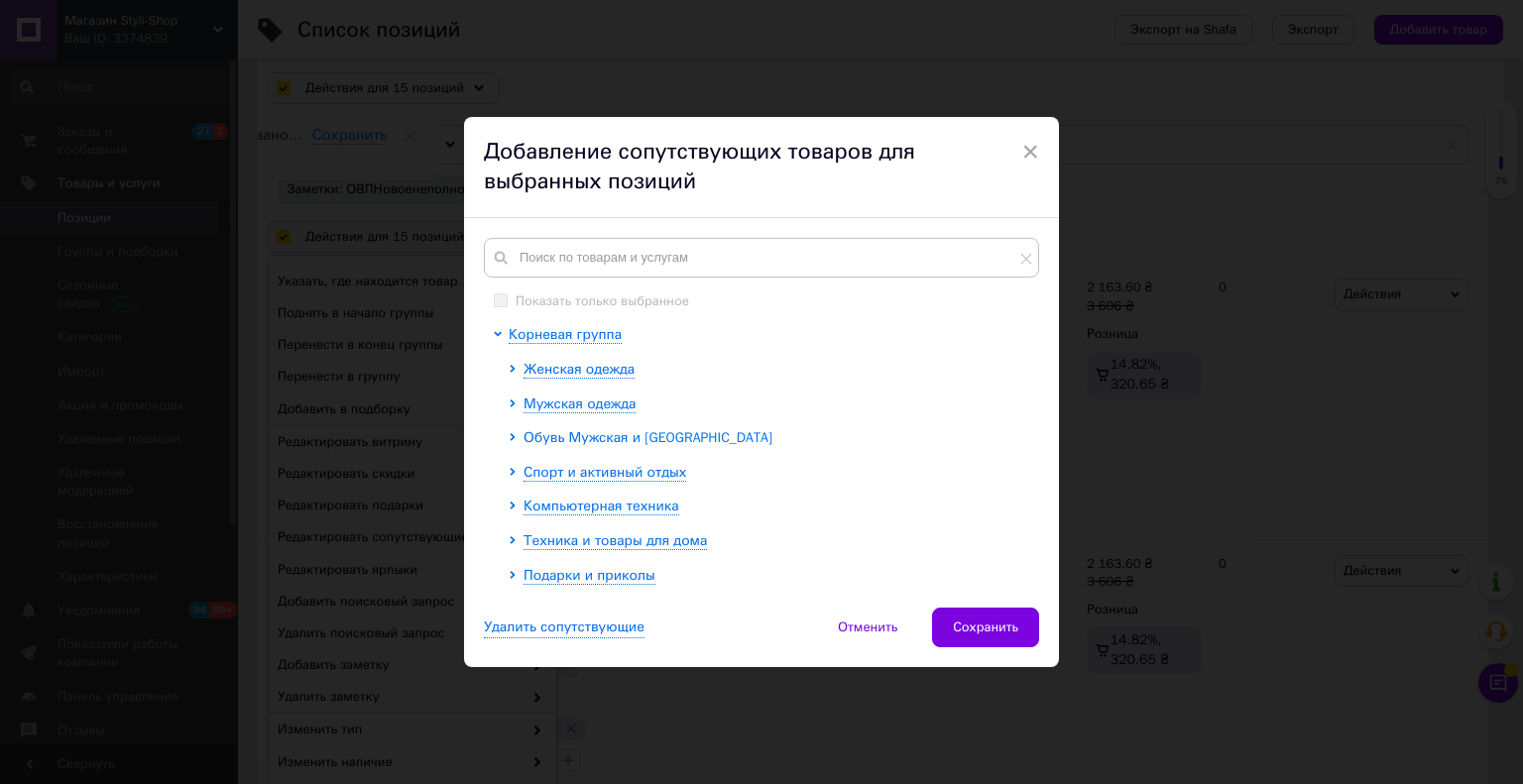 click on "Обувь Мужская и Женская" at bounding box center [647, 437] 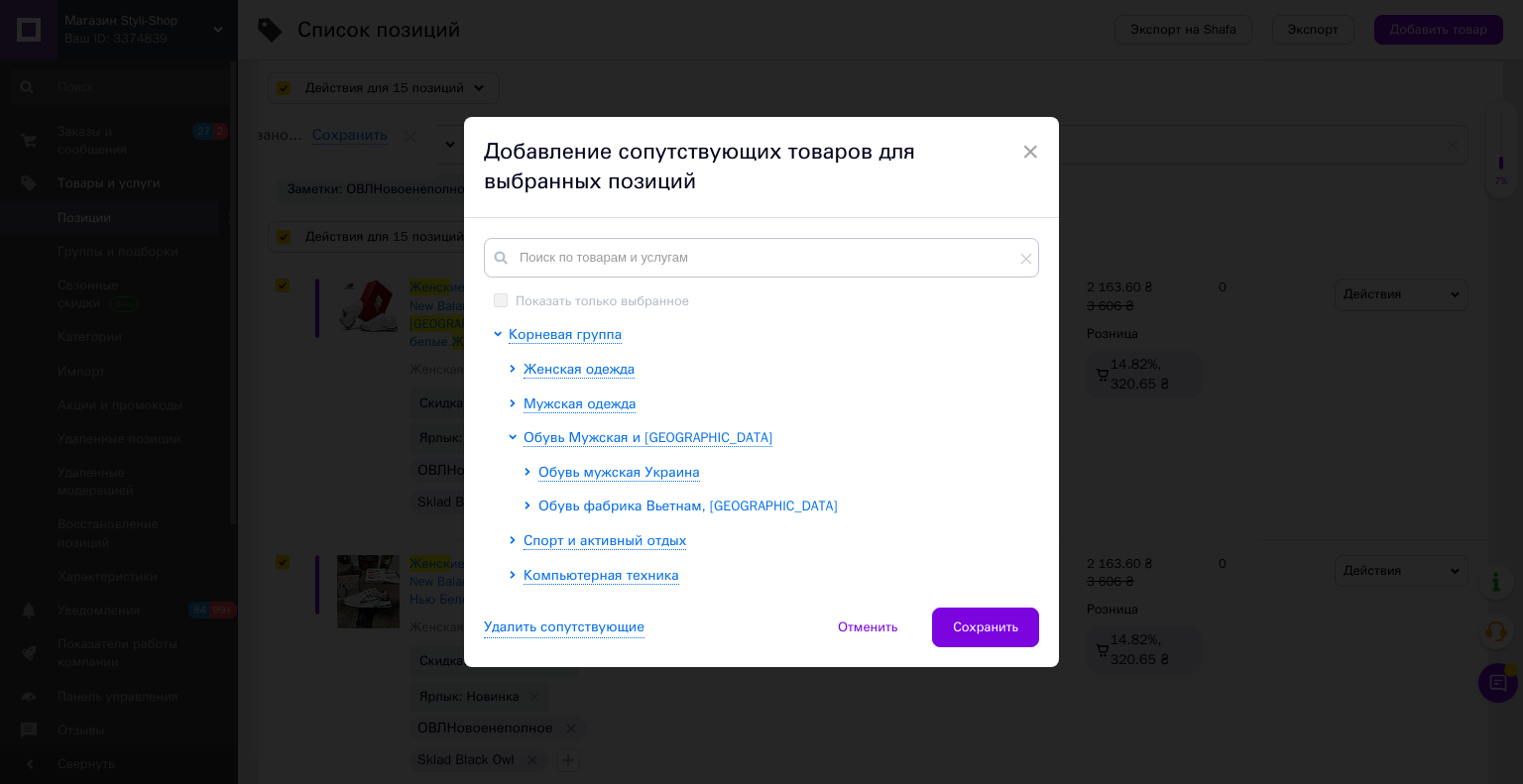 click on "Обувь фабрика Вьетнам, Китай" at bounding box center [688, 505] 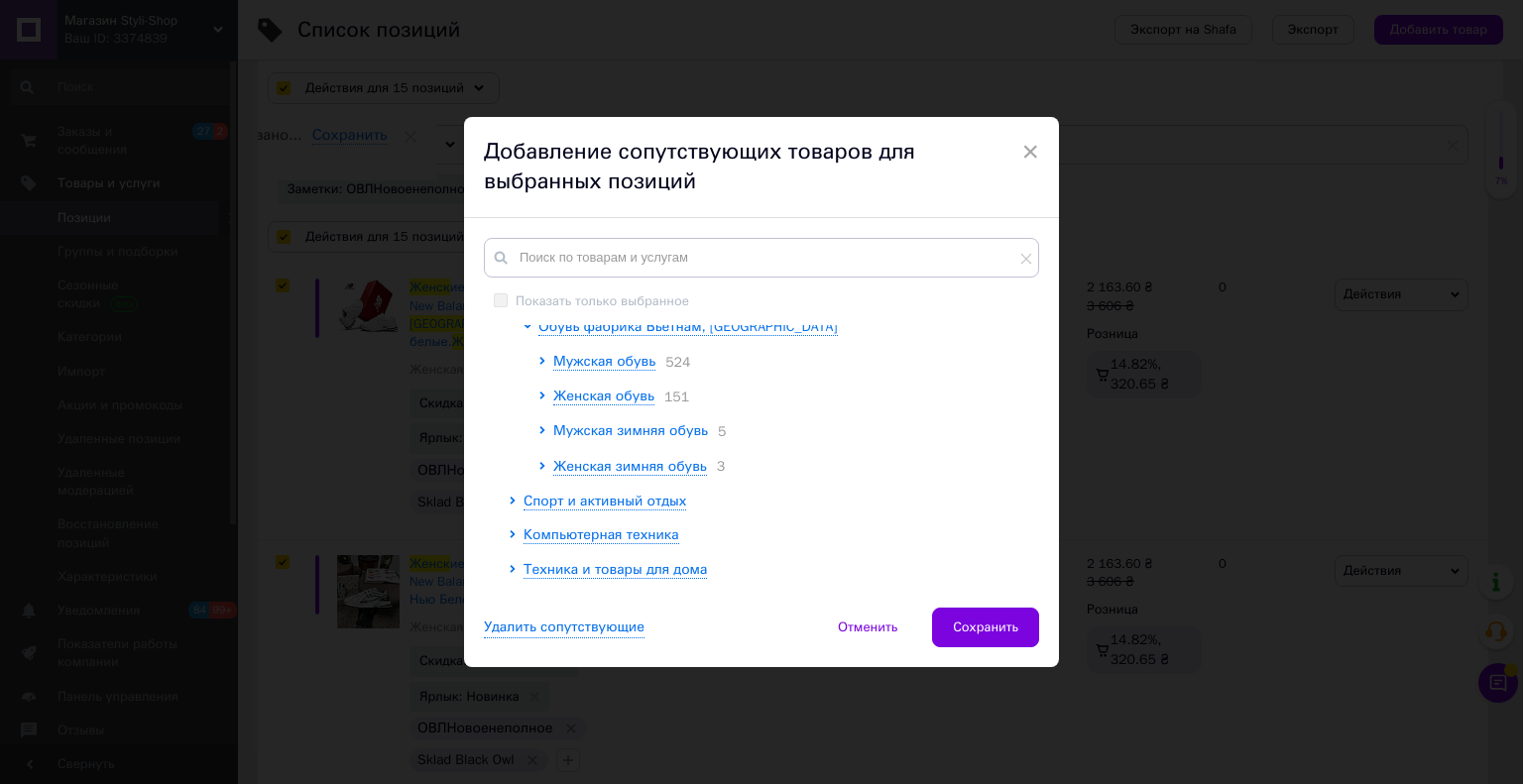 scroll, scrollTop: 198, scrollLeft: 0, axis: vertical 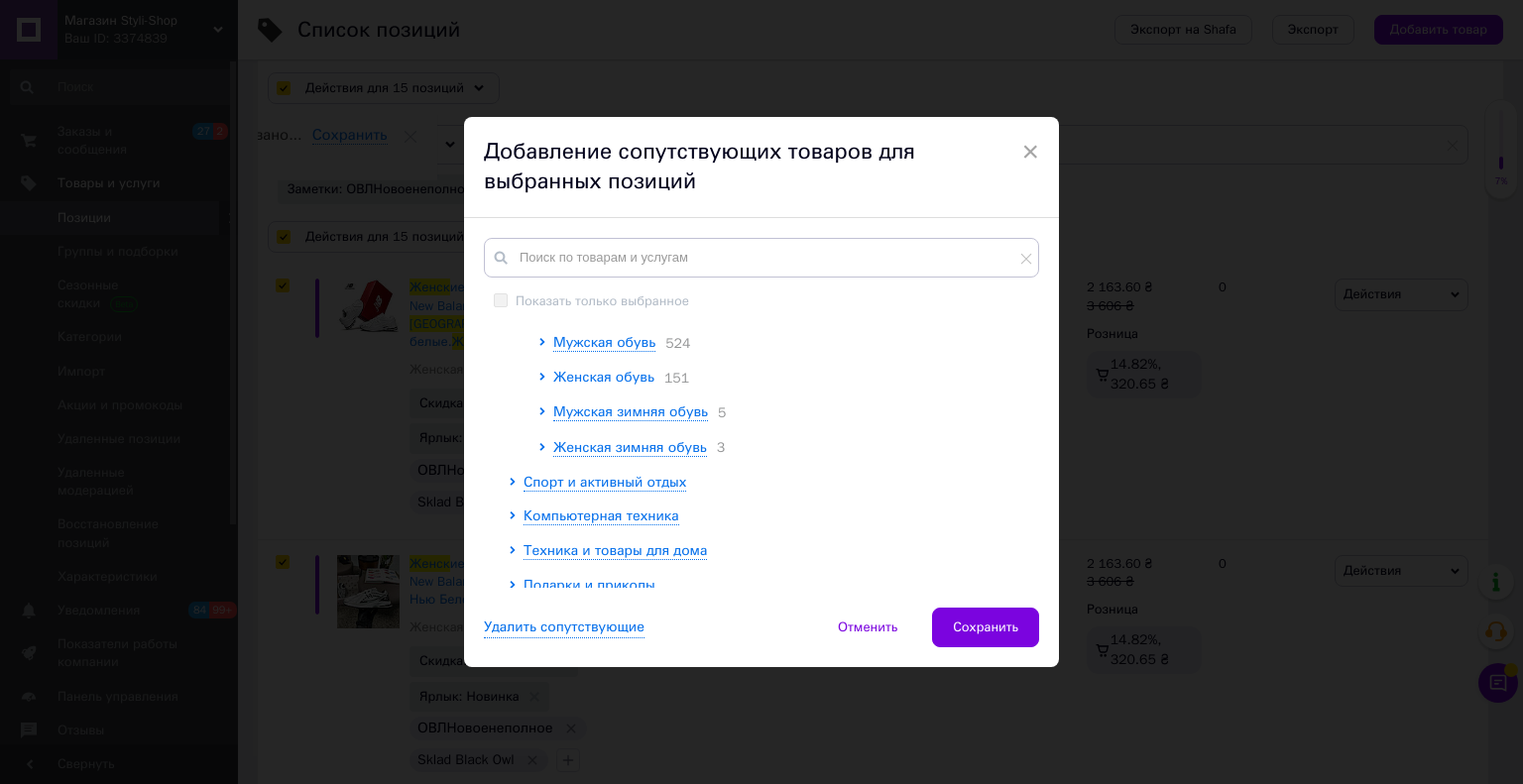 click on "Женская обувь" at bounding box center (604, 377) 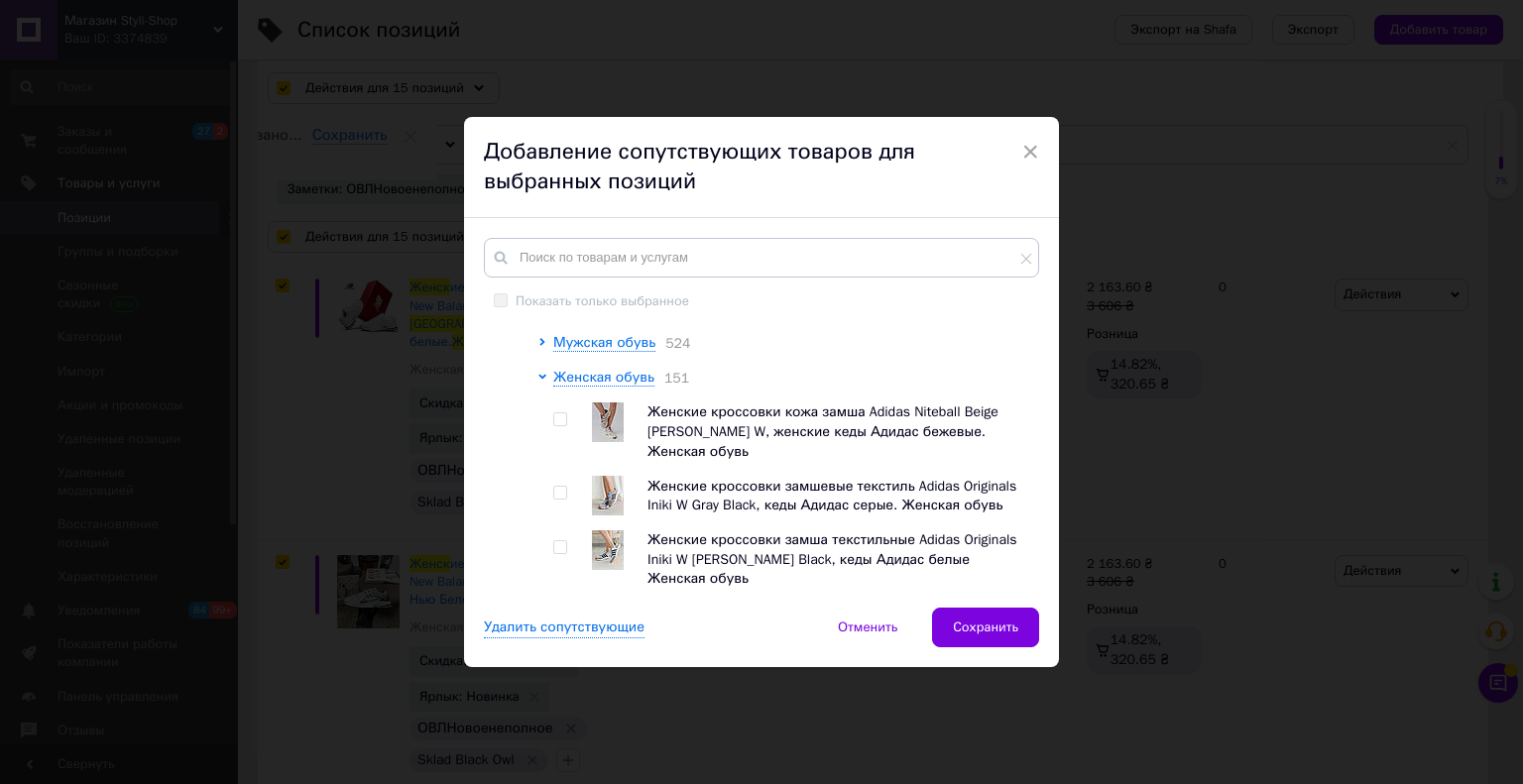 drag, startPoint x: 559, startPoint y: 475, endPoint x: 559, endPoint y: 511, distance: 36 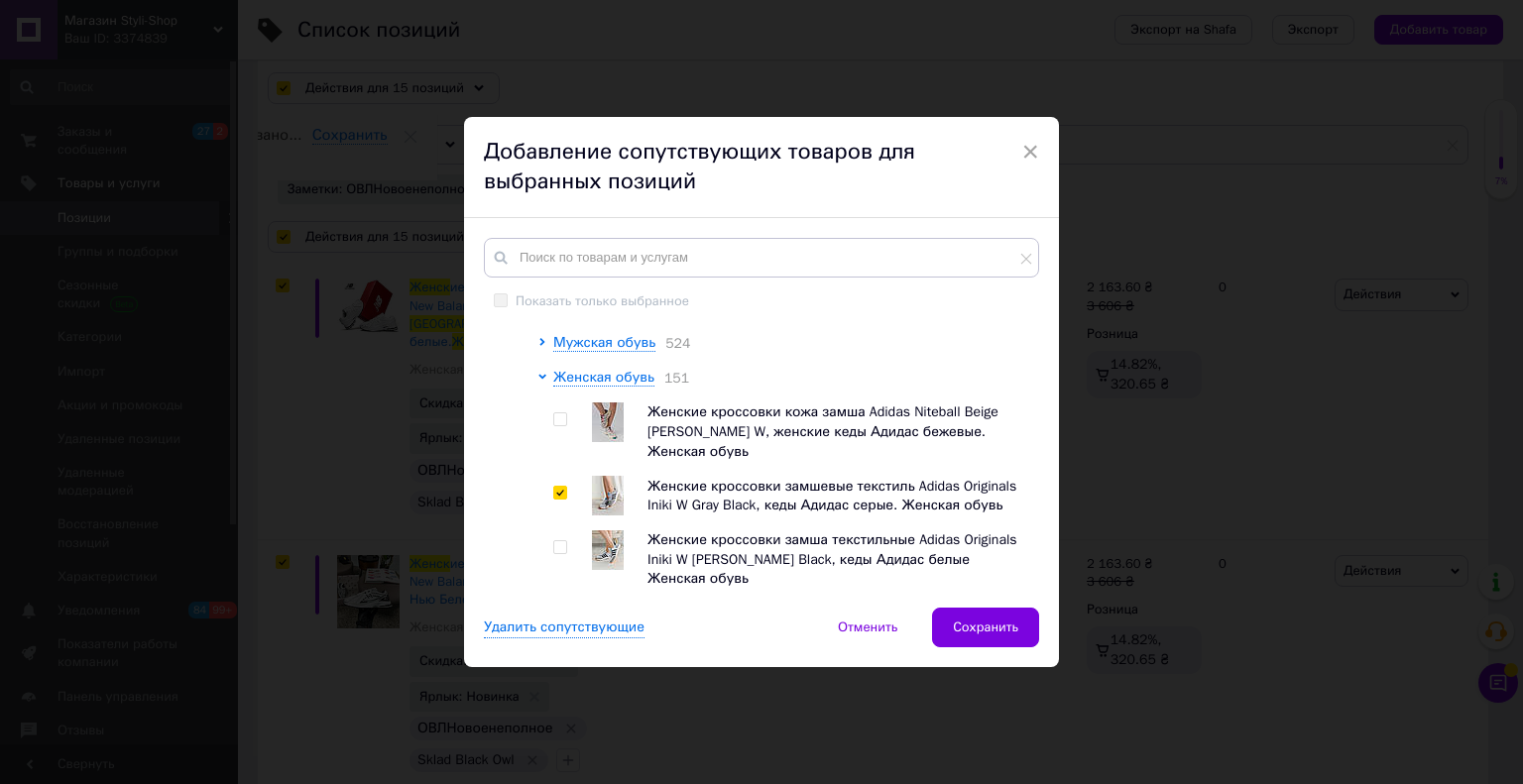 checkbox on "true" 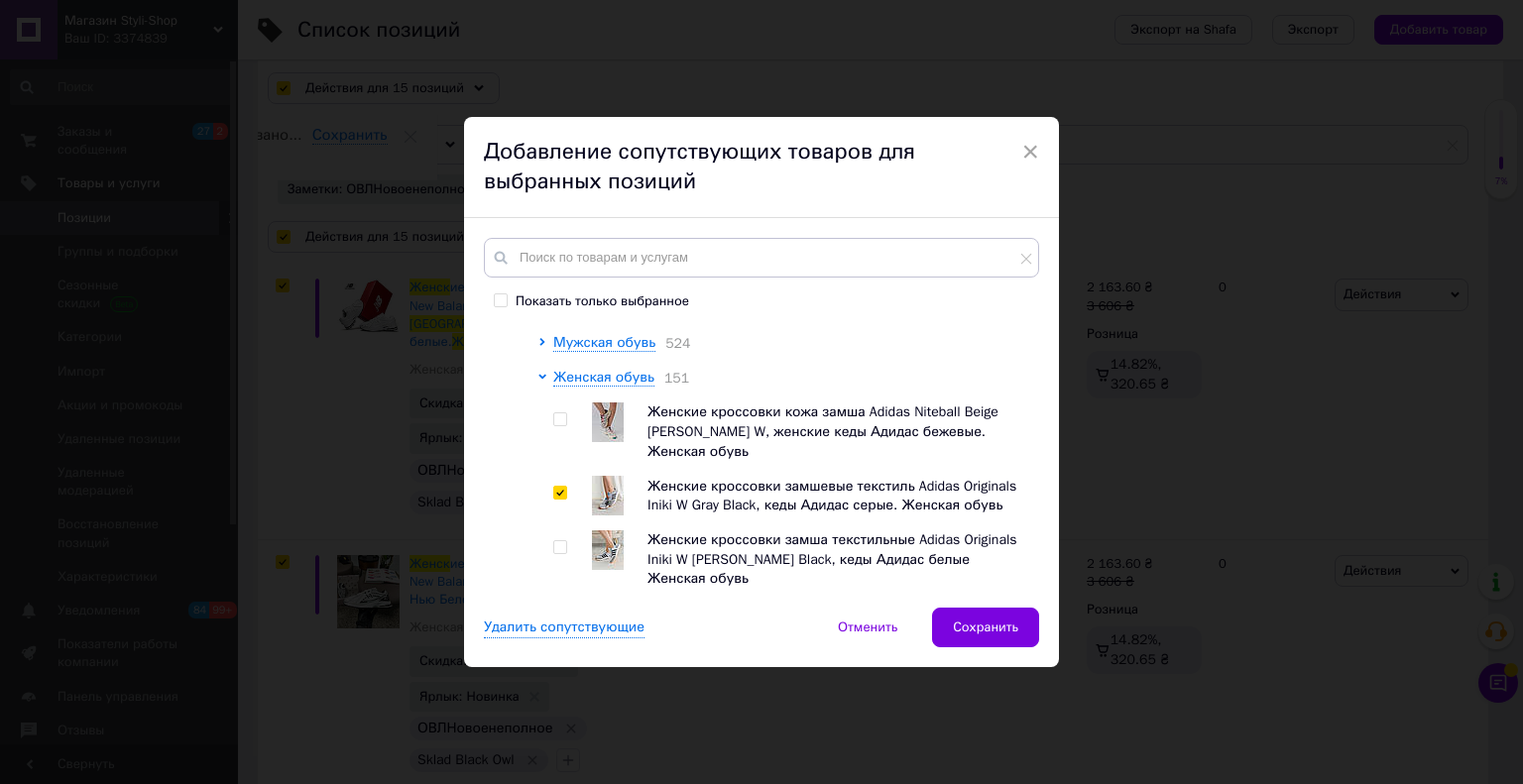 click at bounding box center (559, 547) 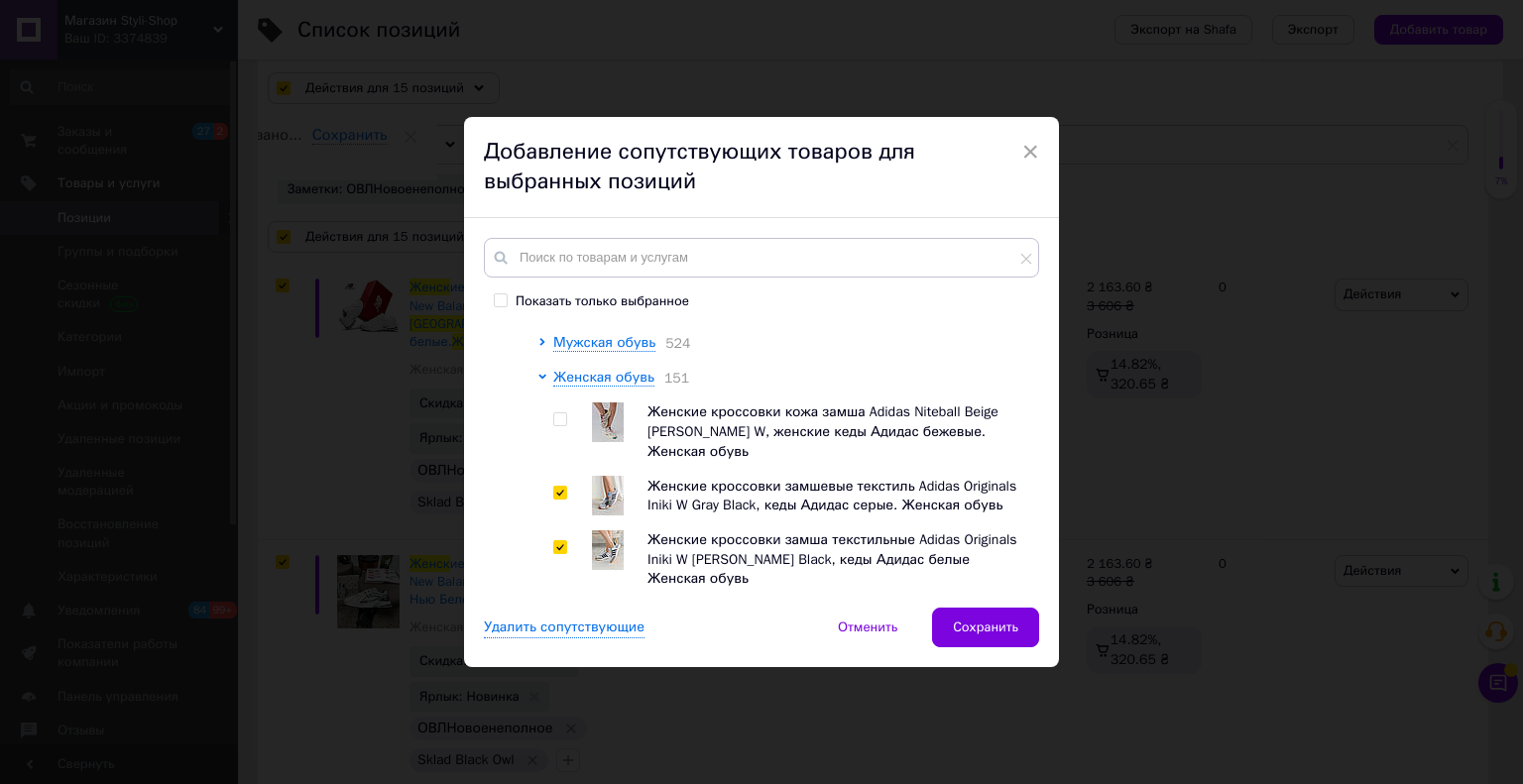 checkbox on "true" 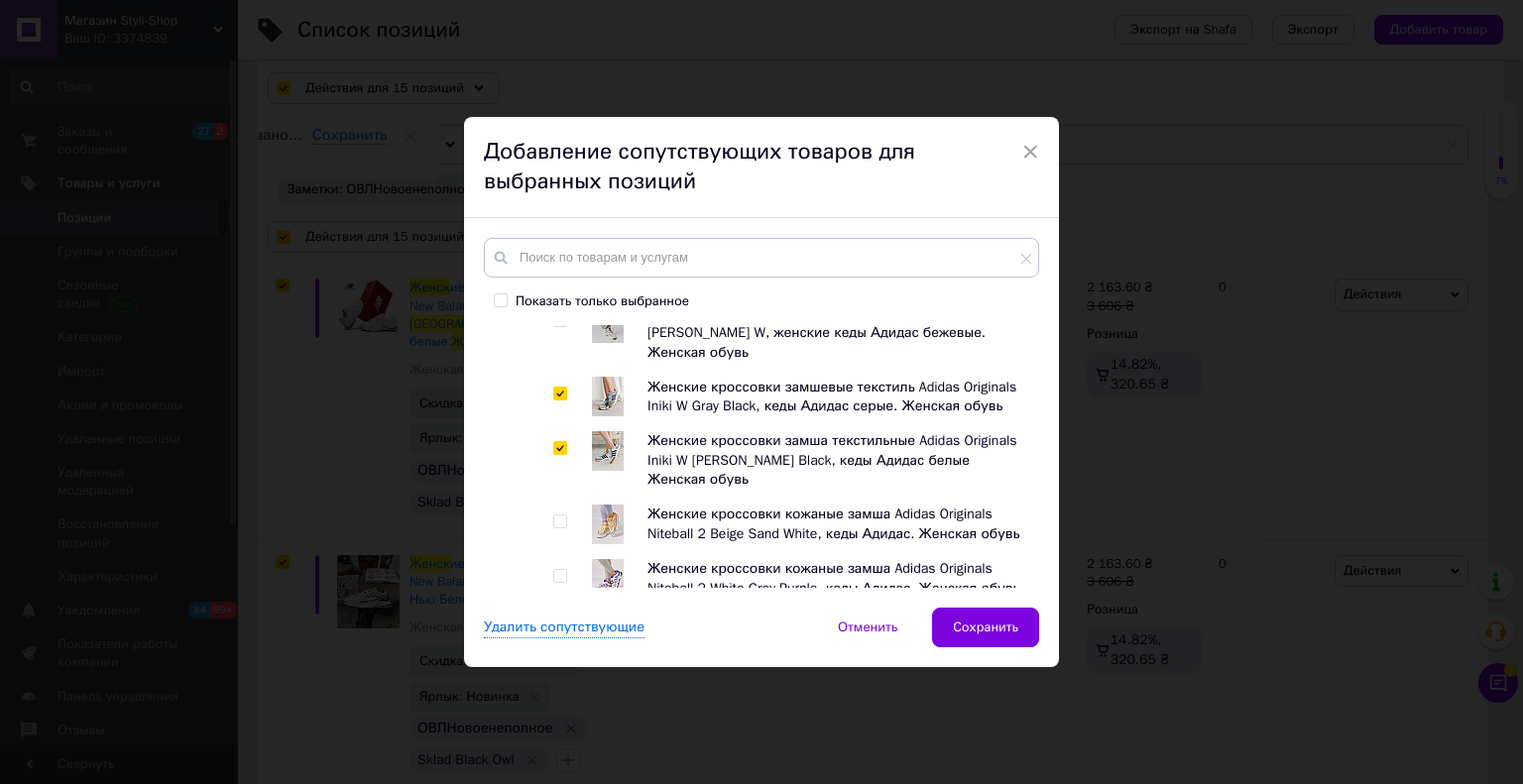 click at bounding box center (559, 521) 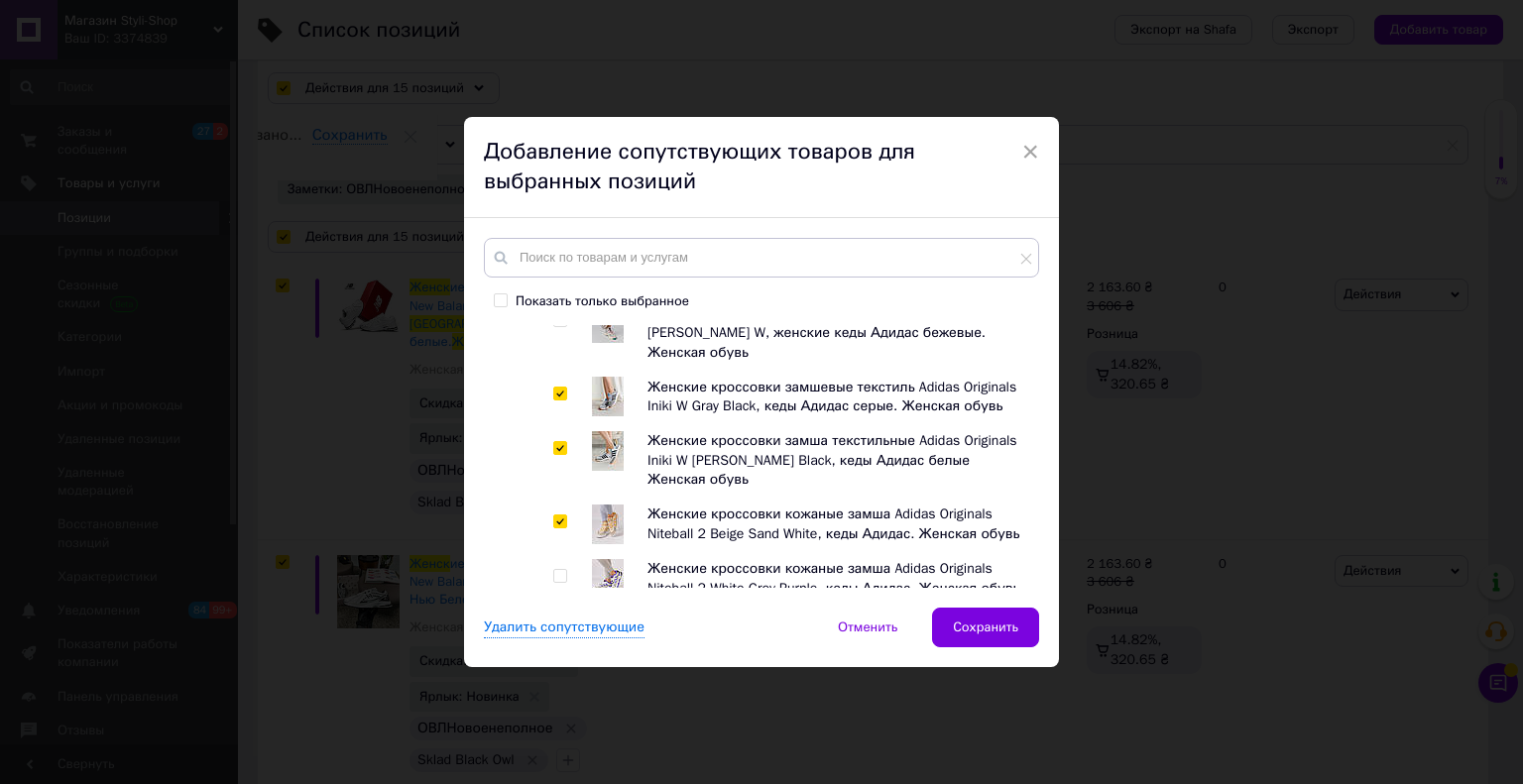 checkbox on "true" 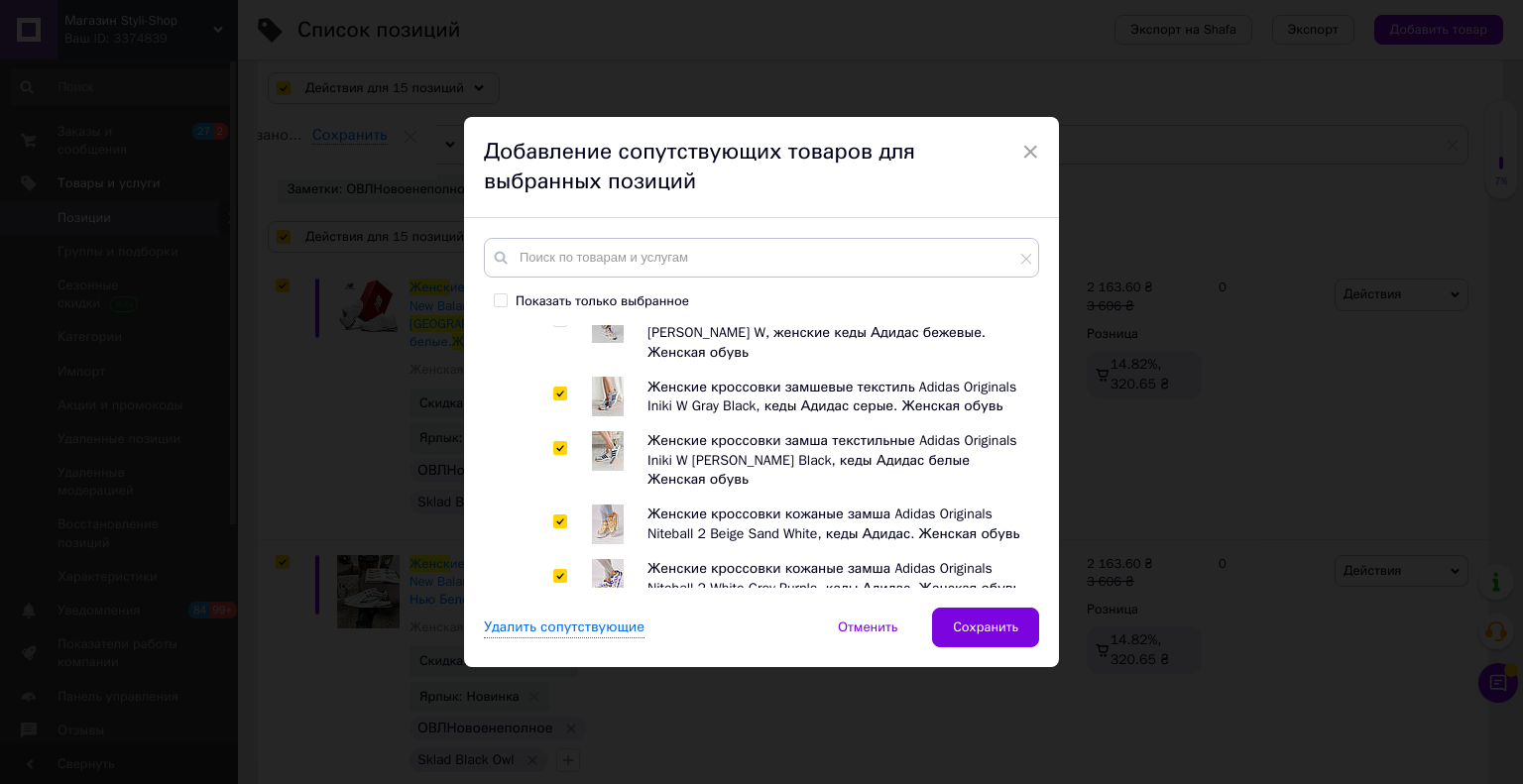 checkbox on "true" 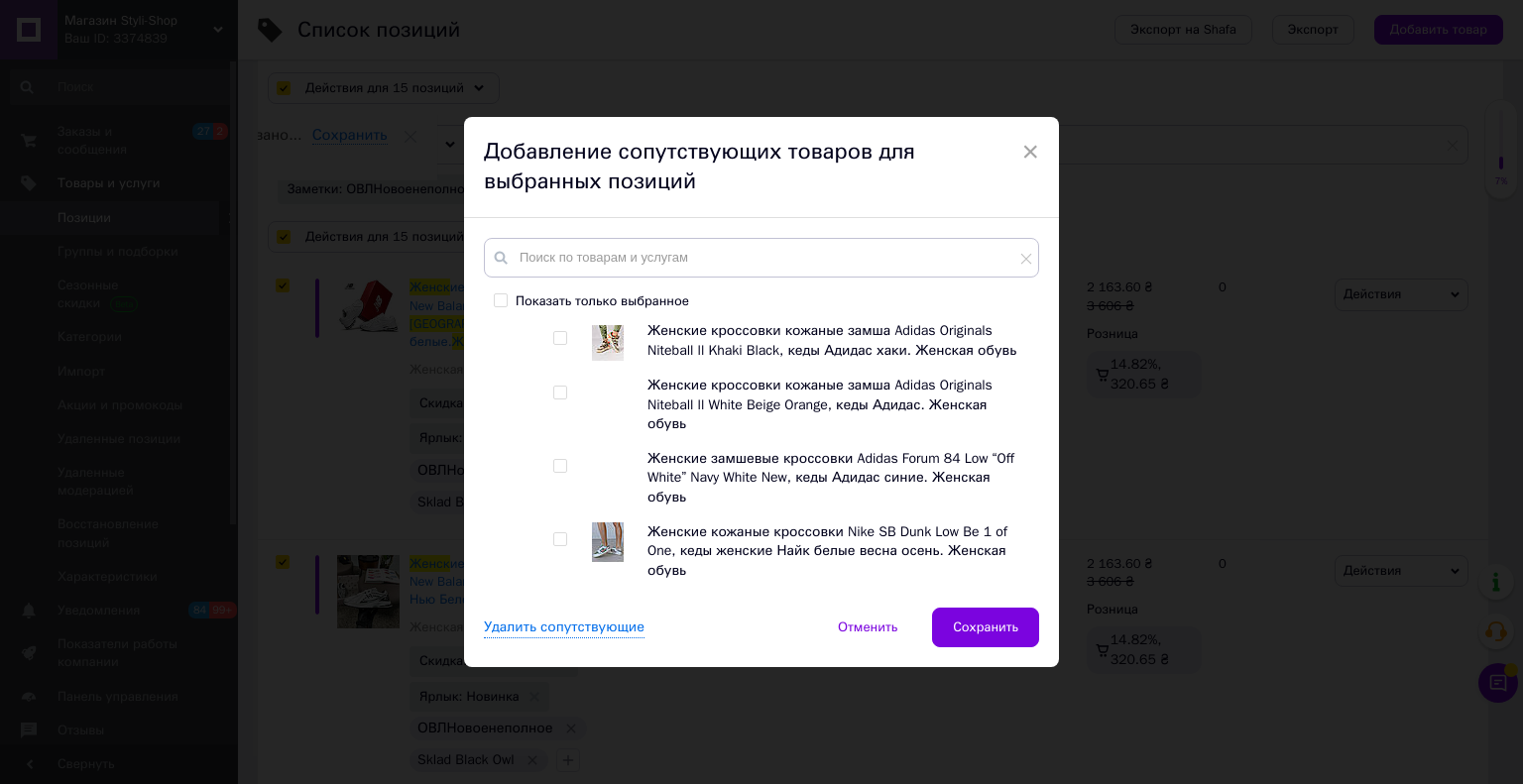 scroll, scrollTop: 595, scrollLeft: 0, axis: vertical 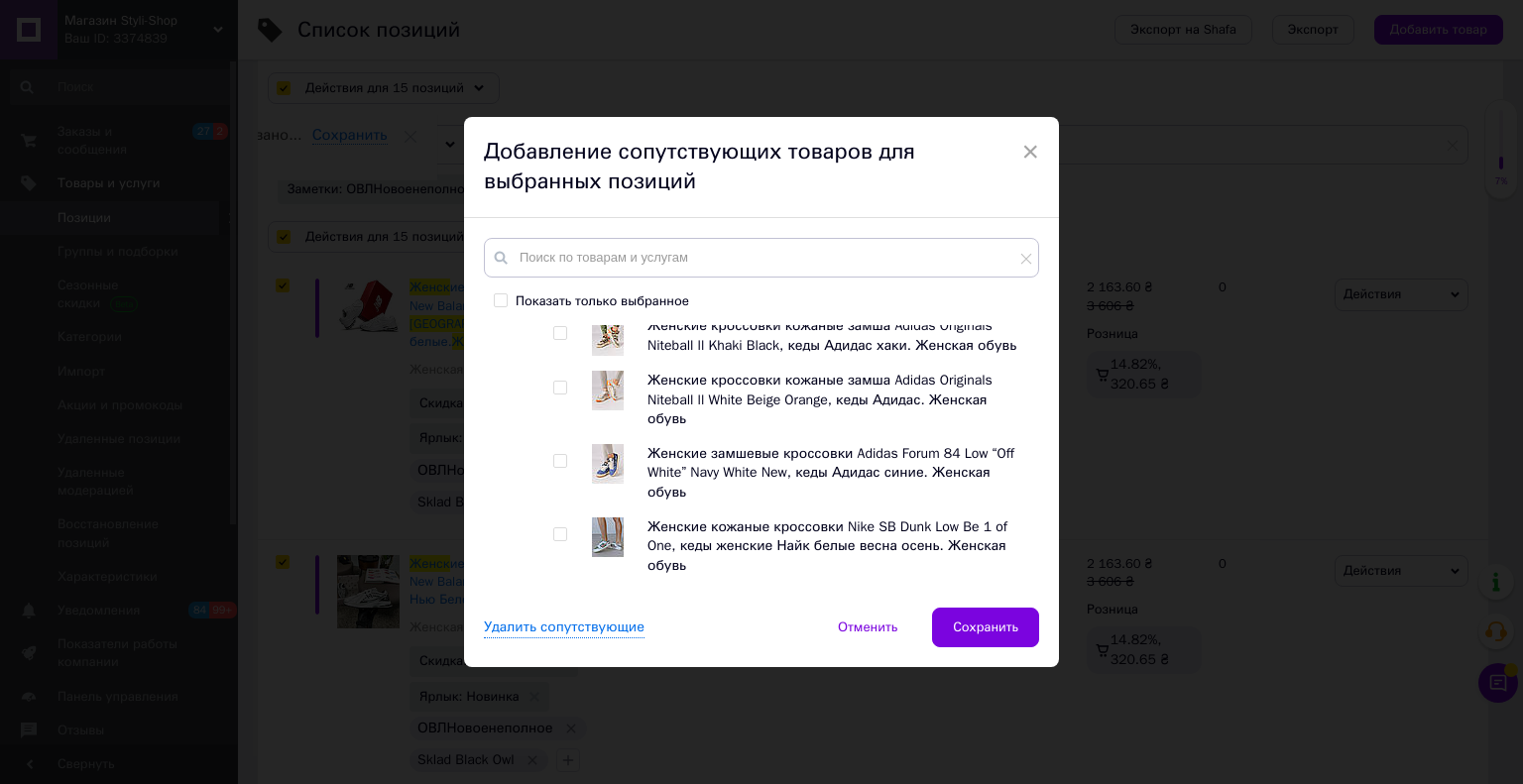 click at bounding box center [559, 388] 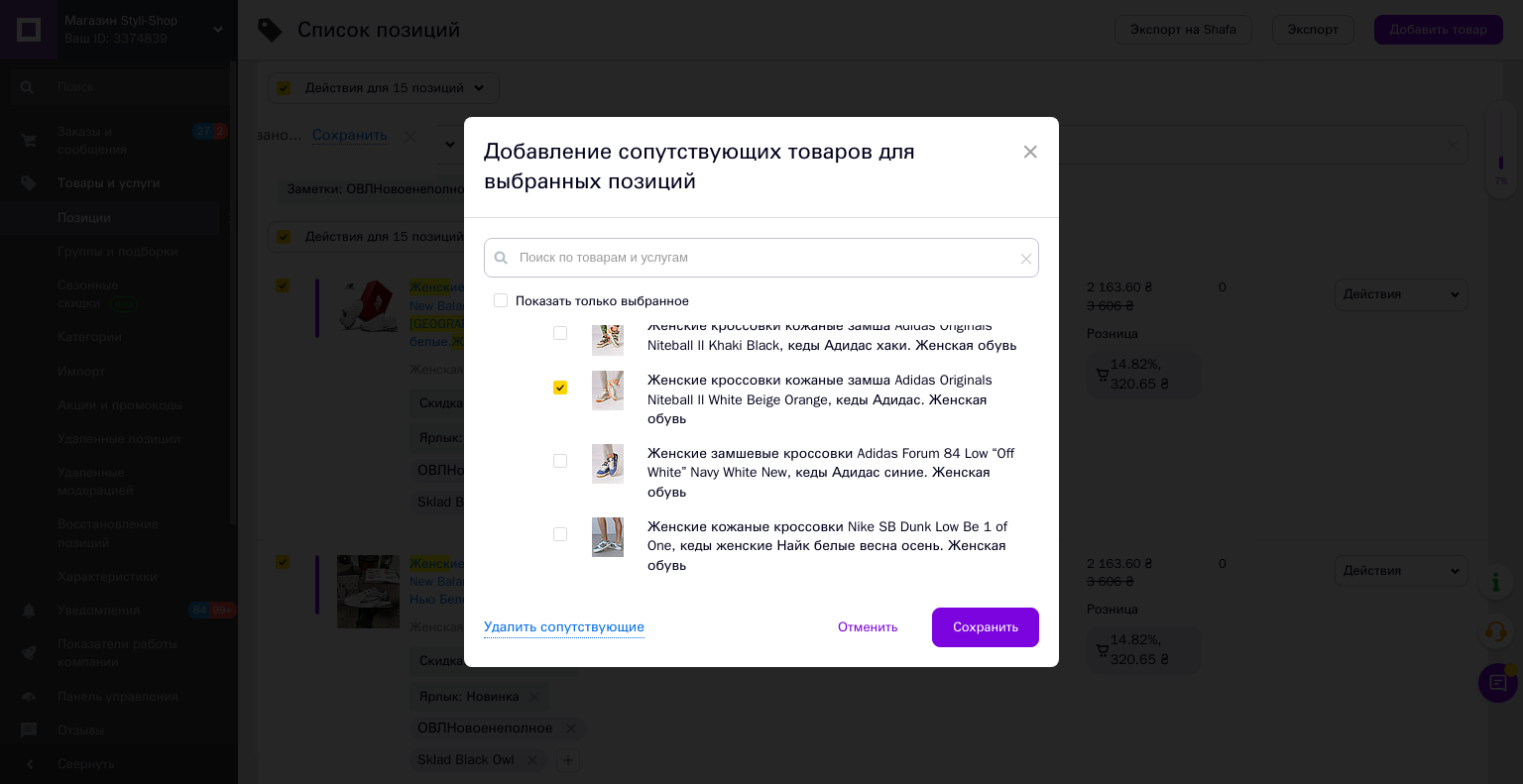 checkbox on "true" 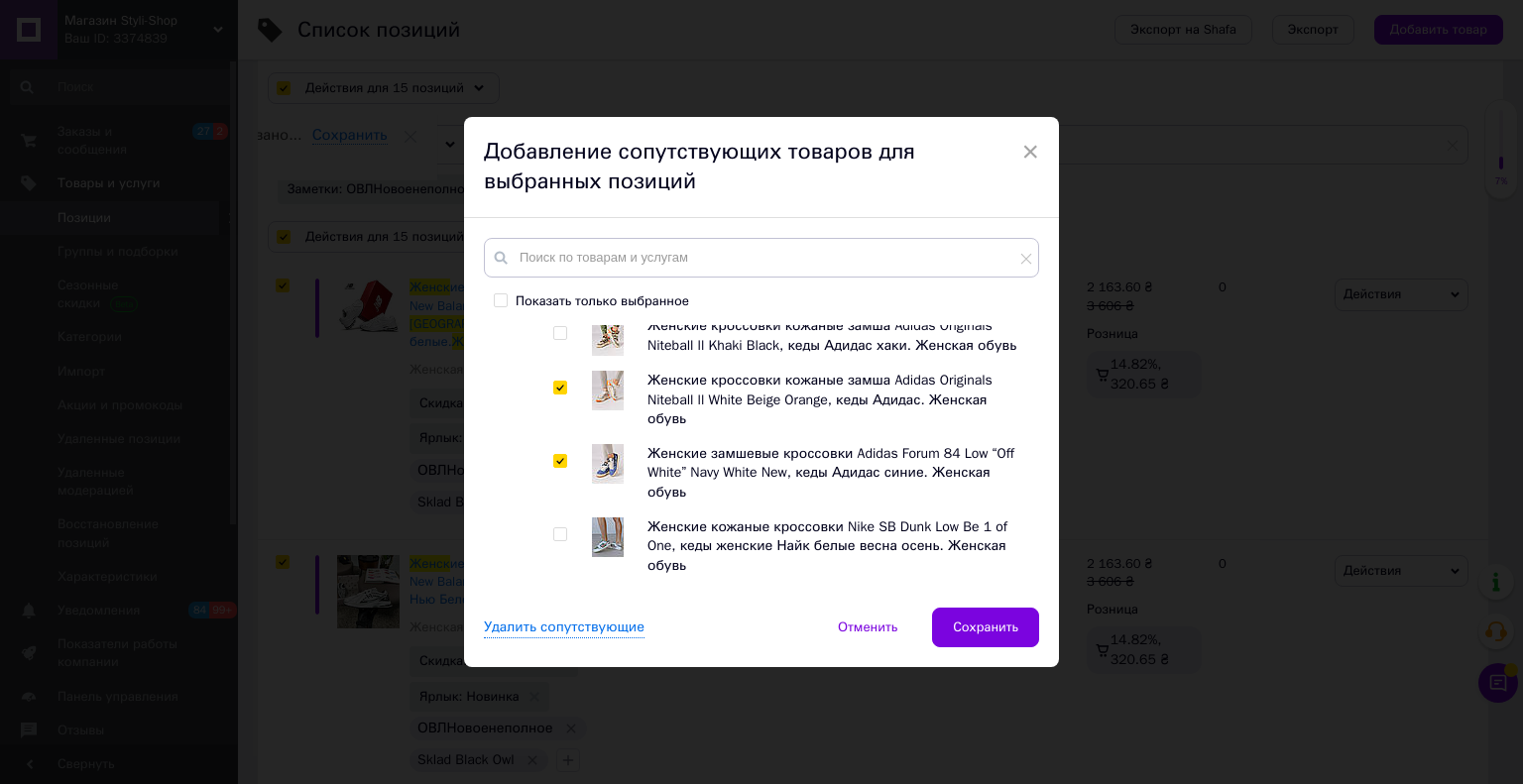 checkbox on "true" 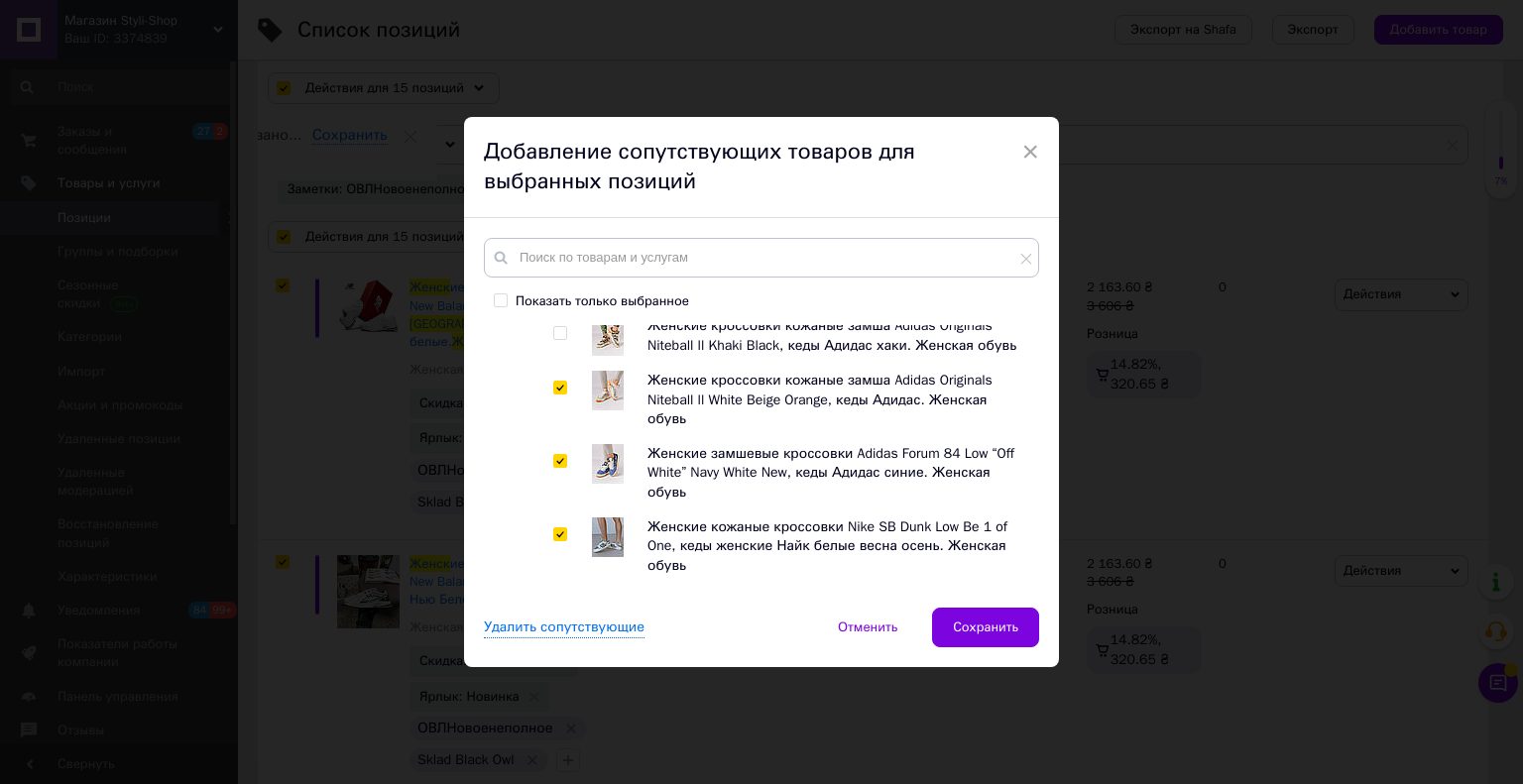 checkbox on "true" 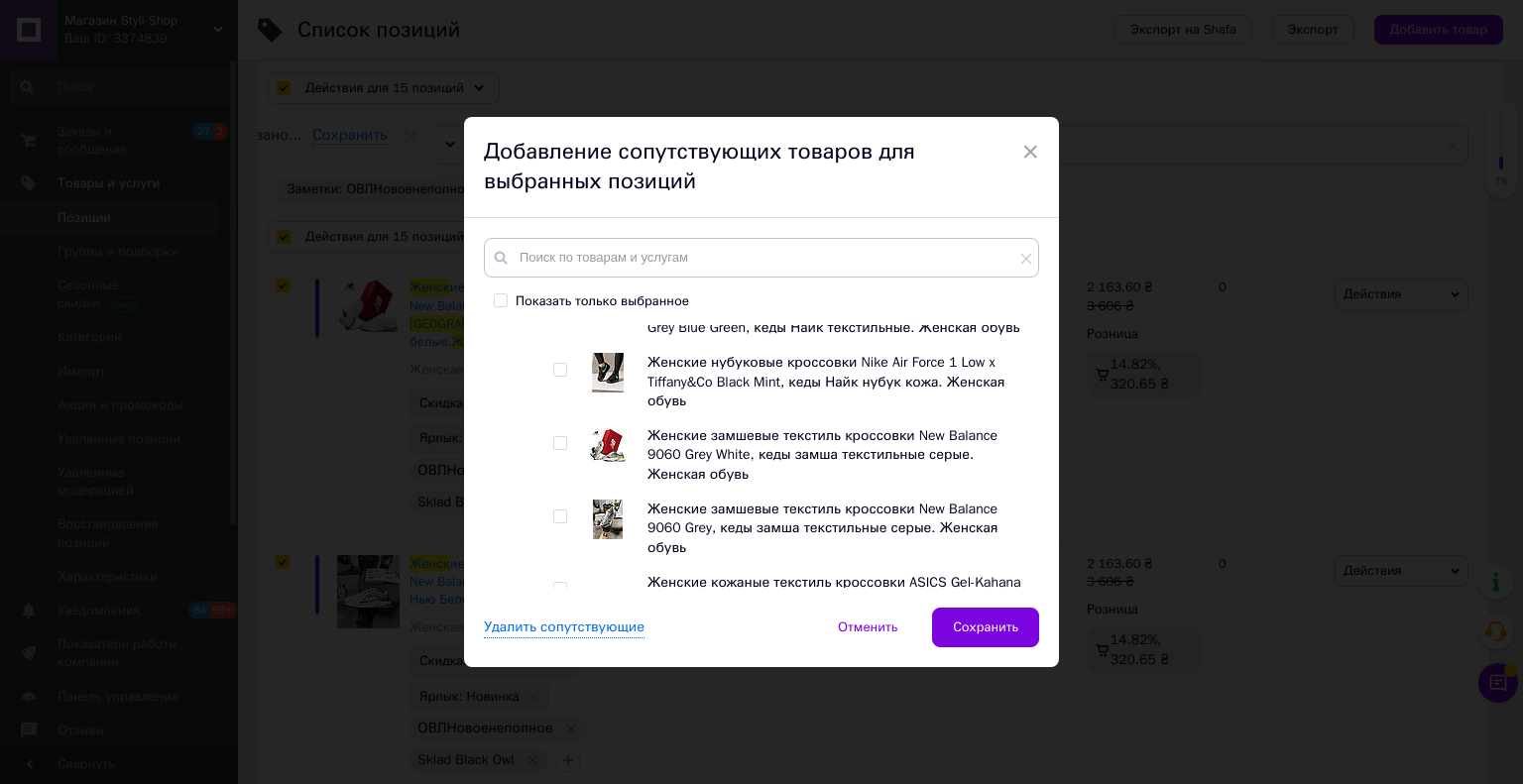scroll, scrollTop: 1487, scrollLeft: 0, axis: vertical 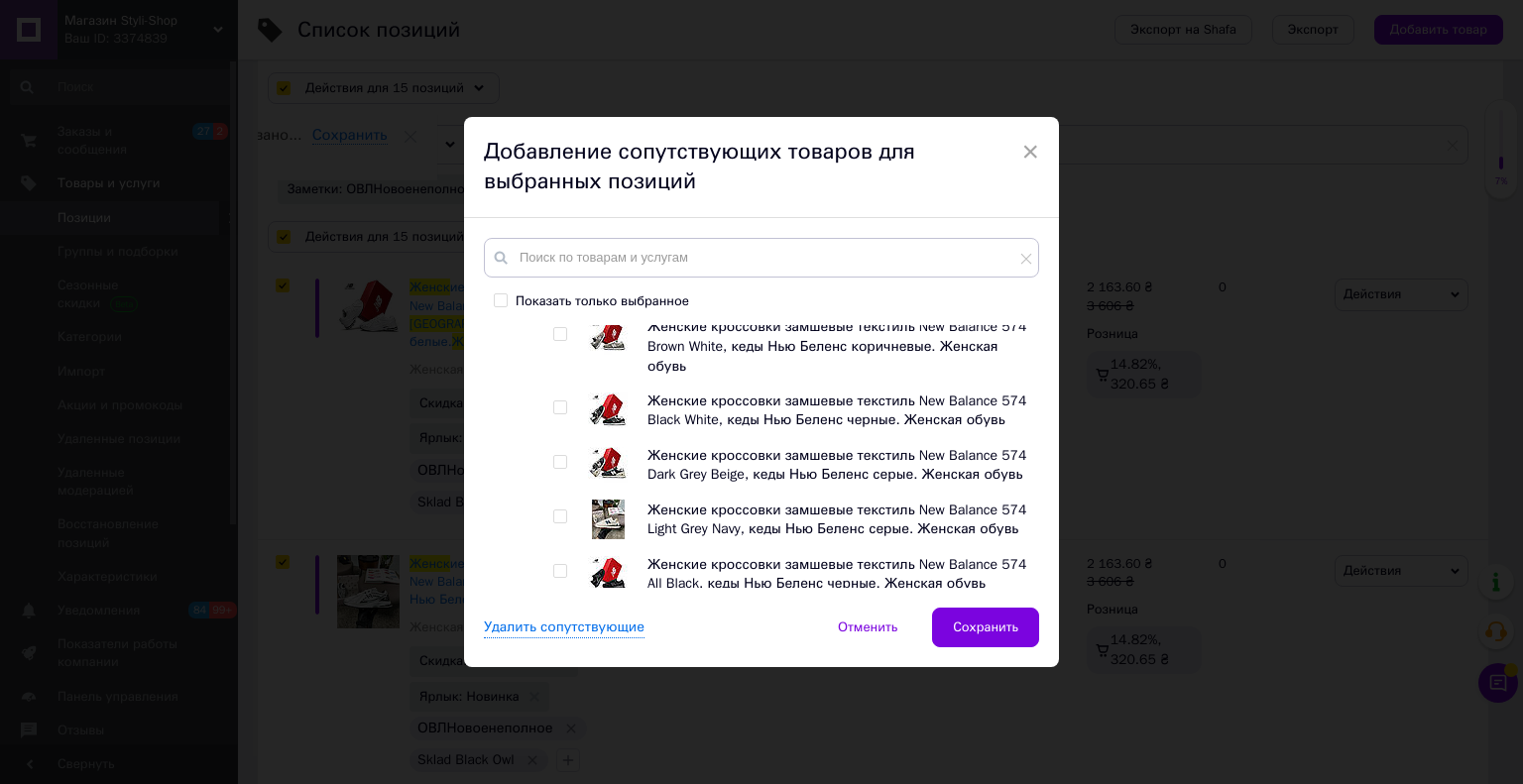 click at bounding box center [559, 516] 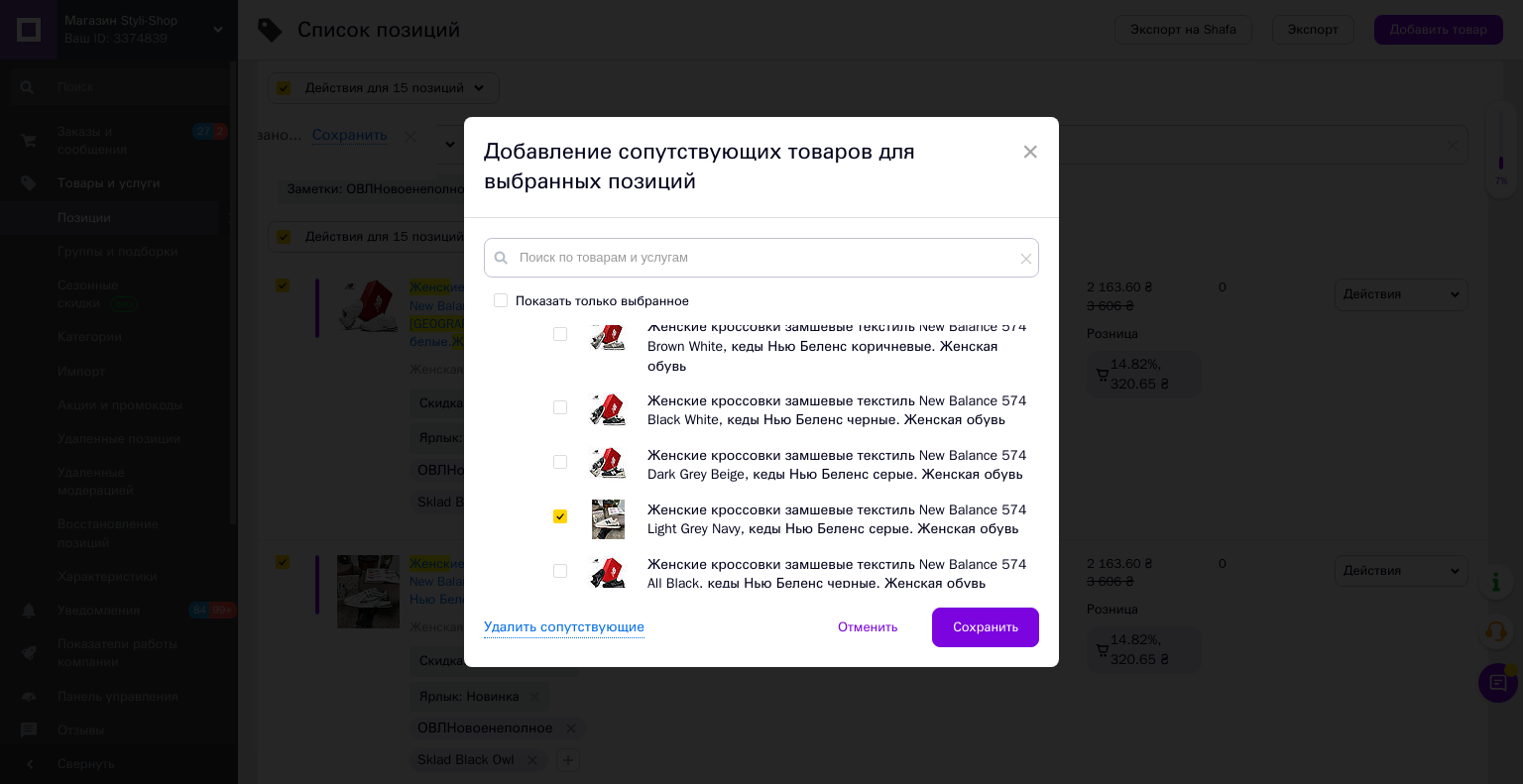 checkbox on "true" 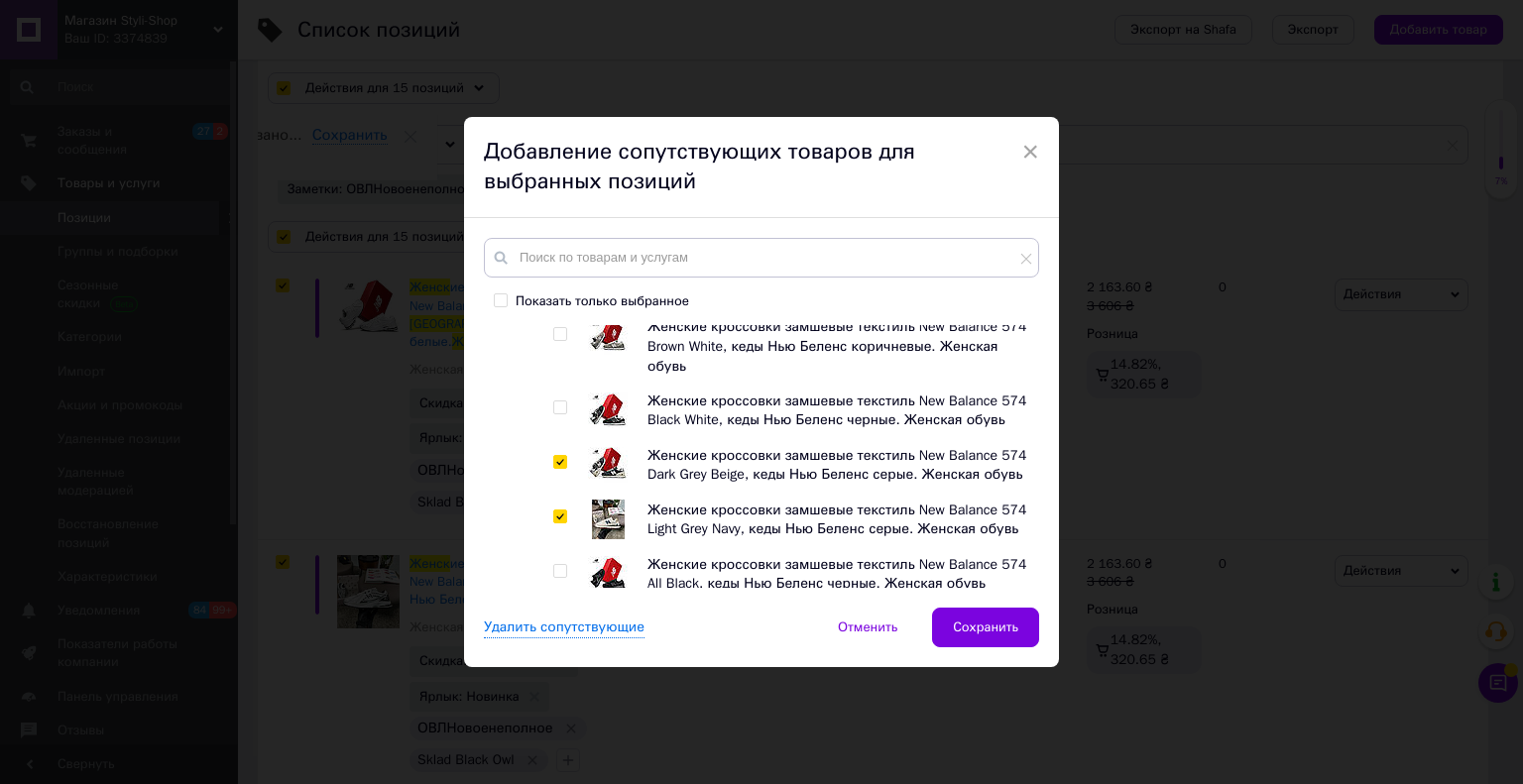 checkbox on "true" 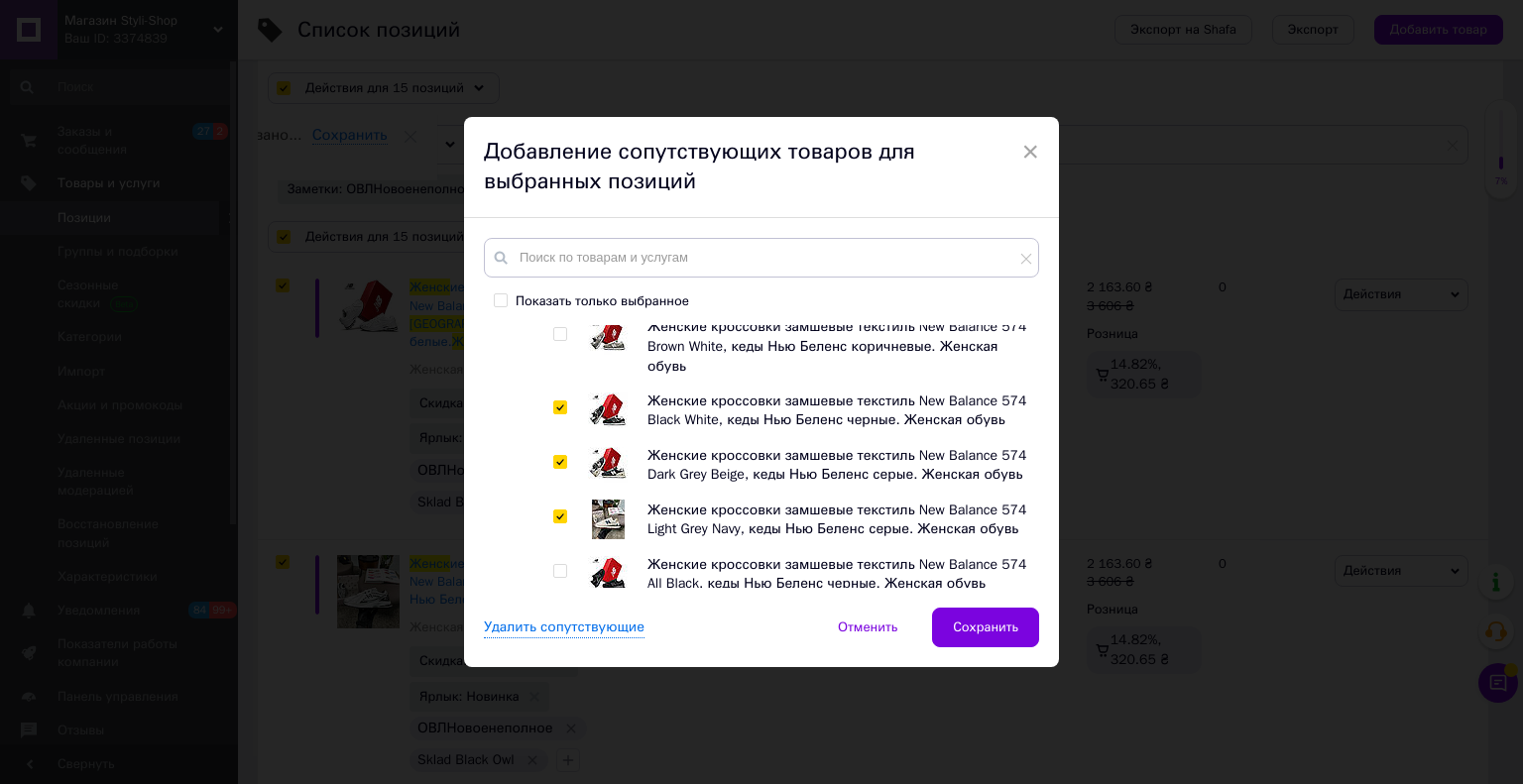 checkbox on "true" 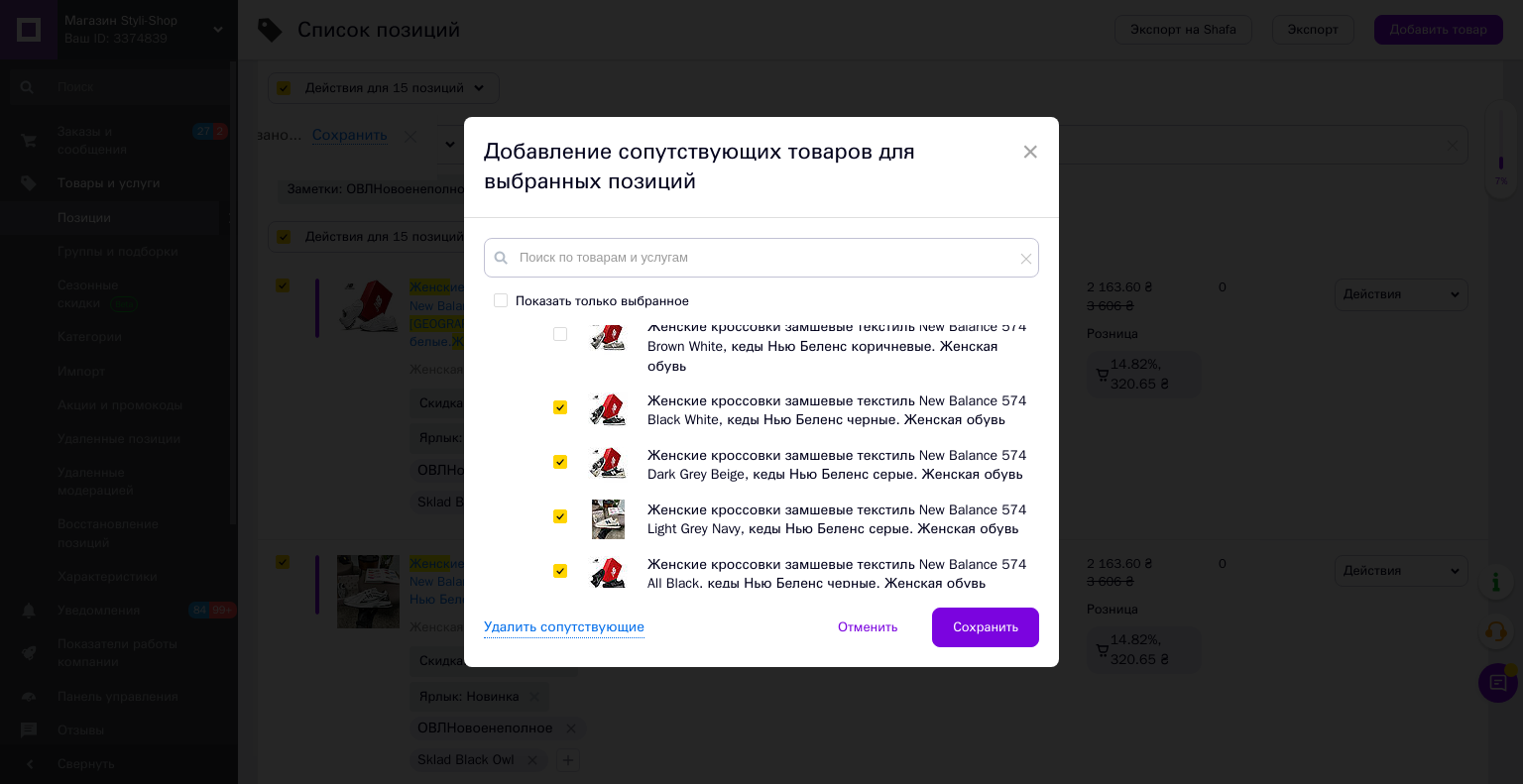 checkbox on "true" 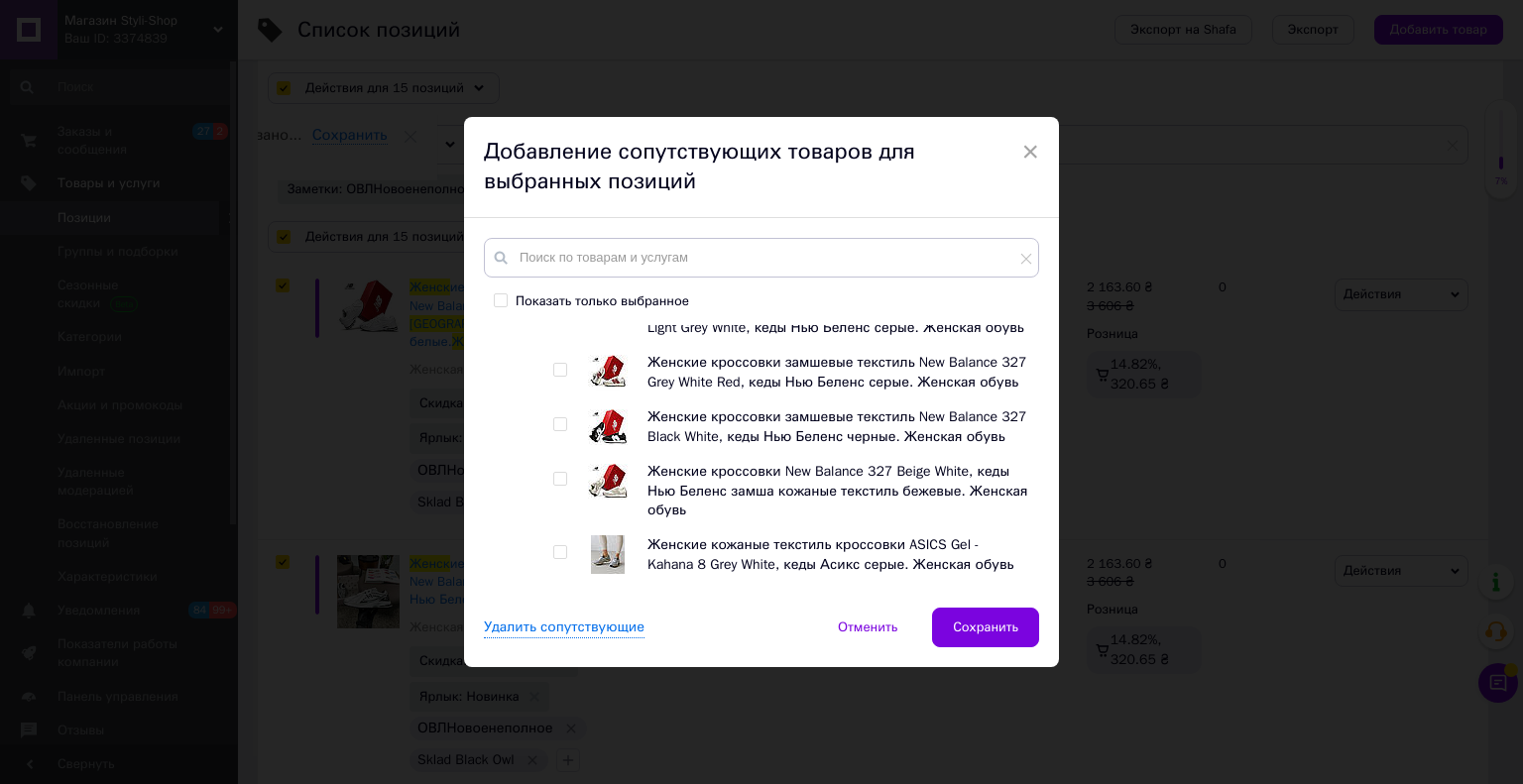 scroll, scrollTop: 2379, scrollLeft: 0, axis: vertical 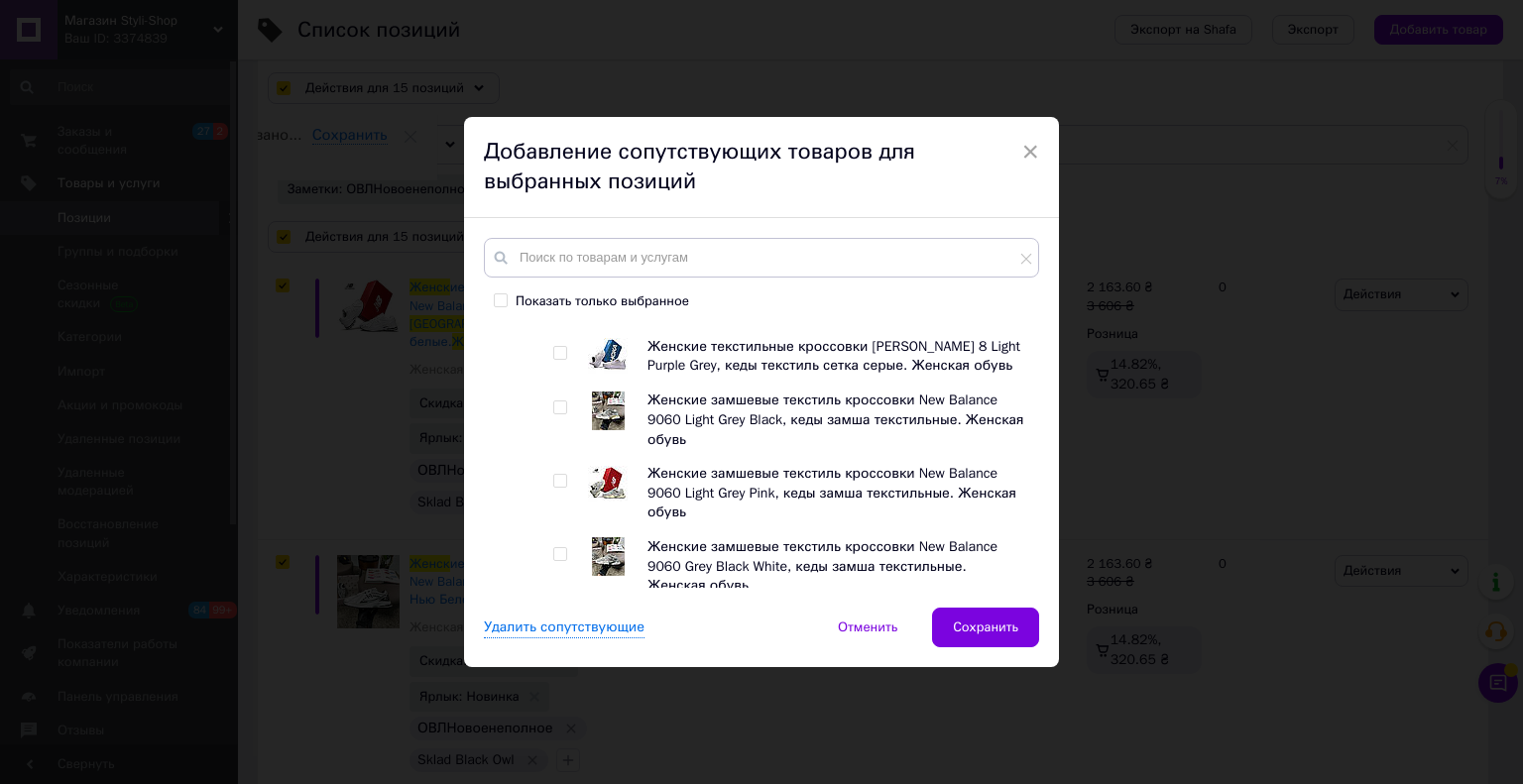 click at bounding box center (559, 627) 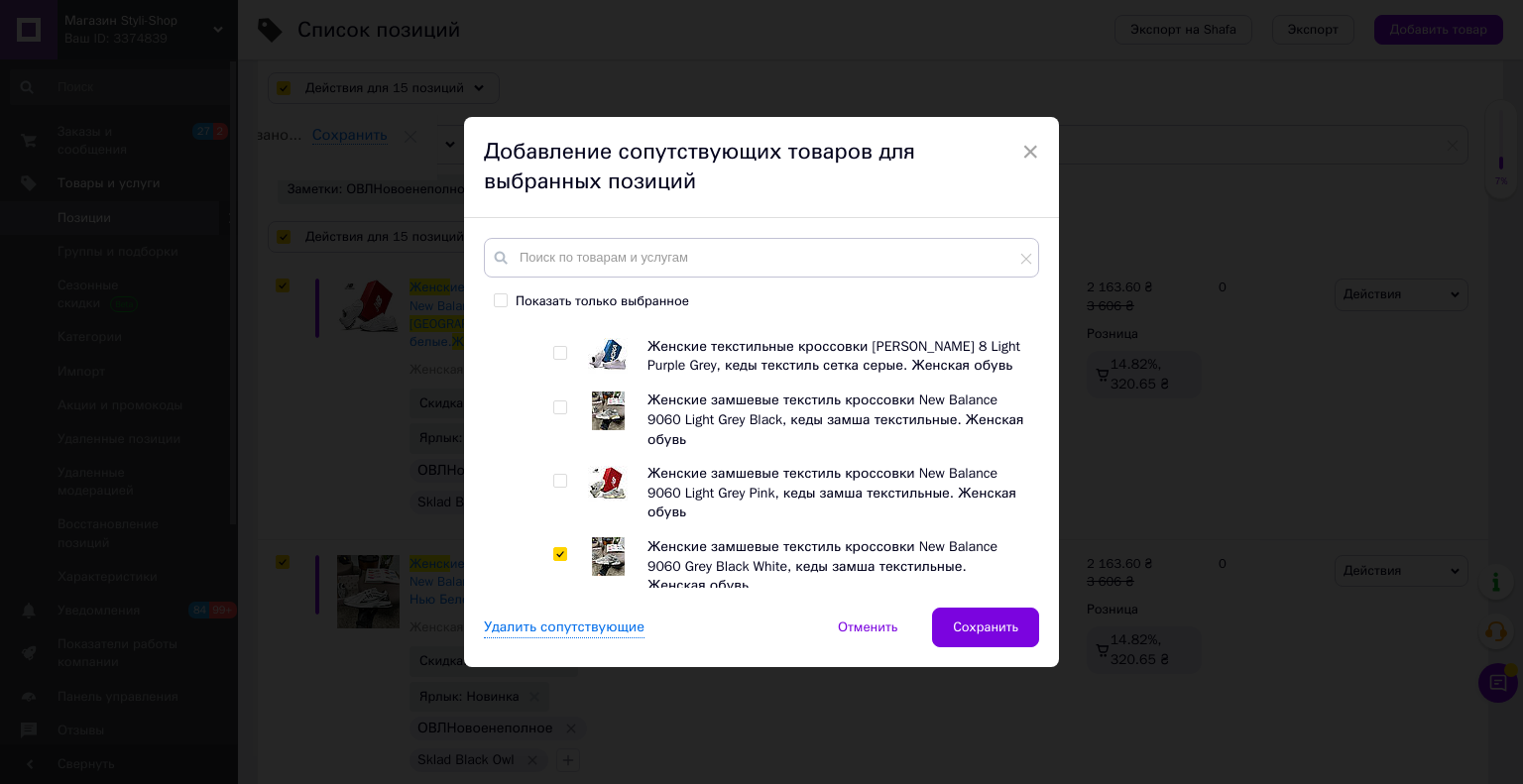 checkbox on "true" 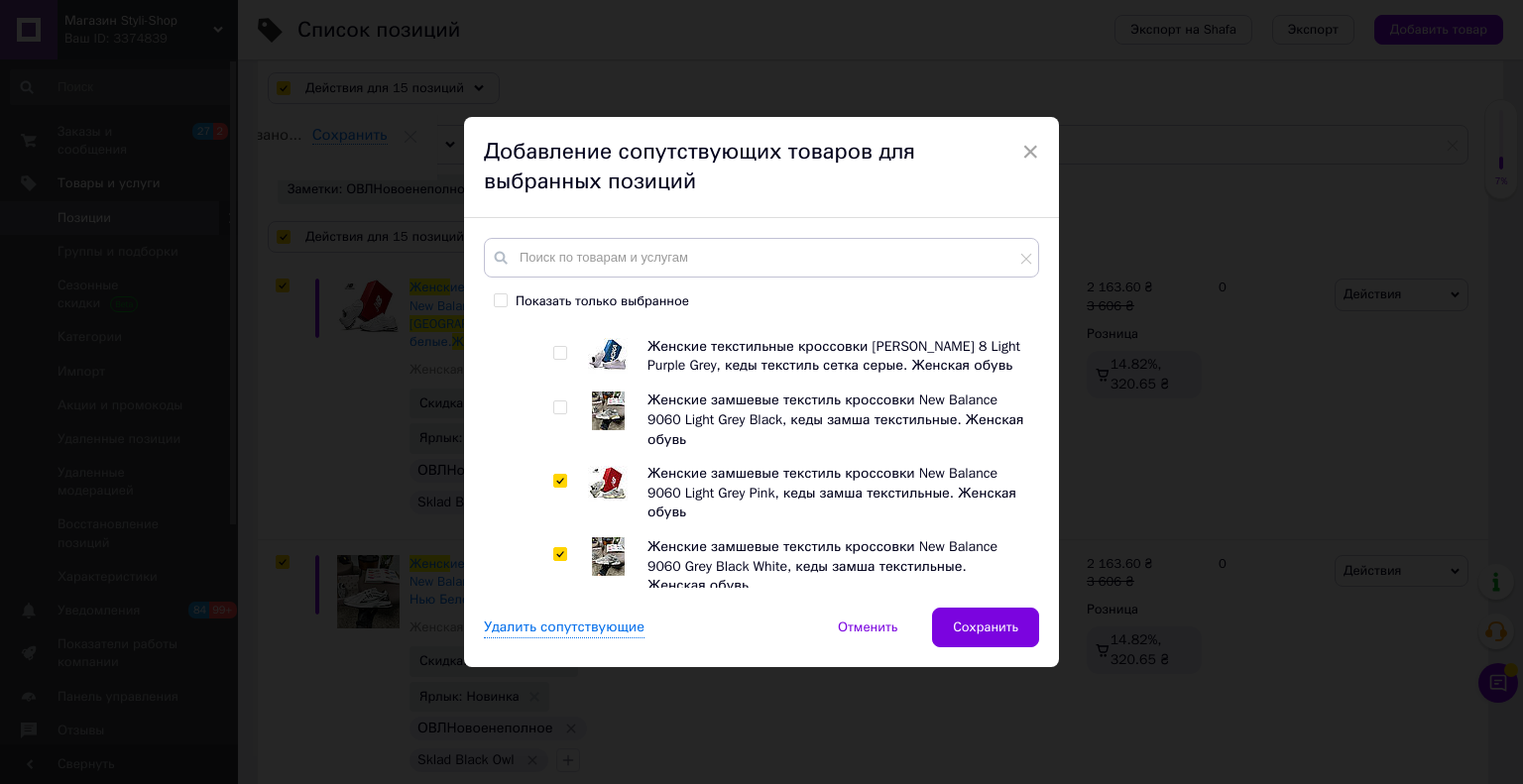 checkbox on "true" 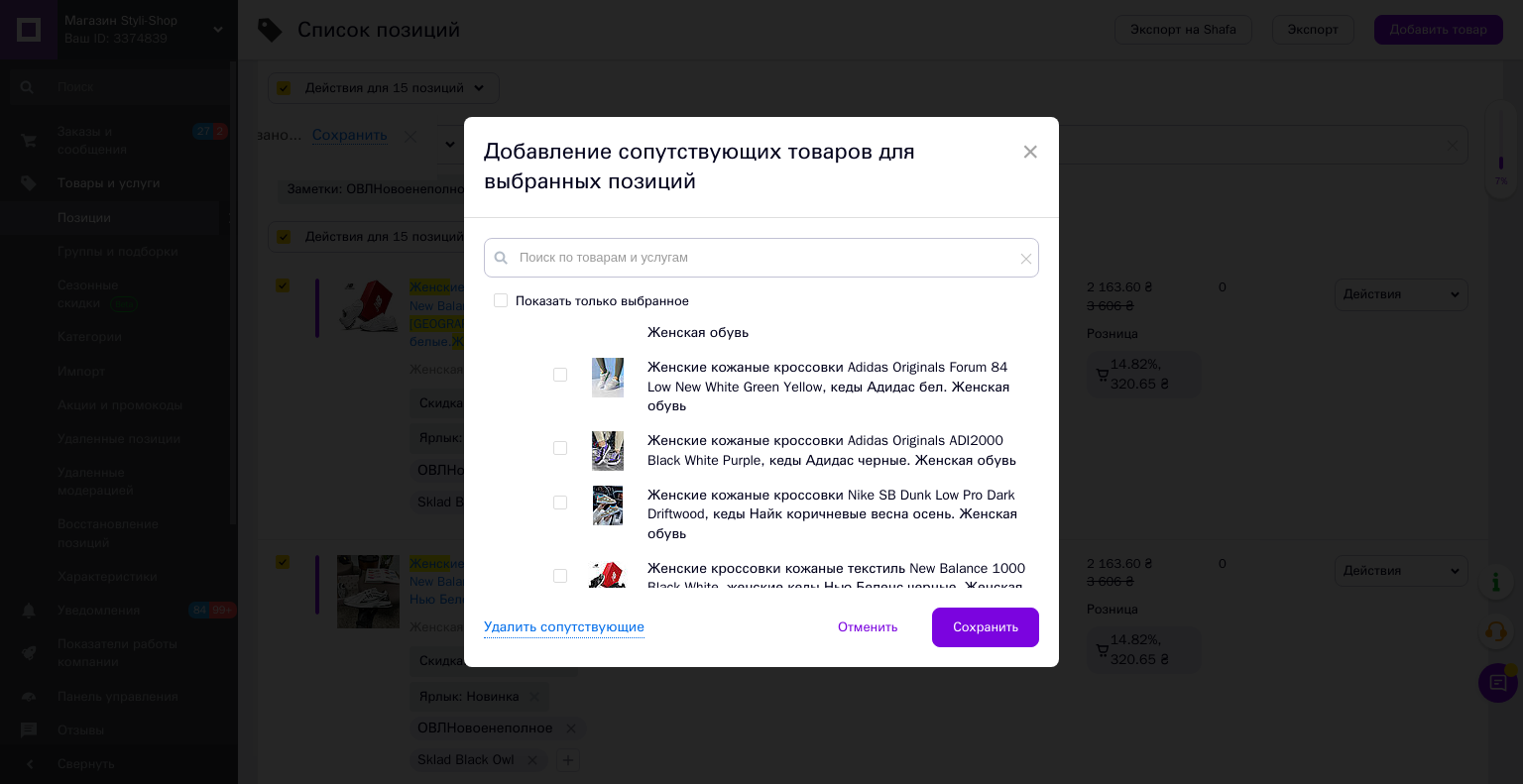 click at bounding box center (559, 648) 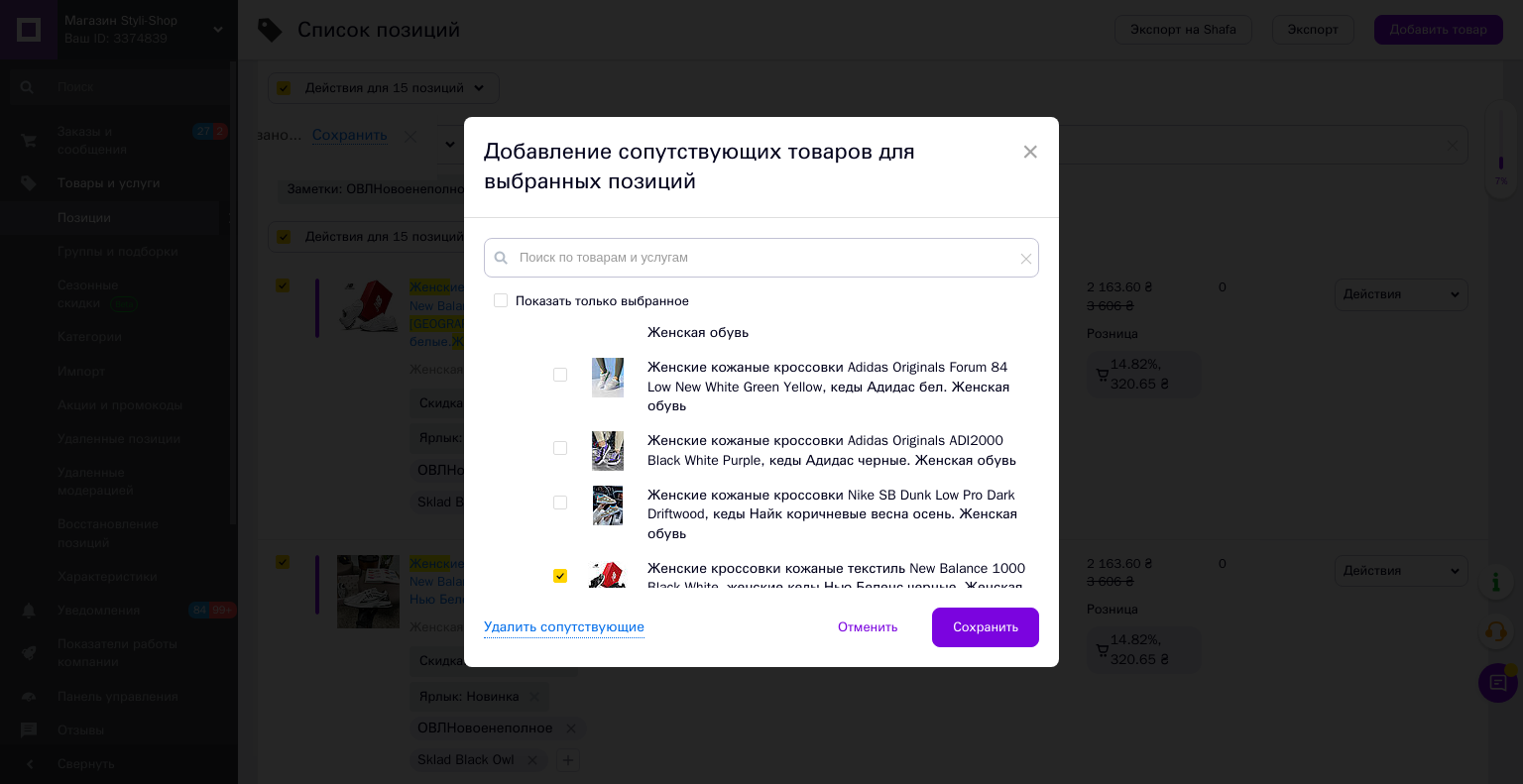 checkbox on "true" 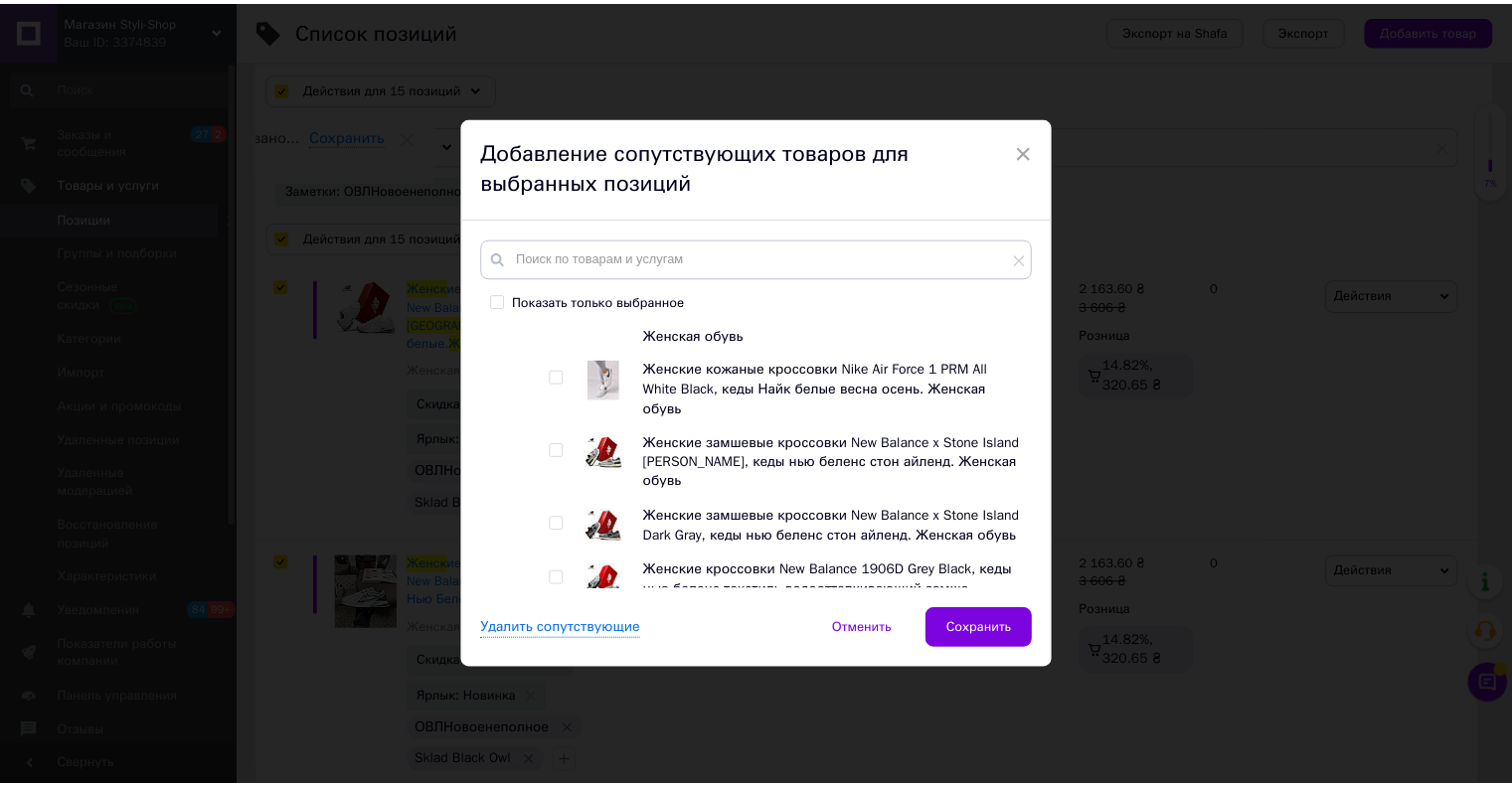 scroll, scrollTop: 4173, scrollLeft: 0, axis: vertical 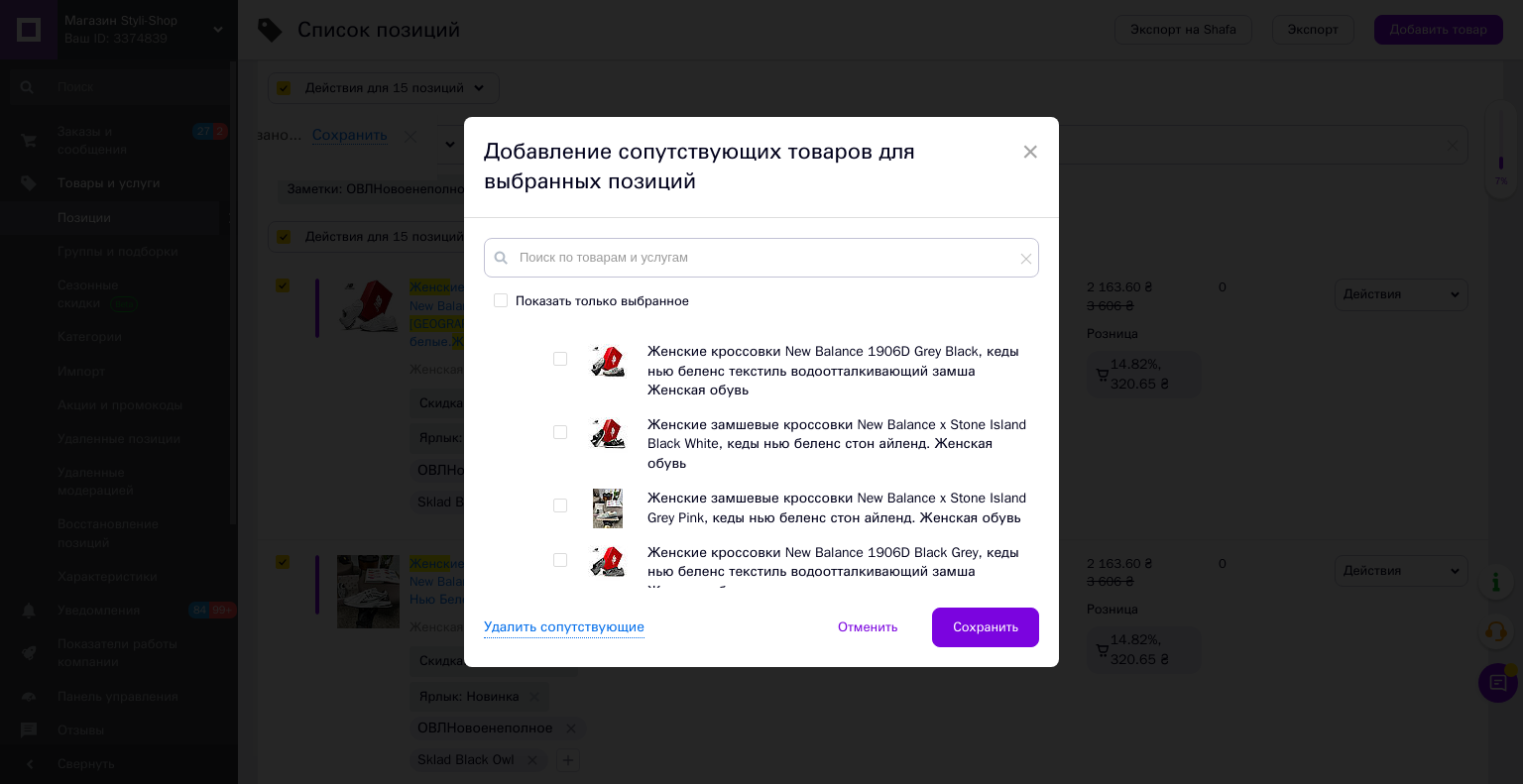 drag, startPoint x: 557, startPoint y: 467, endPoint x: 557, endPoint y: 440, distance: 27 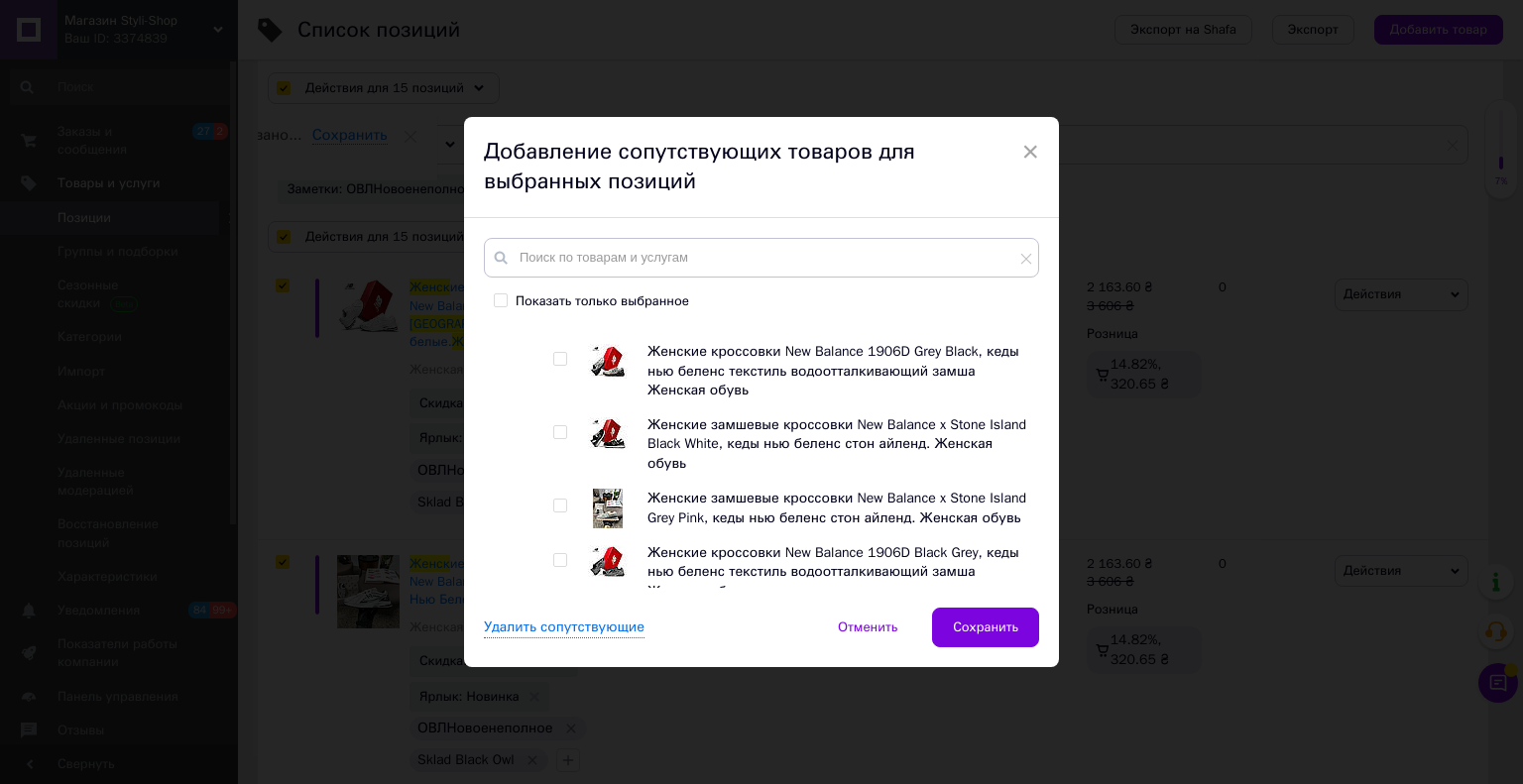 checkbox on "true" 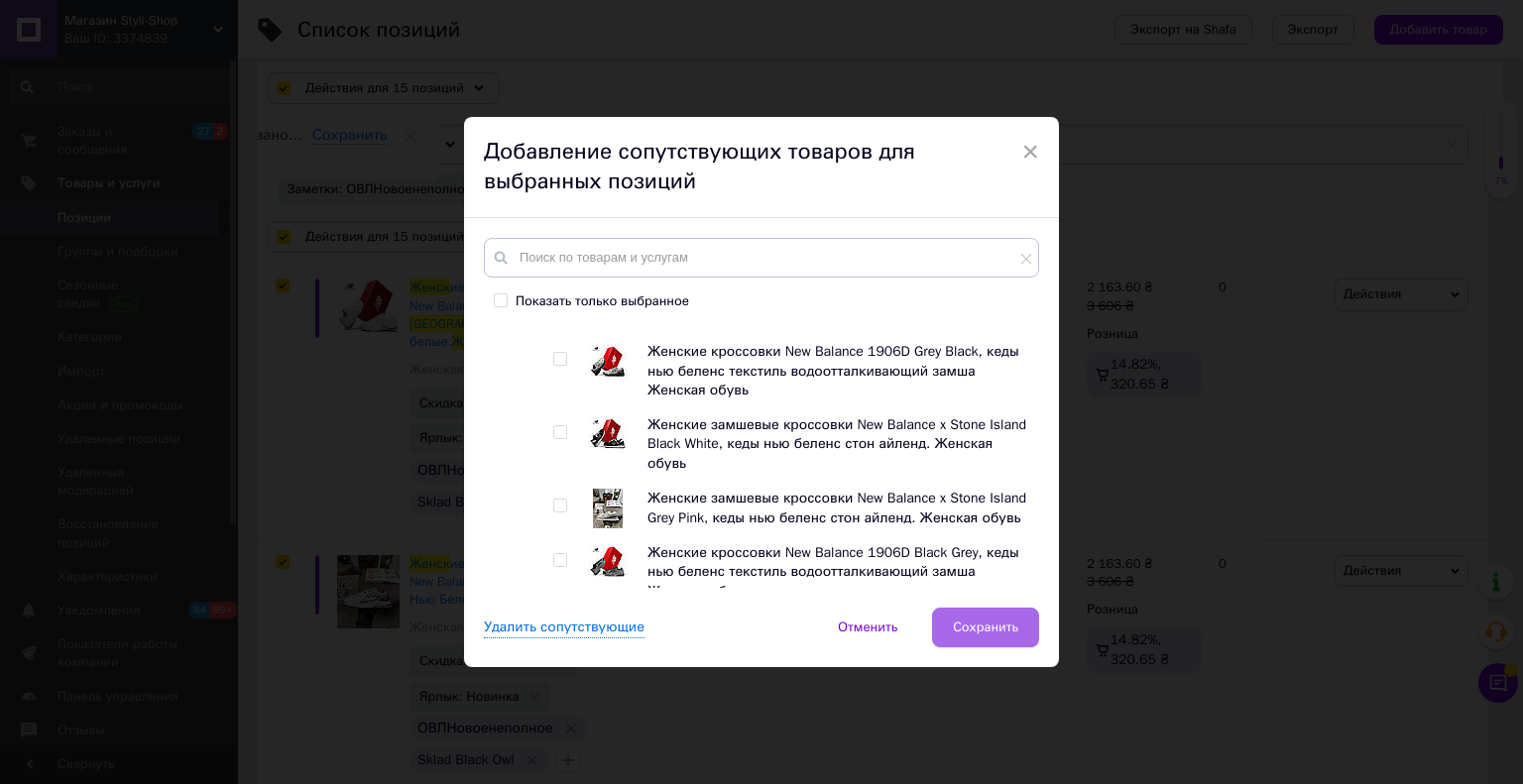 click on "Сохранить" at bounding box center [986, 627] 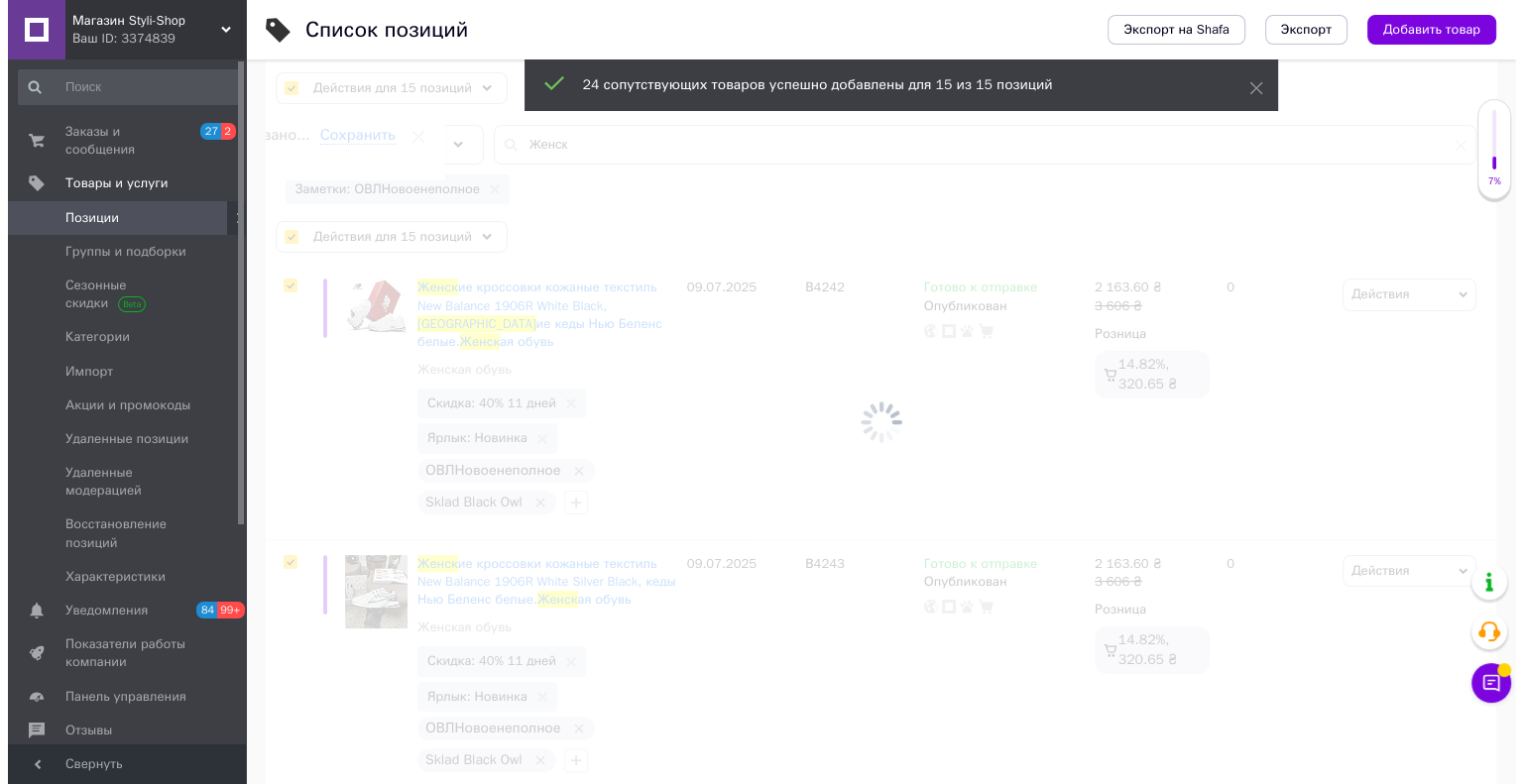 scroll, scrollTop: 0, scrollLeft: 102, axis: horizontal 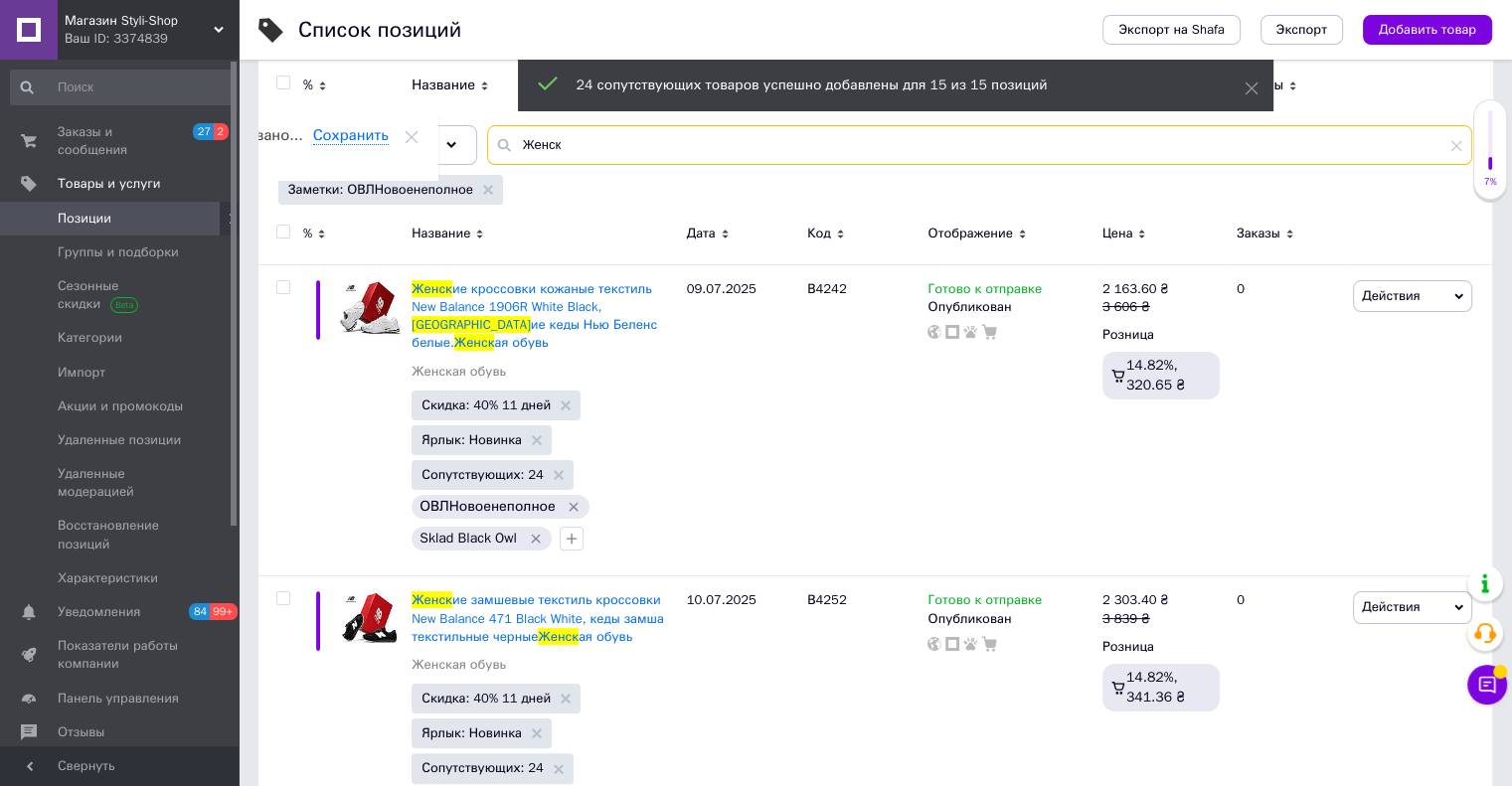 click on "Женск" at bounding box center [979, 145] 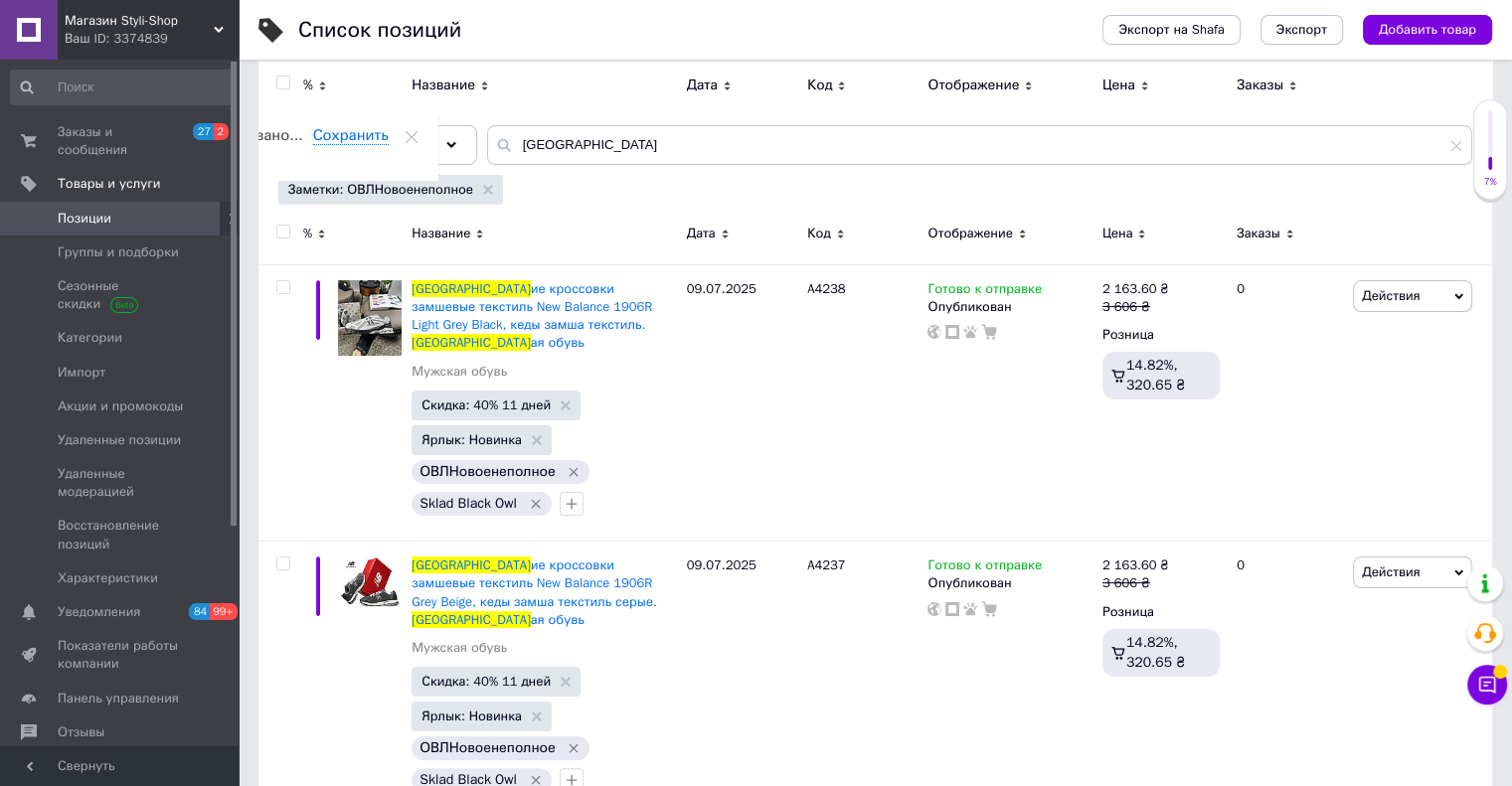 click at bounding box center (282, 232) 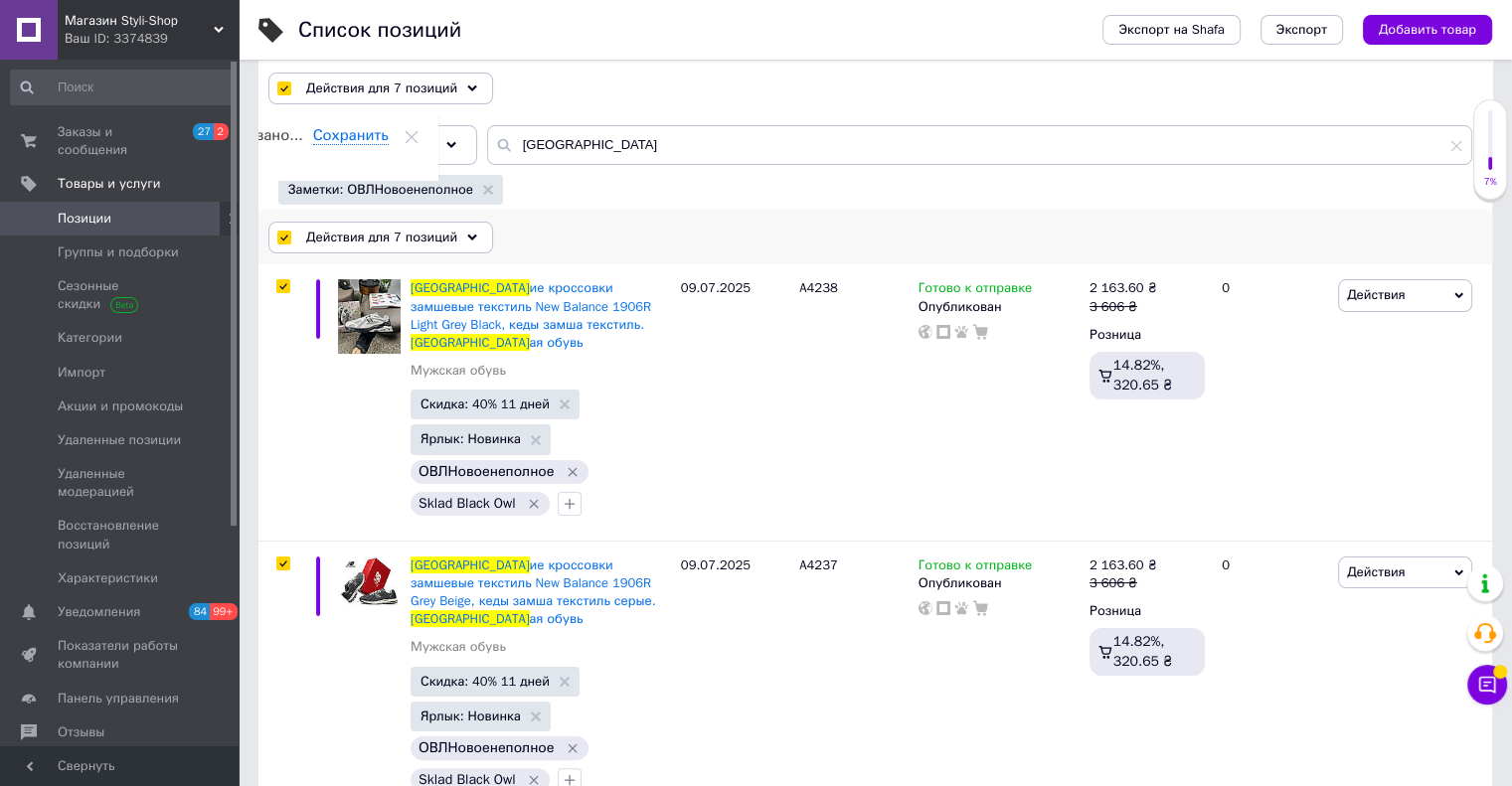 click on "Действия для 7 позиций" at bounding box center (382, 237) 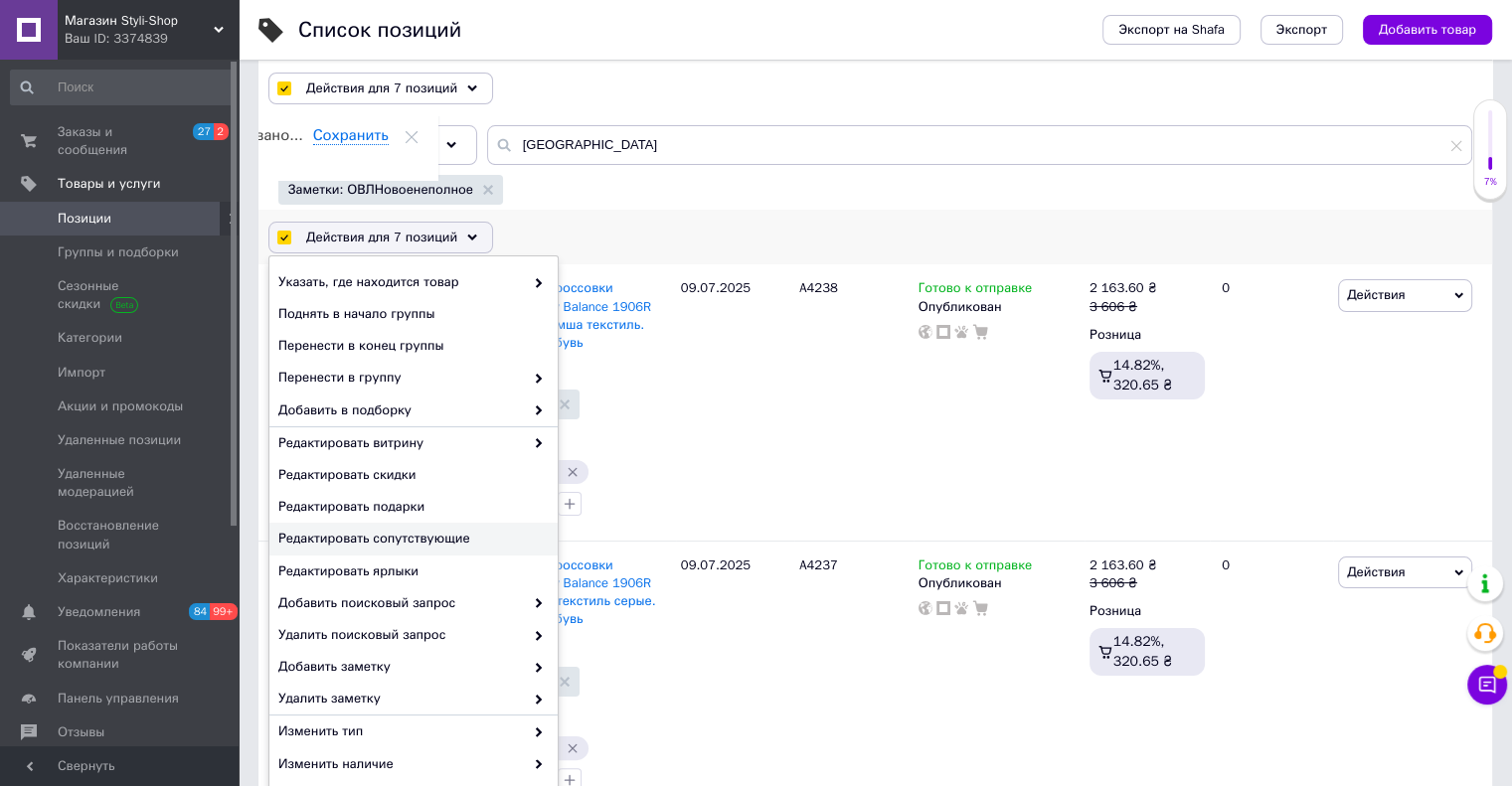 click on "Редактировать сопутствующие" at bounding box center [411, 539] 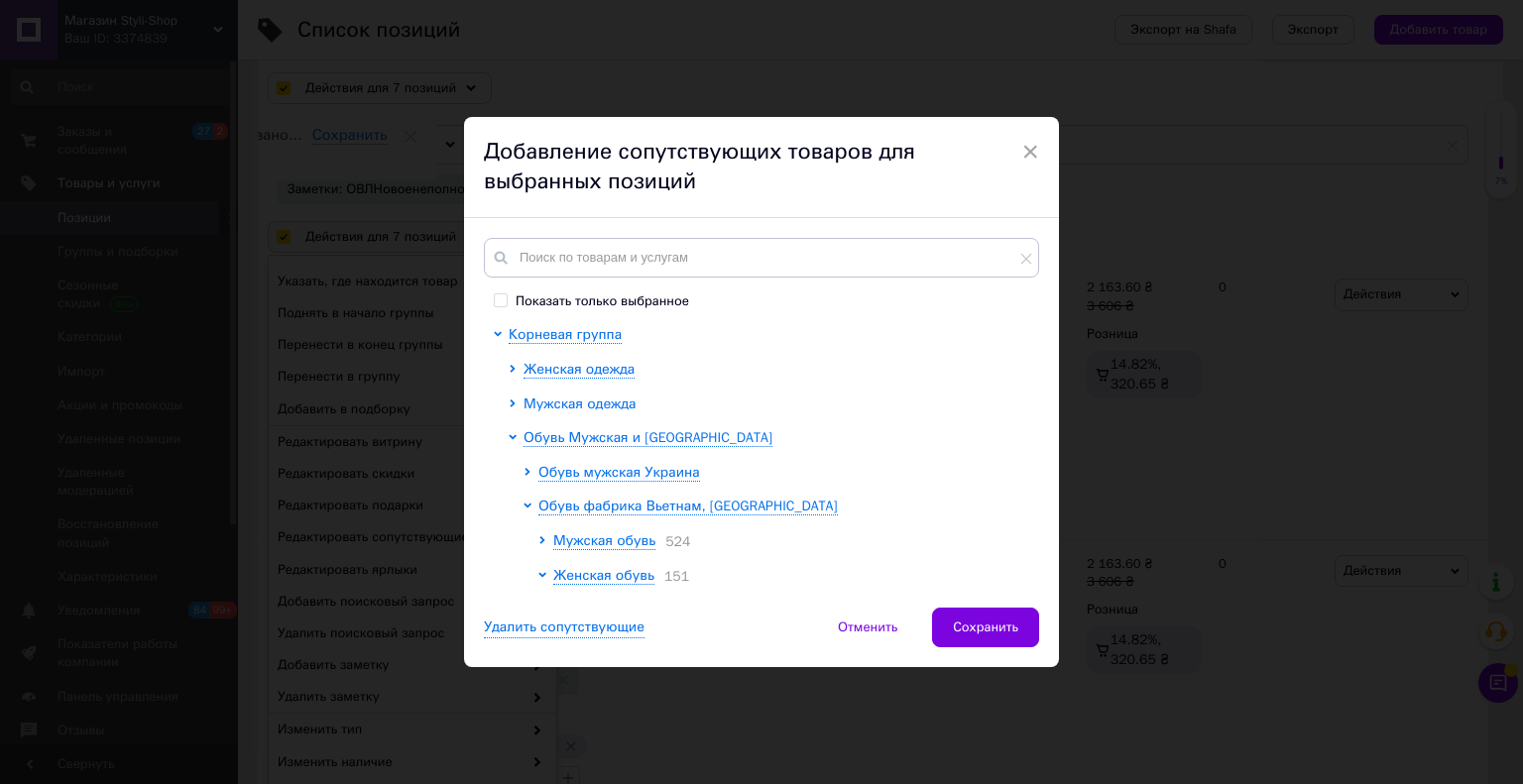click on "Мужская одежда" at bounding box center [579, 403] 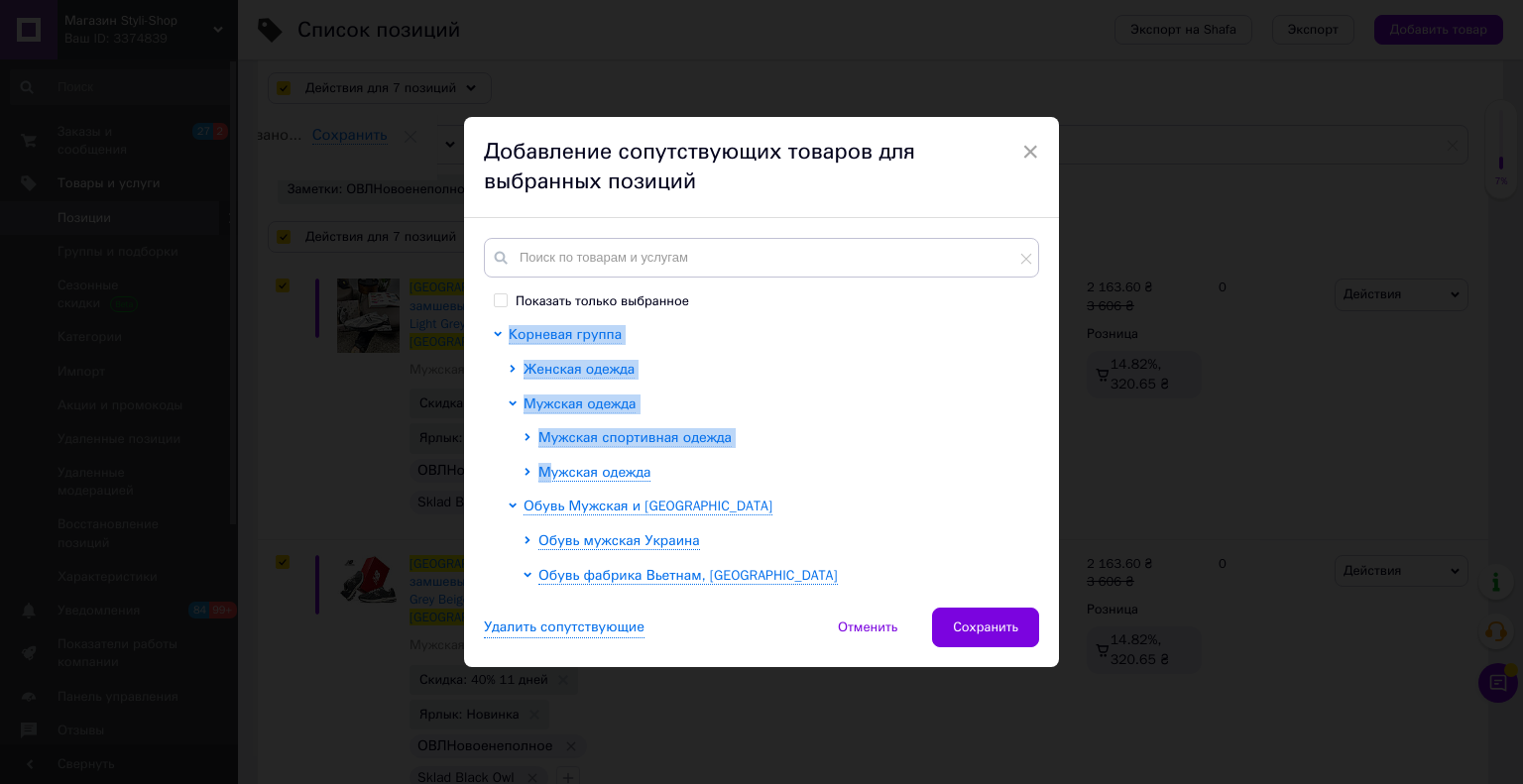drag, startPoint x: 547, startPoint y: 474, endPoint x: 497, endPoint y: 443, distance: 58.830264 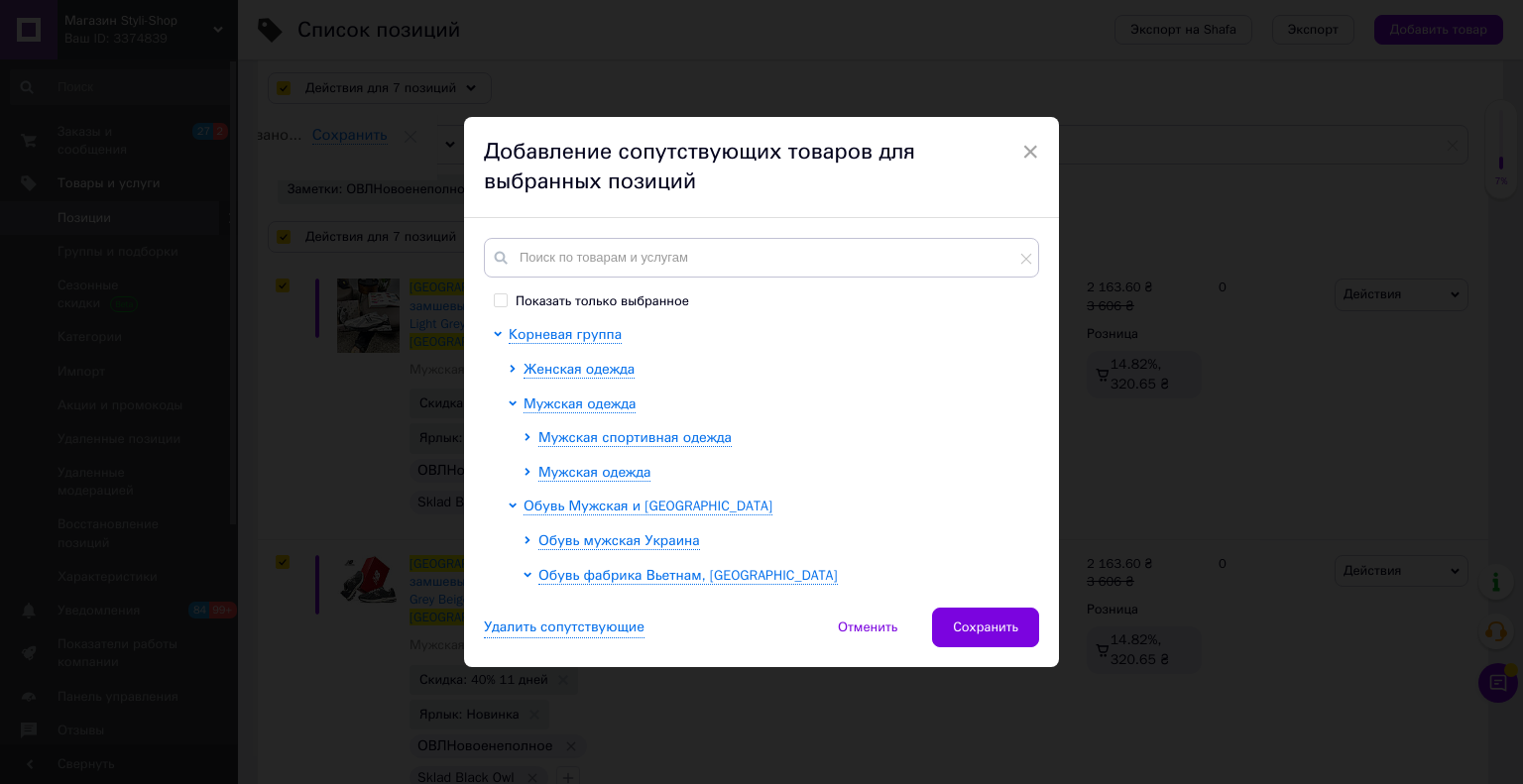 click on "Женская одежда Мужская одежда Мужская спортивная одежда Мужская одежда Обувь Мужская и Женская Обувь мужская Украина Обувь фабрика Вьетнам, Китай Мужская обувь 524 Женская обувь 151 Женские кроссовки кожа замша Adidas Niteball  Beige Gray Rose W, женские кеды Адидас бежевые. Женская обувь Женские кроссовки замшевые текстиль Adidas Originals Iniki W Gray Black, кеды Адидас серые. Женская обувь Женские кроссовки замша текстильные Adidas Originals Iniki W White Gray Black, кеды Адидас белые Женская обувь Женские кроссовки кожаные замша Adidas Originals Niteball 2 Beige Sand White, кеды Адидас. Женская обувь 5 3 • ХИТЫ ПРОДАЖ 635" at bounding box center [768, 4585] 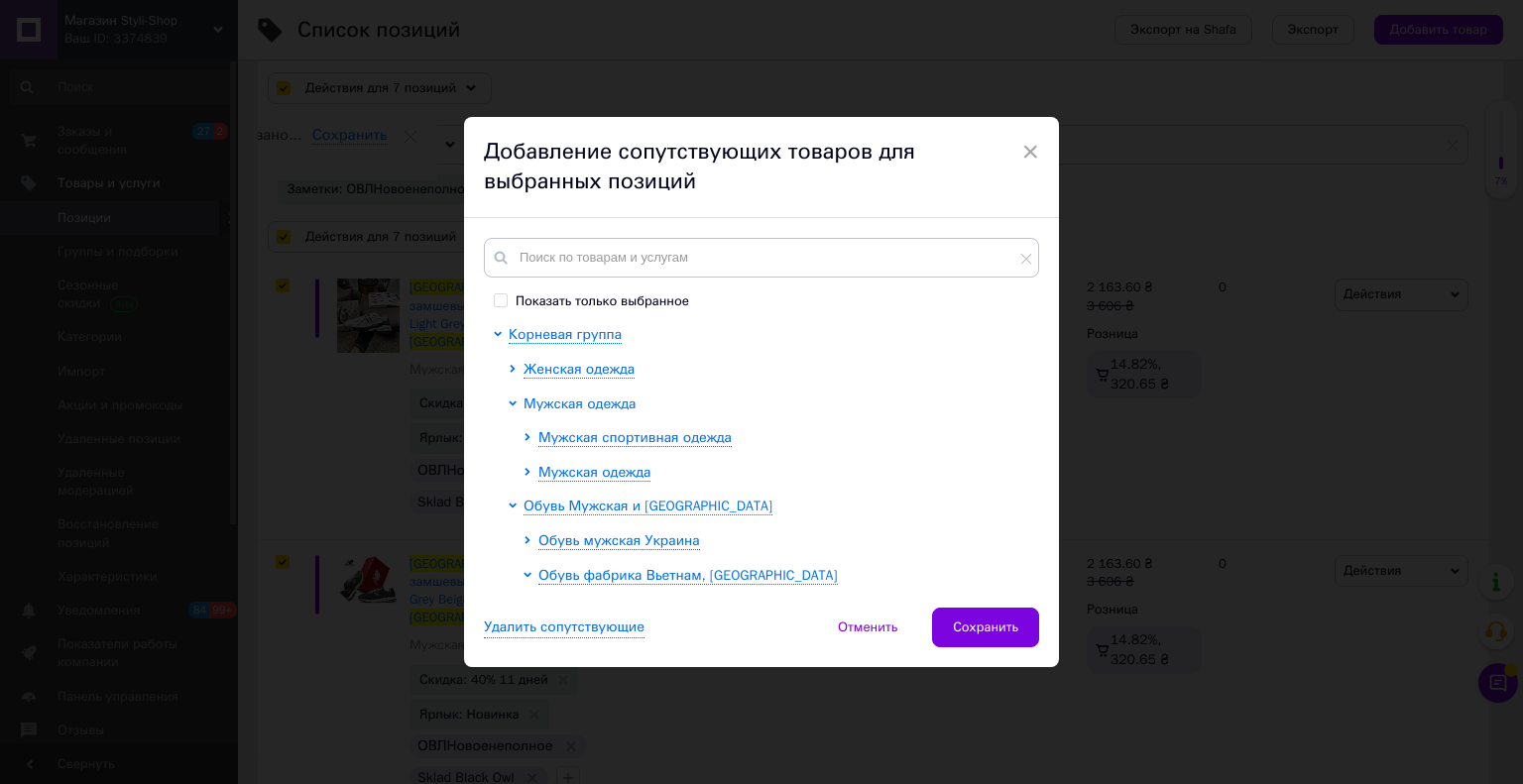 click on "Мужская одежда" at bounding box center [579, 403] 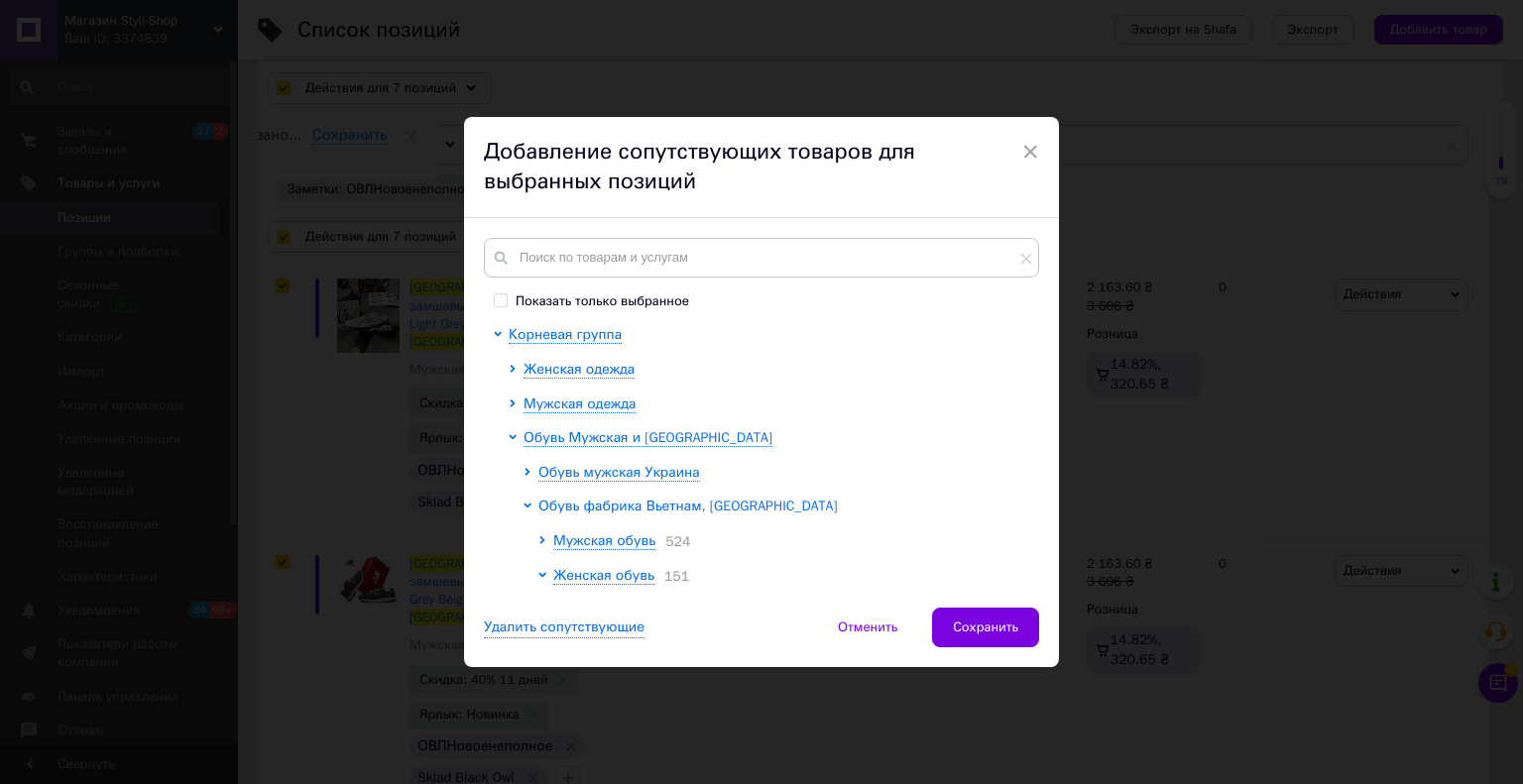 click on "Обувь фабрика Вьетнам, Китай" at bounding box center [688, 505] 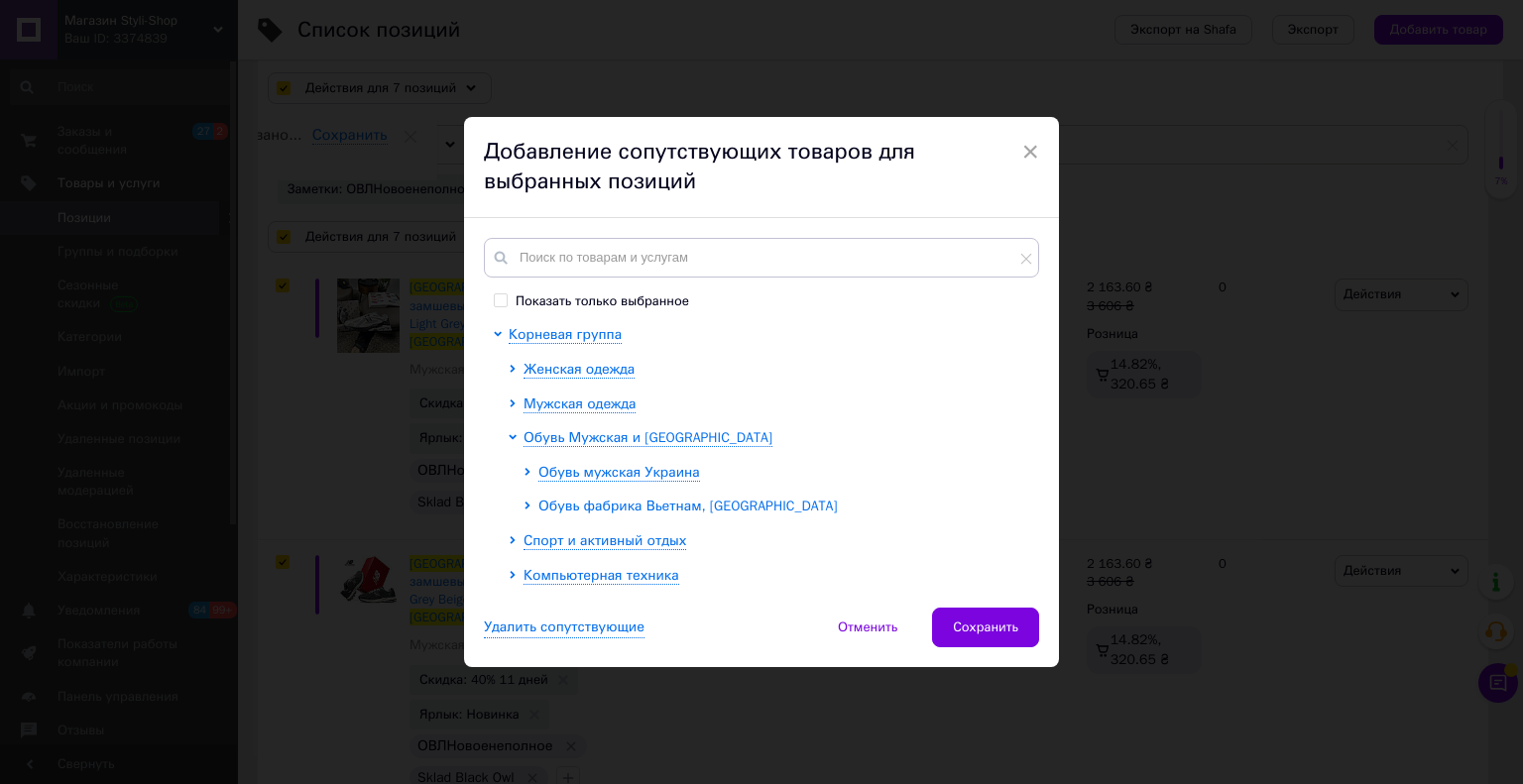 click on "Обувь фабрика Вьетнам, Китай" at bounding box center (688, 505) 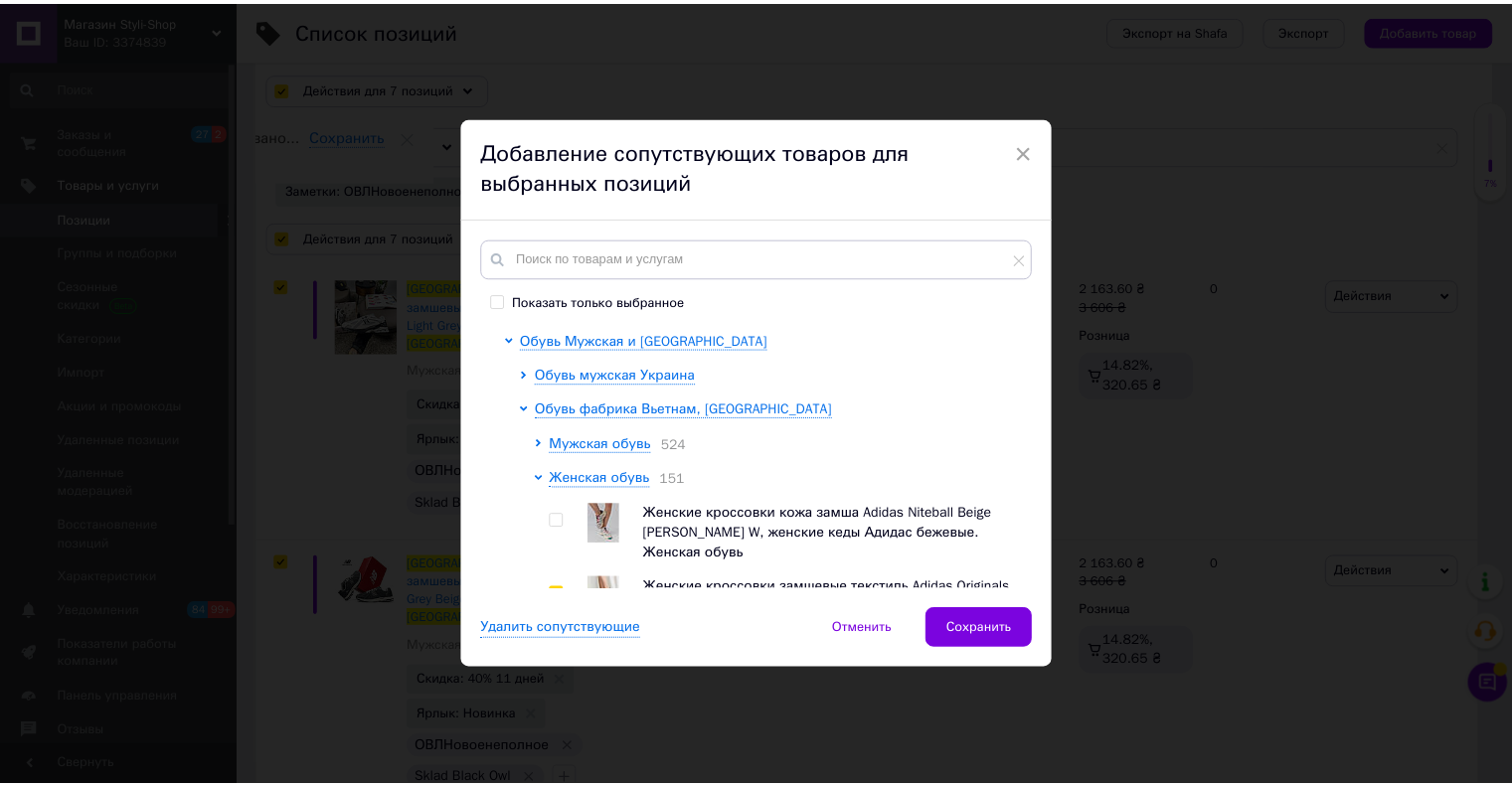 scroll, scrollTop: 99, scrollLeft: 0, axis: vertical 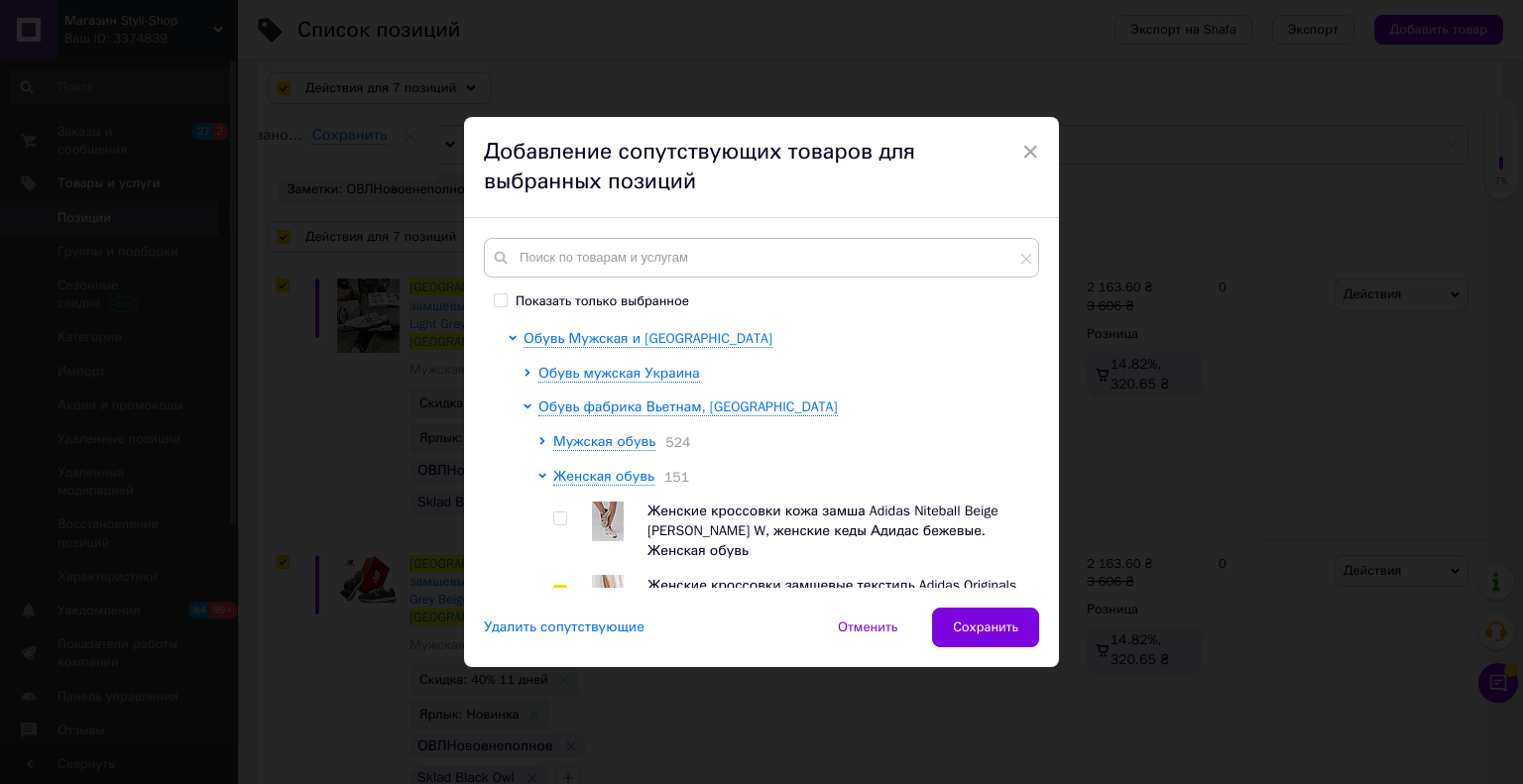 click on "Удалить   сопутствующие" at bounding box center [564, 627] 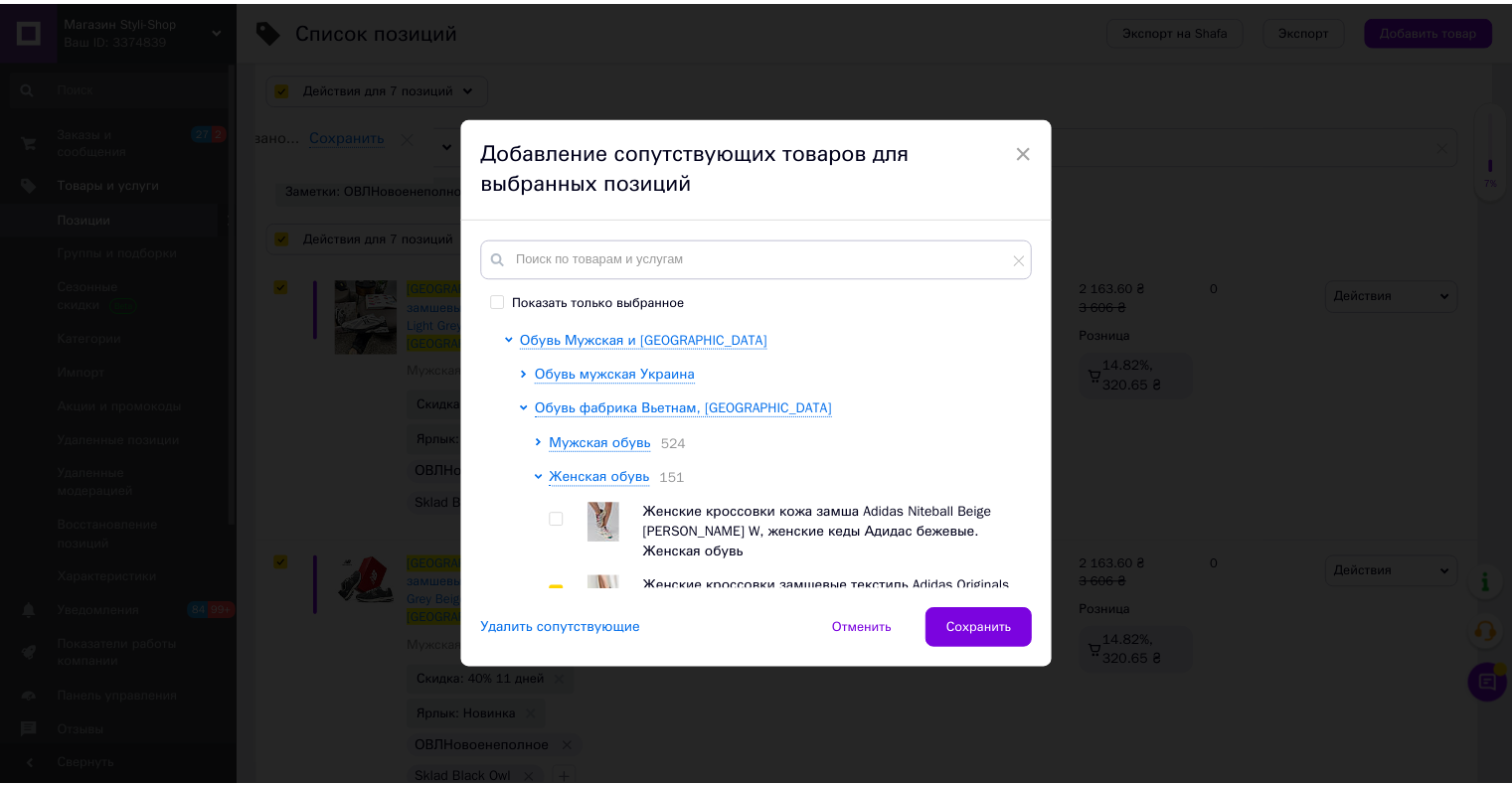 scroll, scrollTop: 0, scrollLeft: 102, axis: horizontal 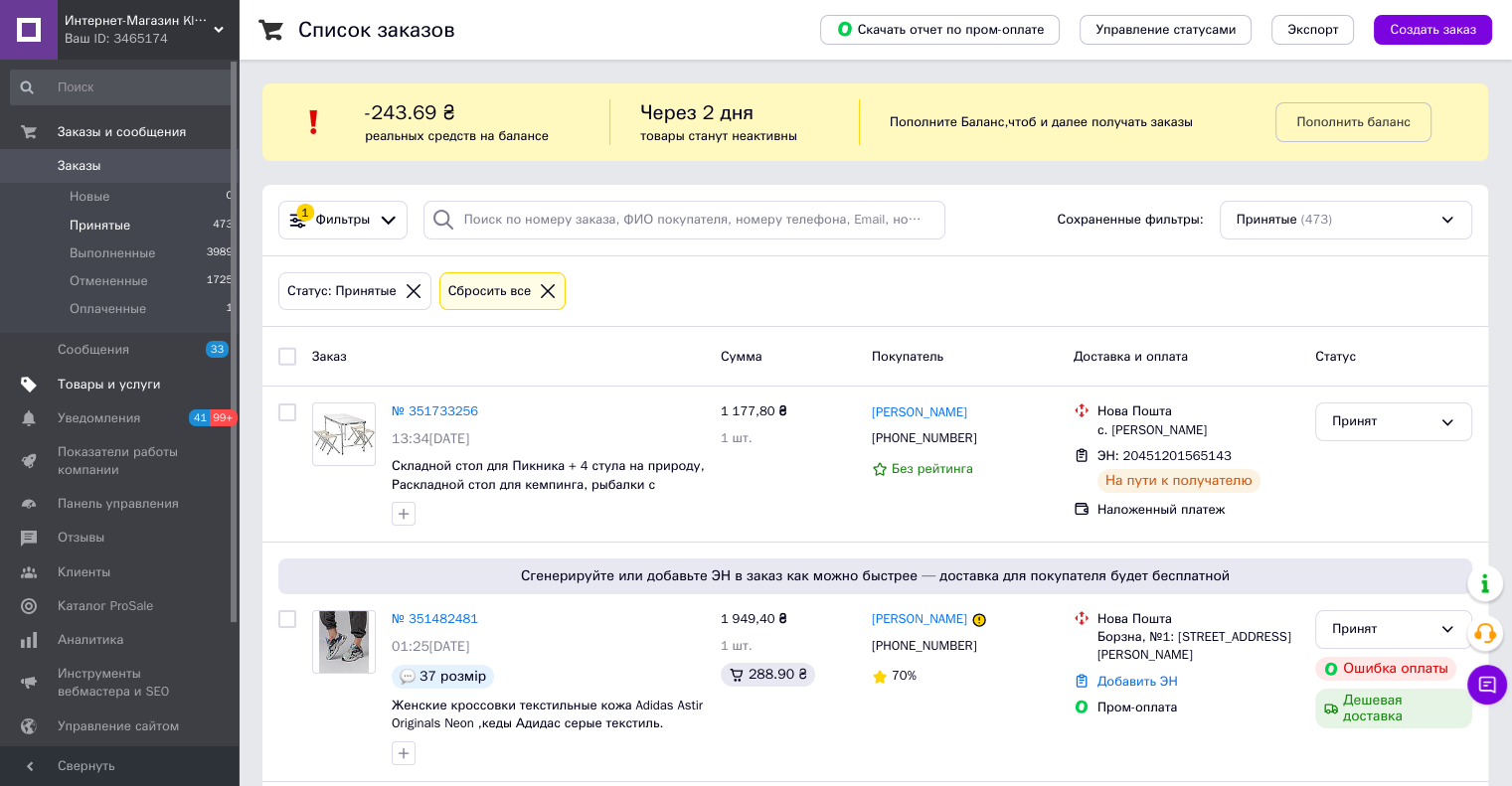 click on "Товары и услуги" at bounding box center [109, 385] 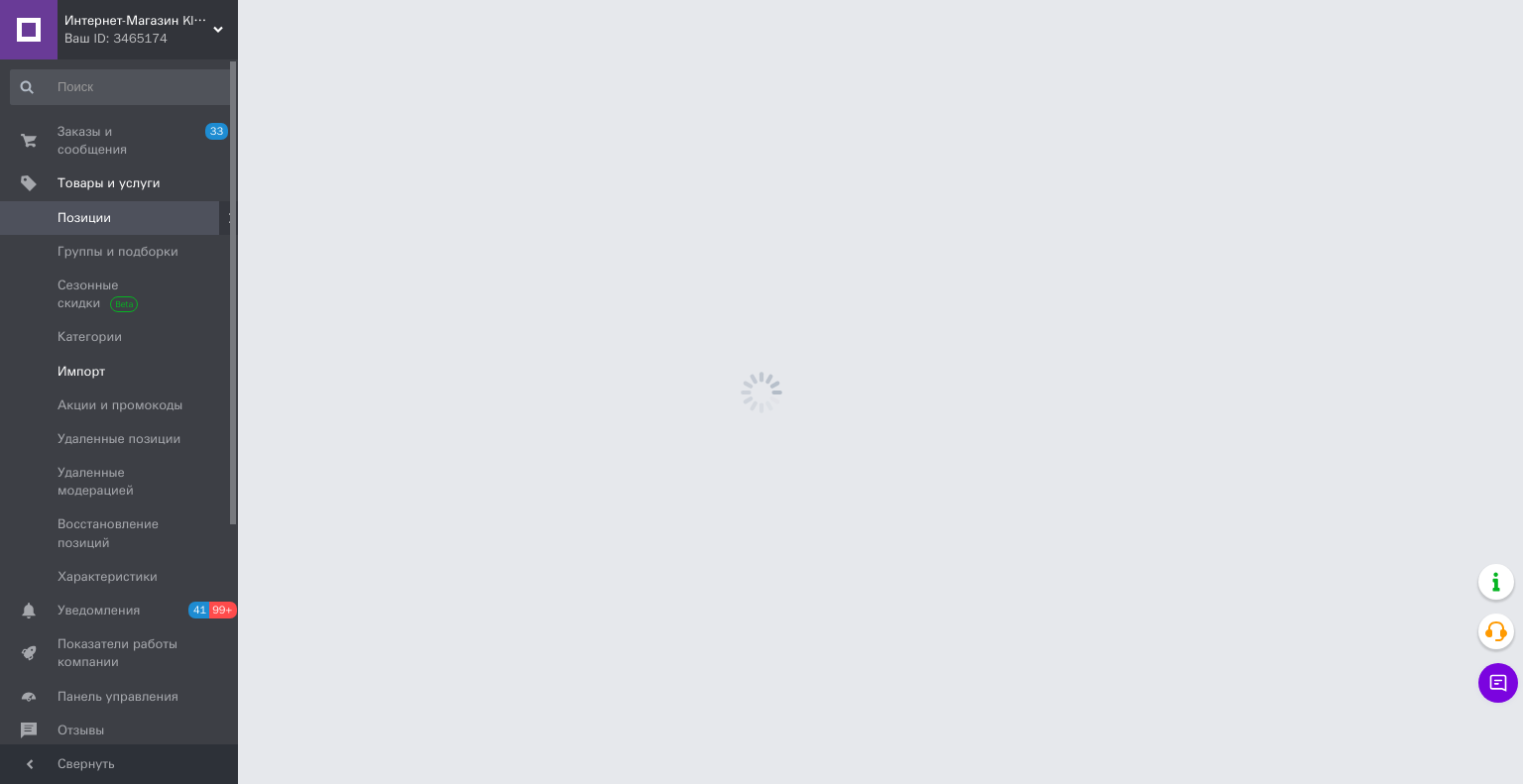 click on "Импорт" at bounding box center (81, 372) 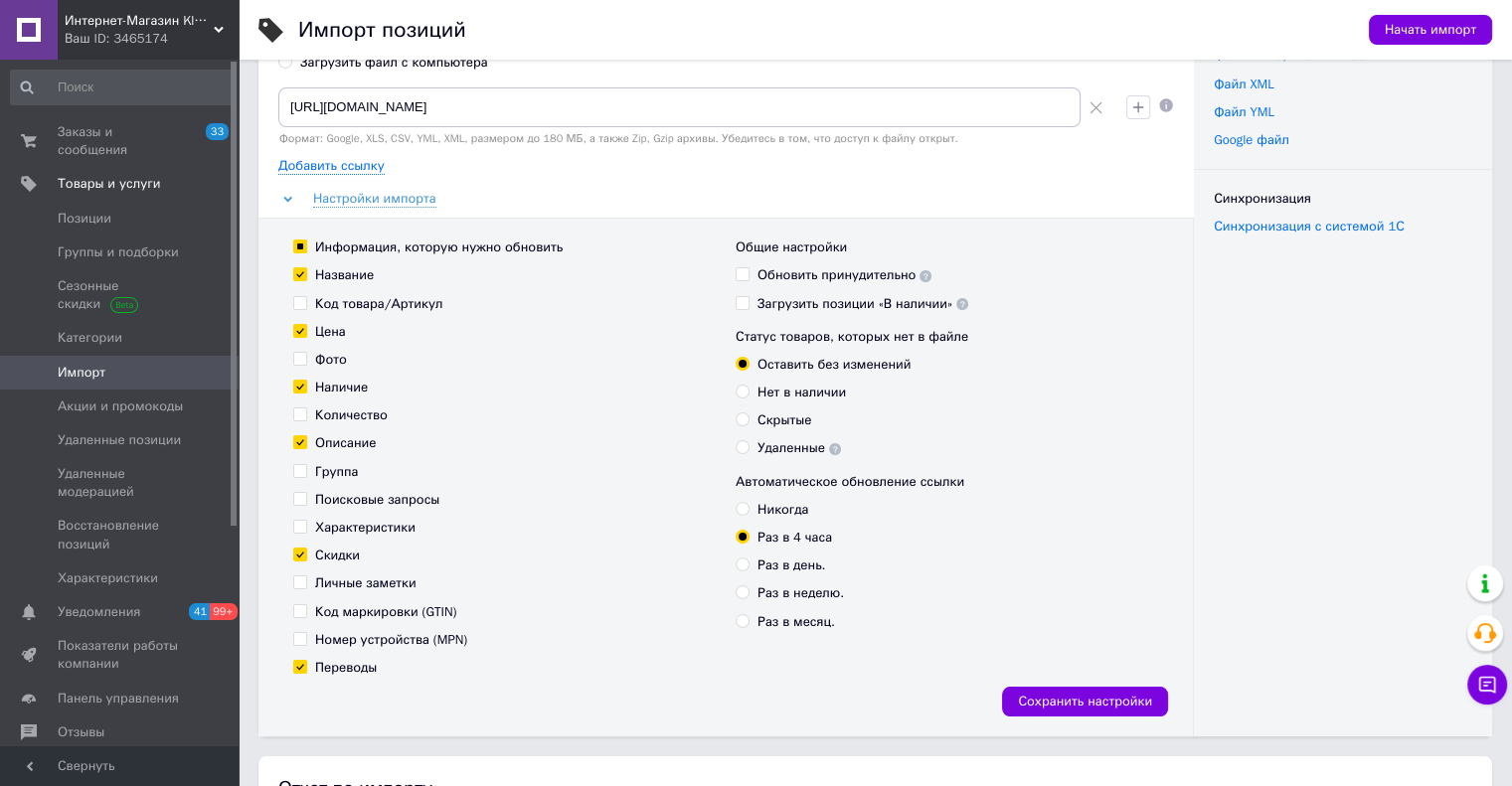 scroll, scrollTop: 199, scrollLeft: 0, axis: vertical 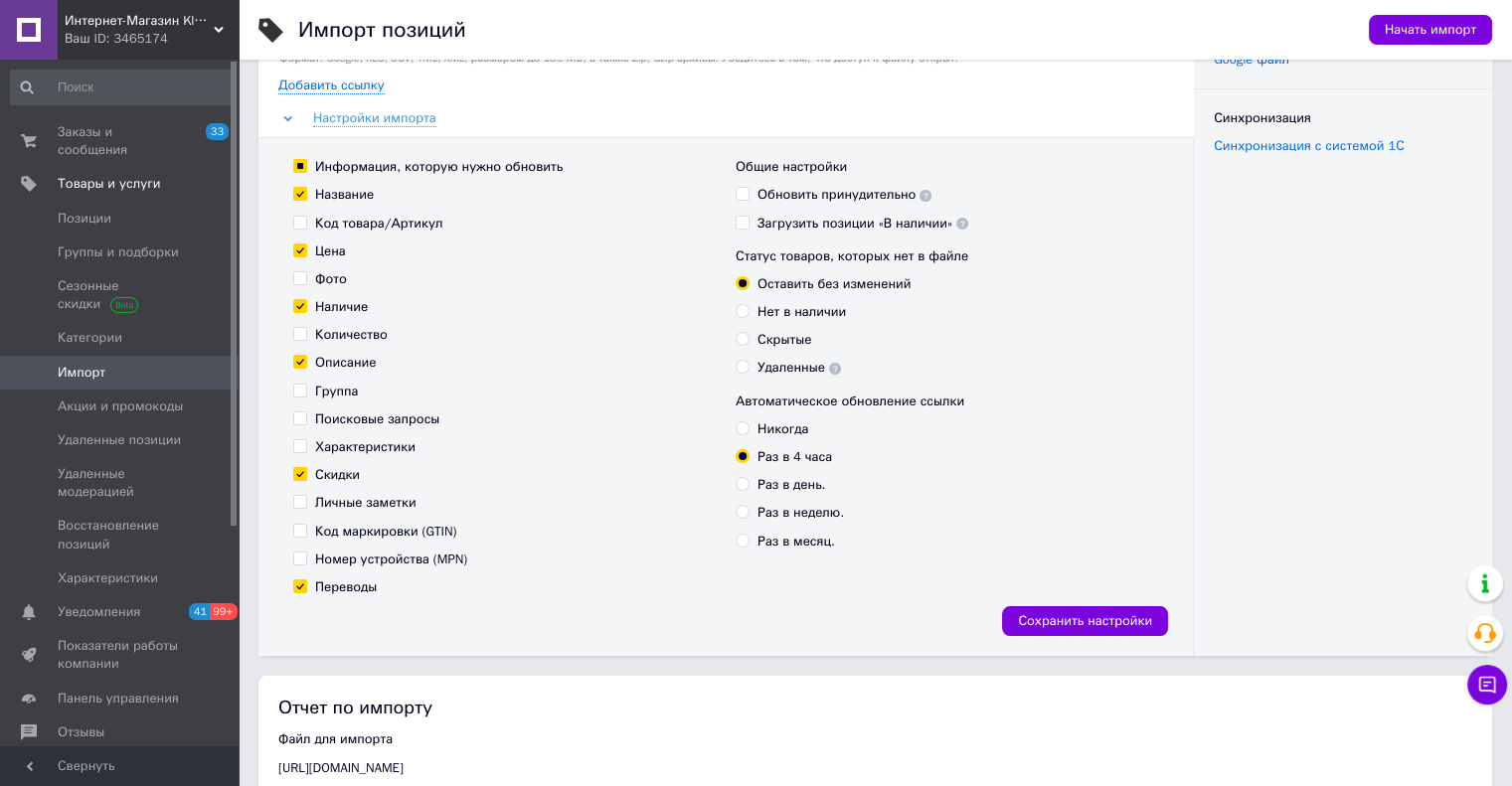 click on "Интернет-Магазин Klambi Shop" at bounding box center (139, 21) 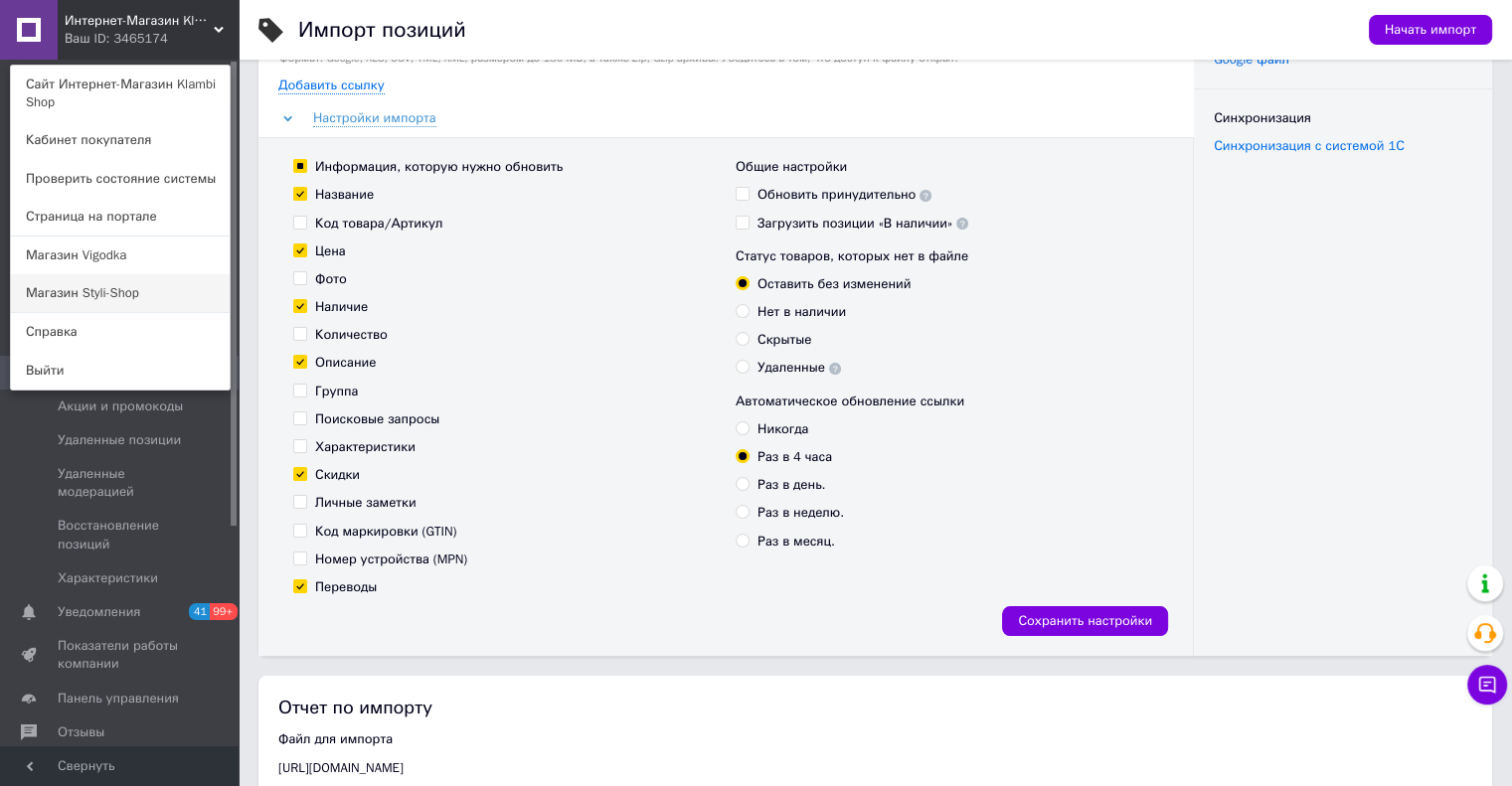 click on "Магазин Styli-Shop" at bounding box center [120, 293] 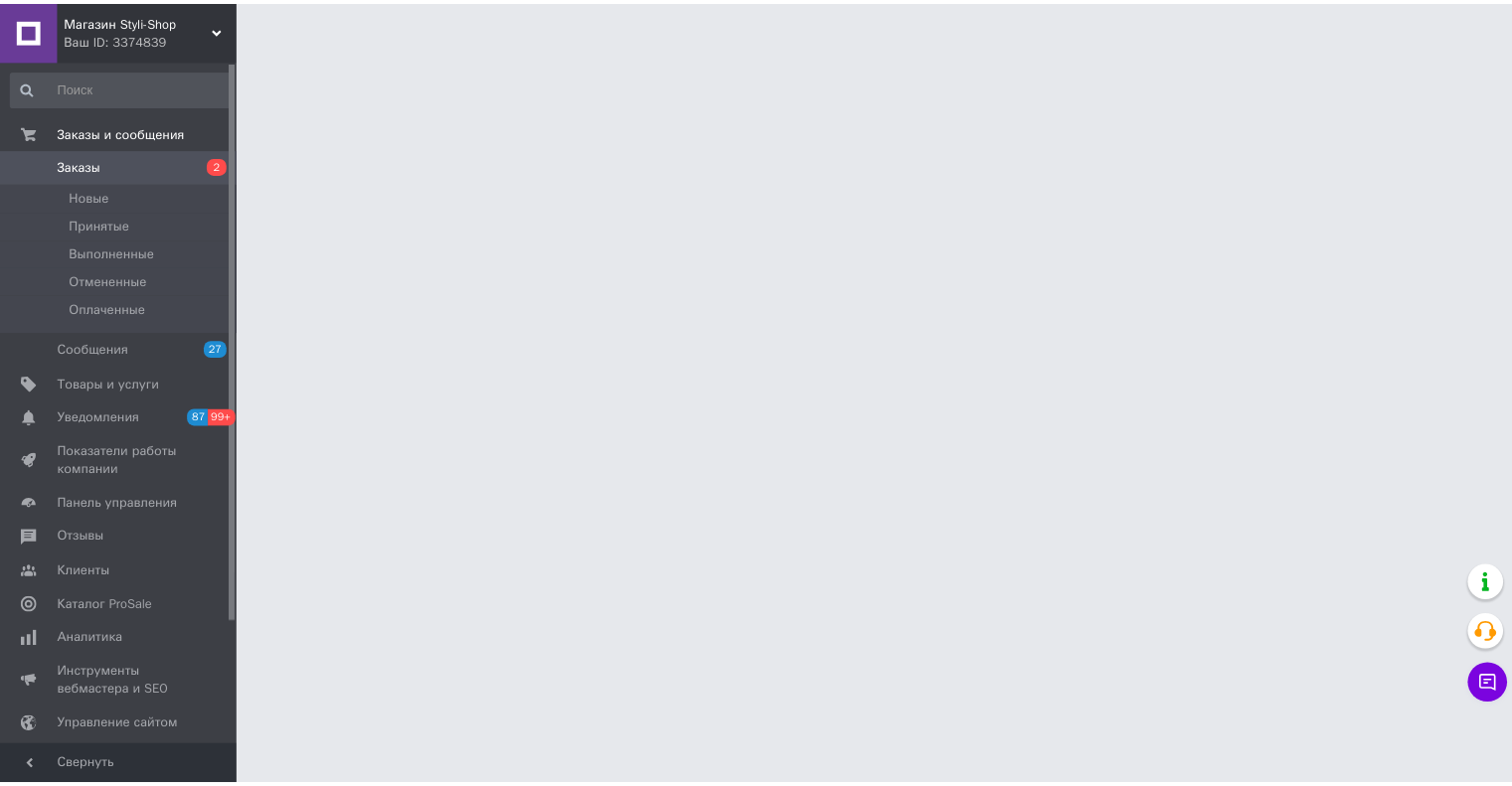scroll, scrollTop: 0, scrollLeft: 0, axis: both 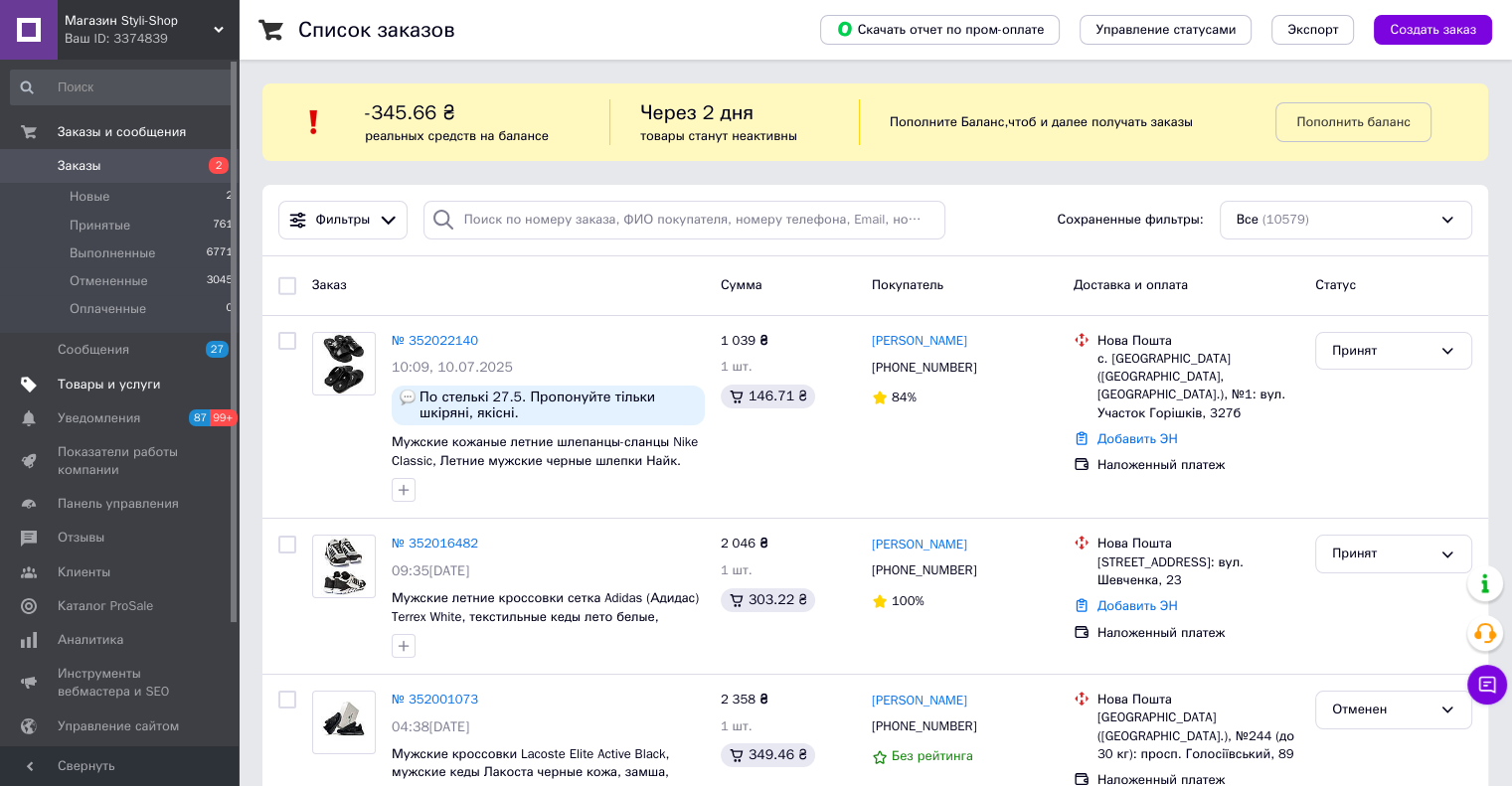 click on "Товары и услуги" at bounding box center (109, 385) 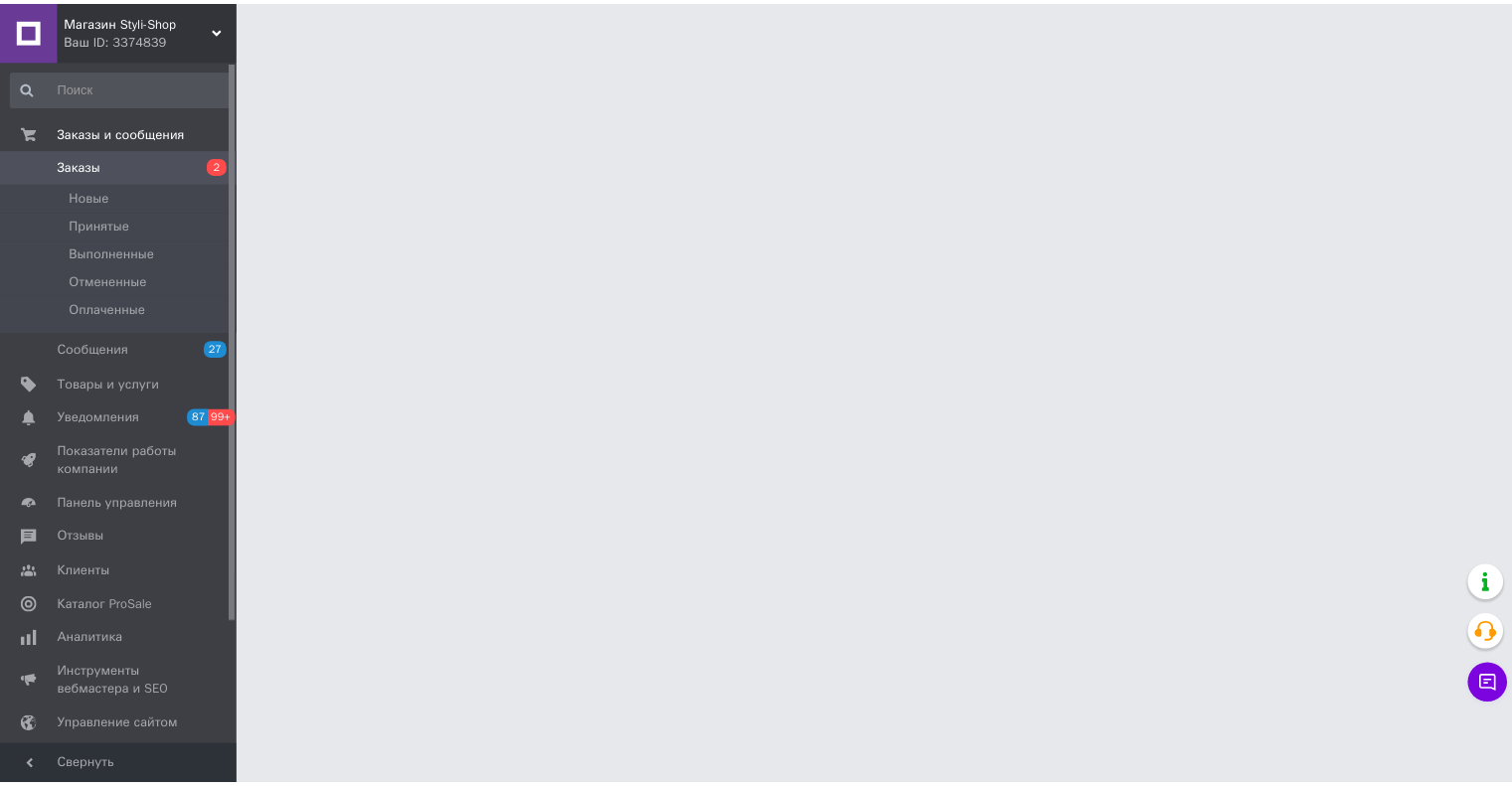 scroll, scrollTop: 0, scrollLeft: 0, axis: both 